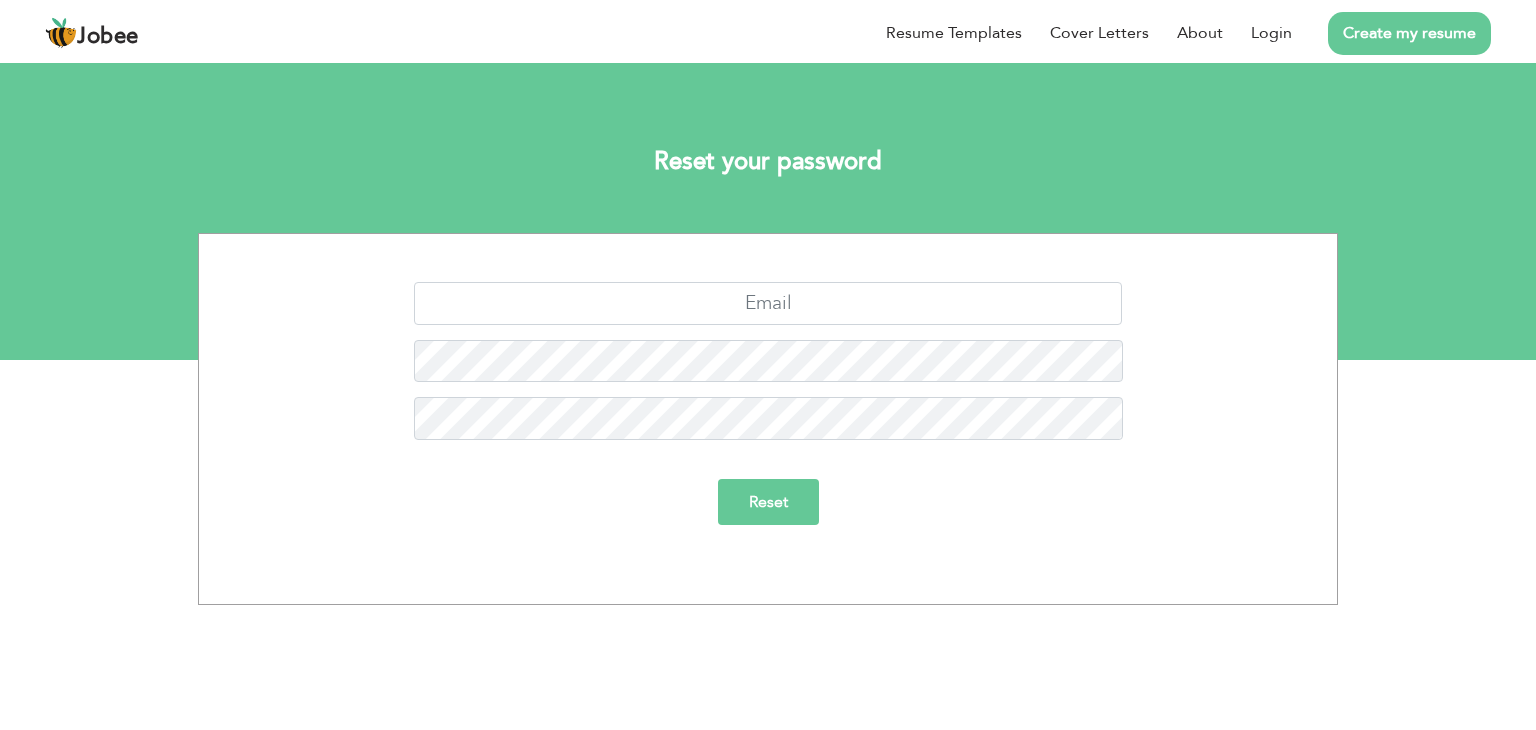 scroll, scrollTop: 0, scrollLeft: 0, axis: both 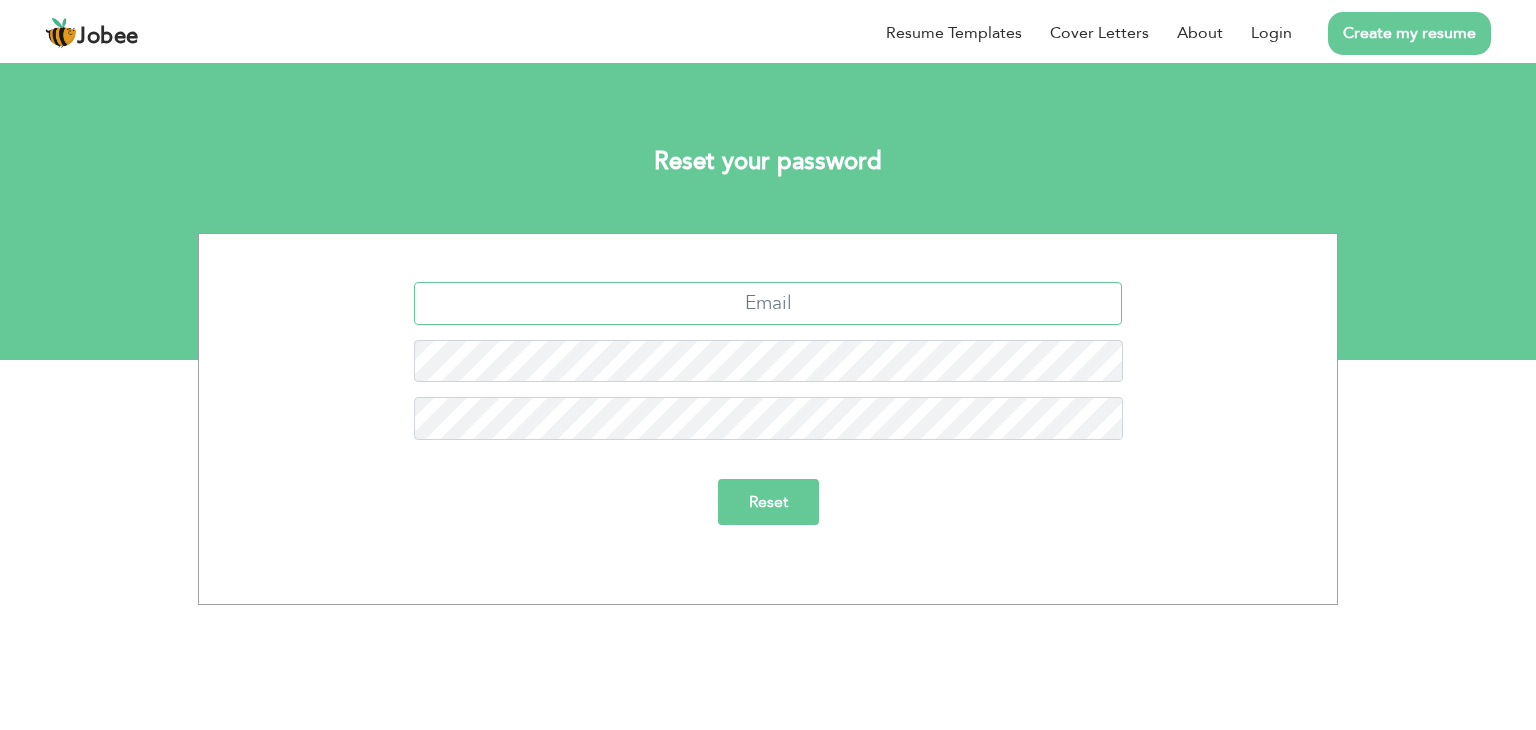 click at bounding box center (768, 303) 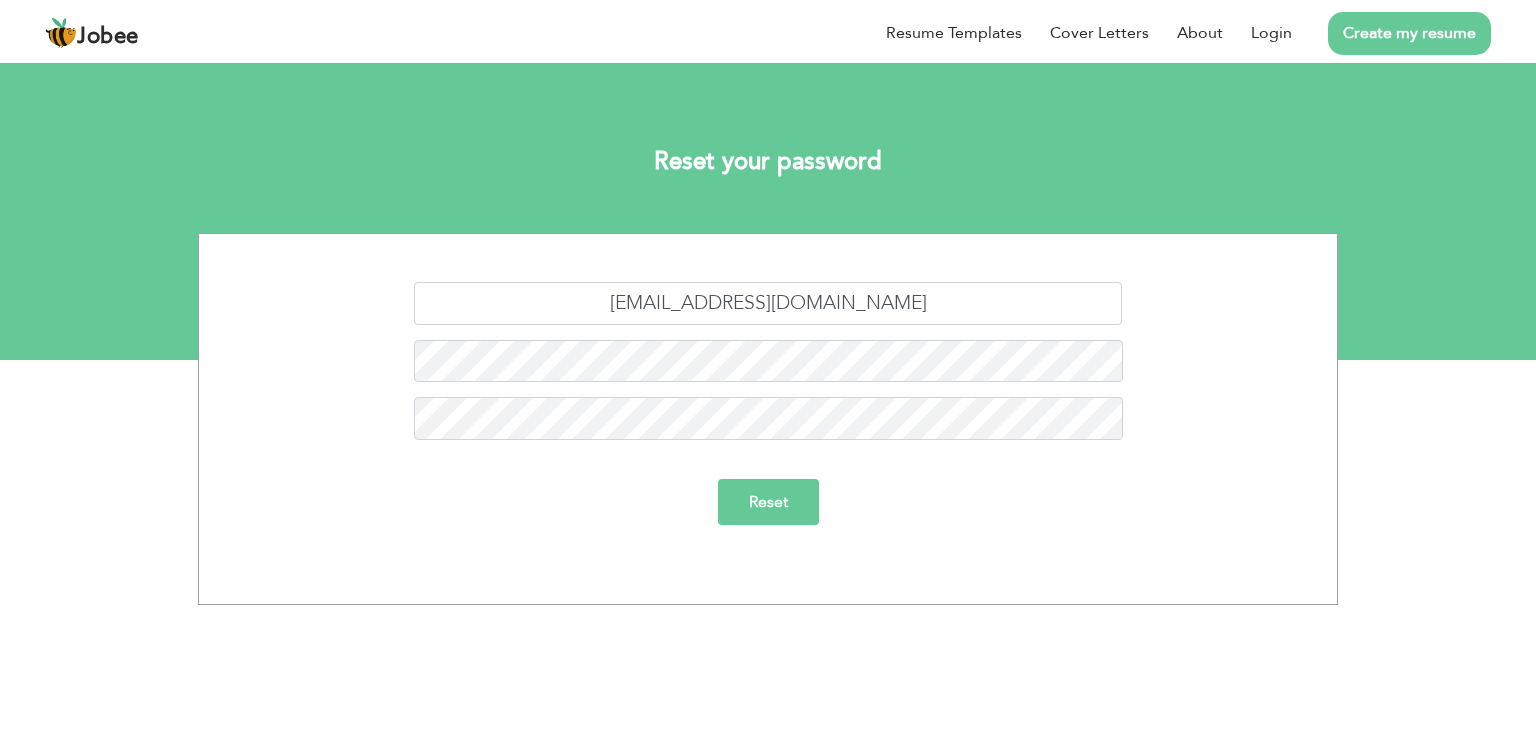 click on "Reset" at bounding box center [768, 502] 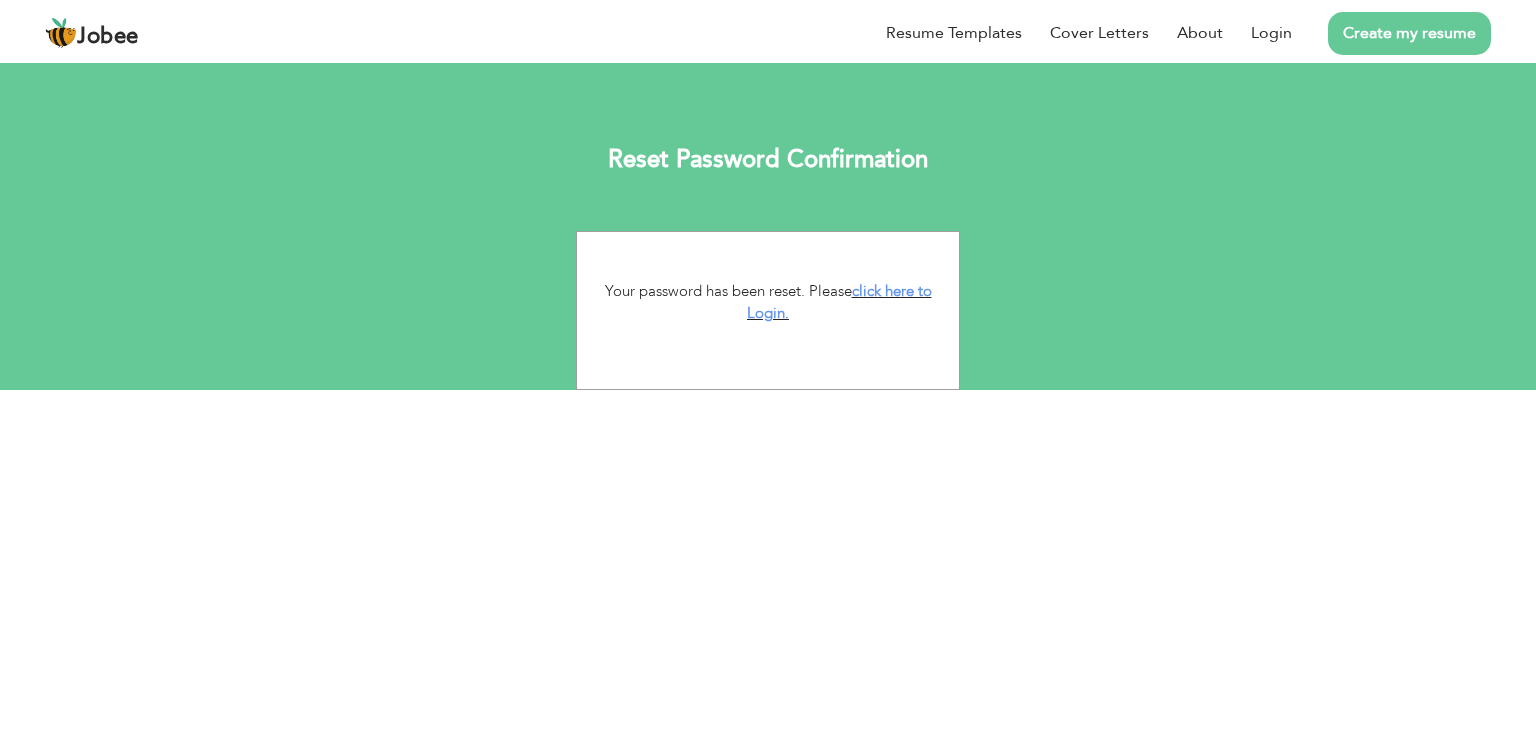 scroll, scrollTop: 0, scrollLeft: 0, axis: both 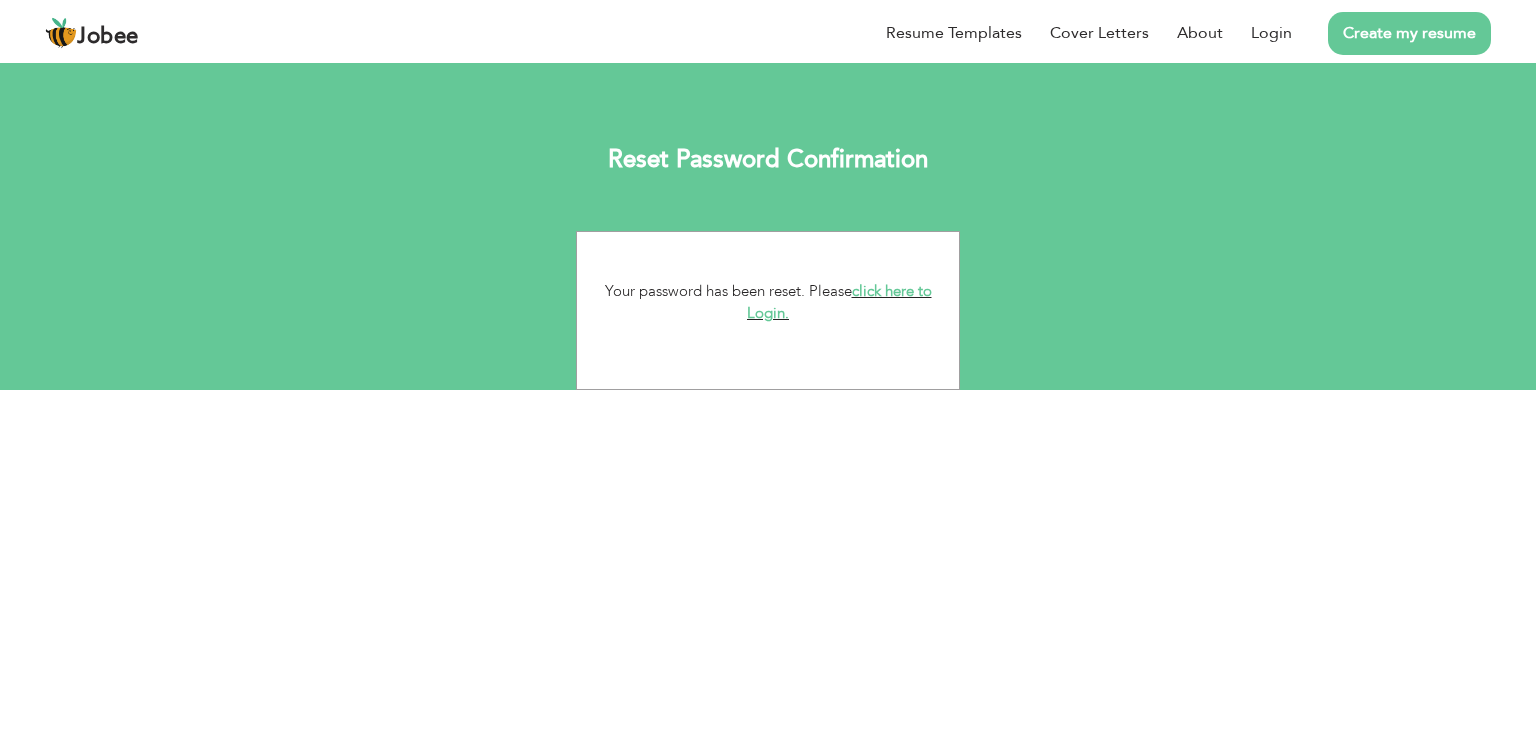 click on "click here to Login." at bounding box center (839, 302) 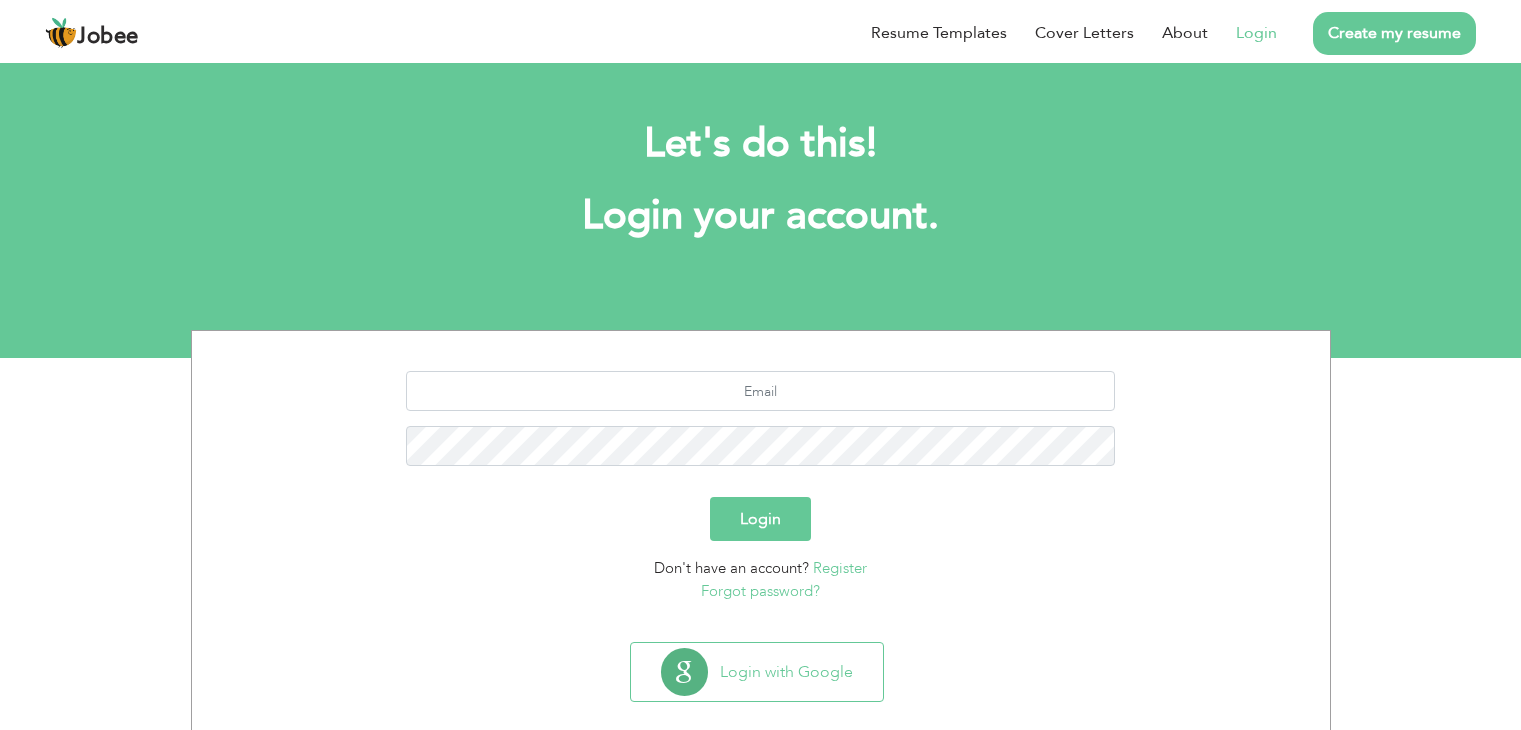 scroll, scrollTop: 0, scrollLeft: 0, axis: both 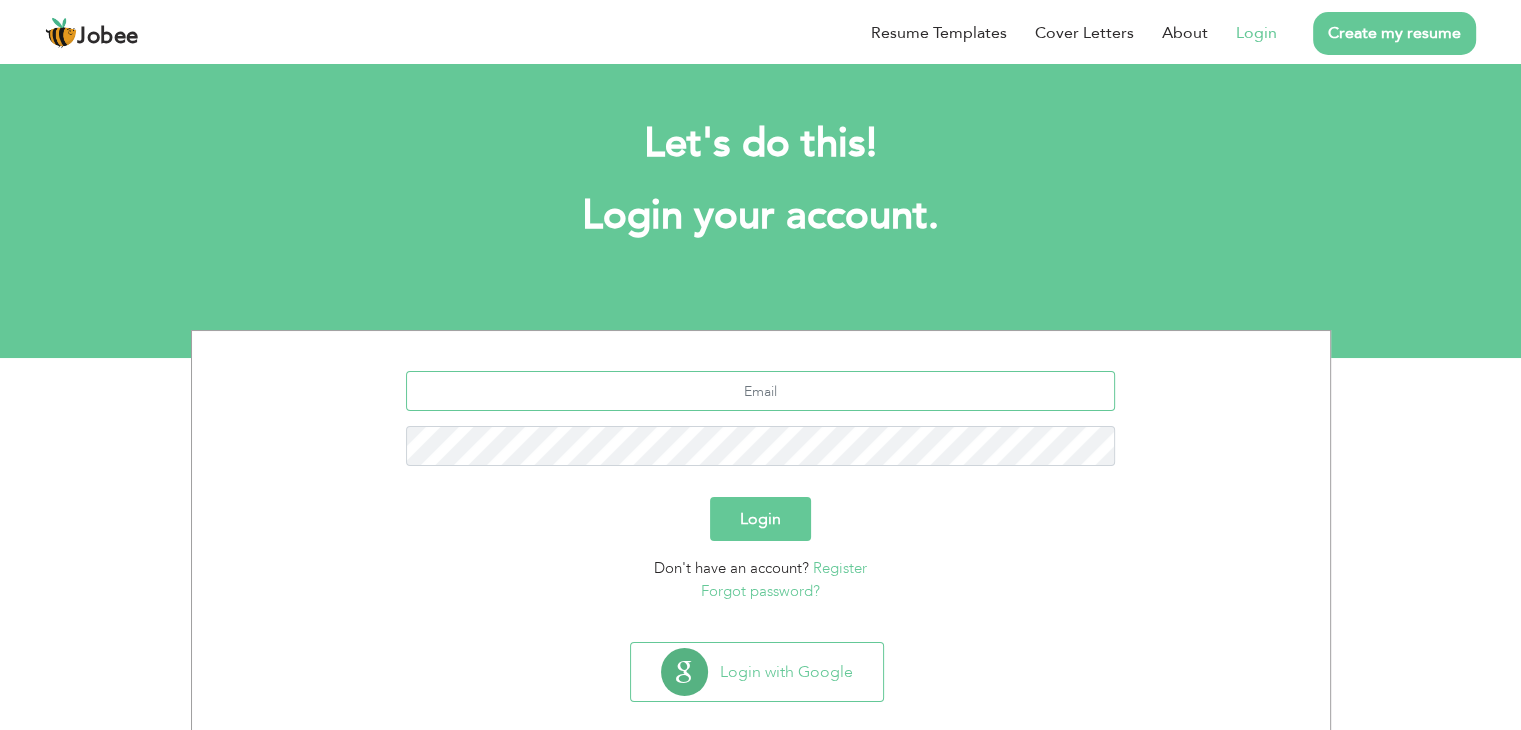 type on "[EMAIL_ADDRESS][DOMAIN_NAME]" 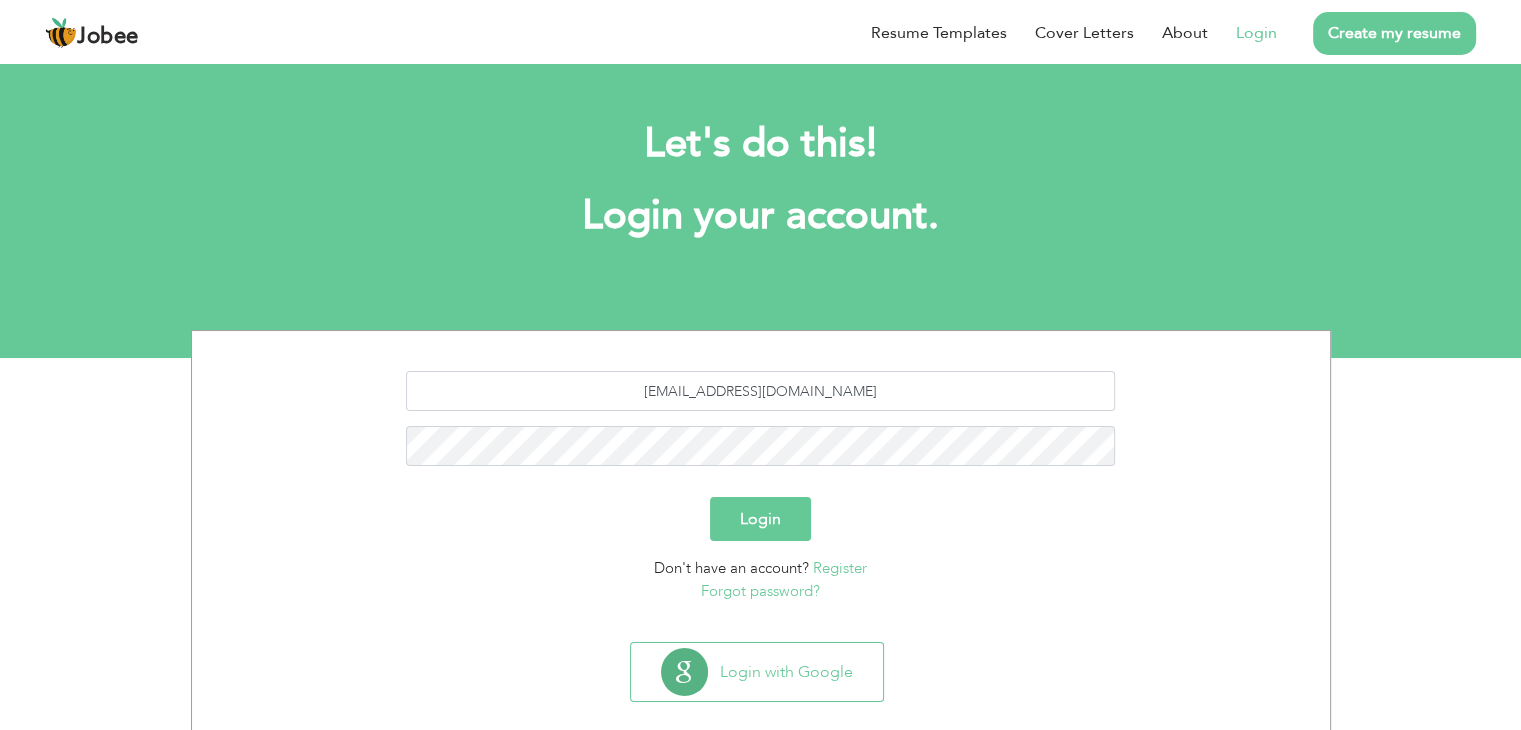 click on "Login" at bounding box center (760, 519) 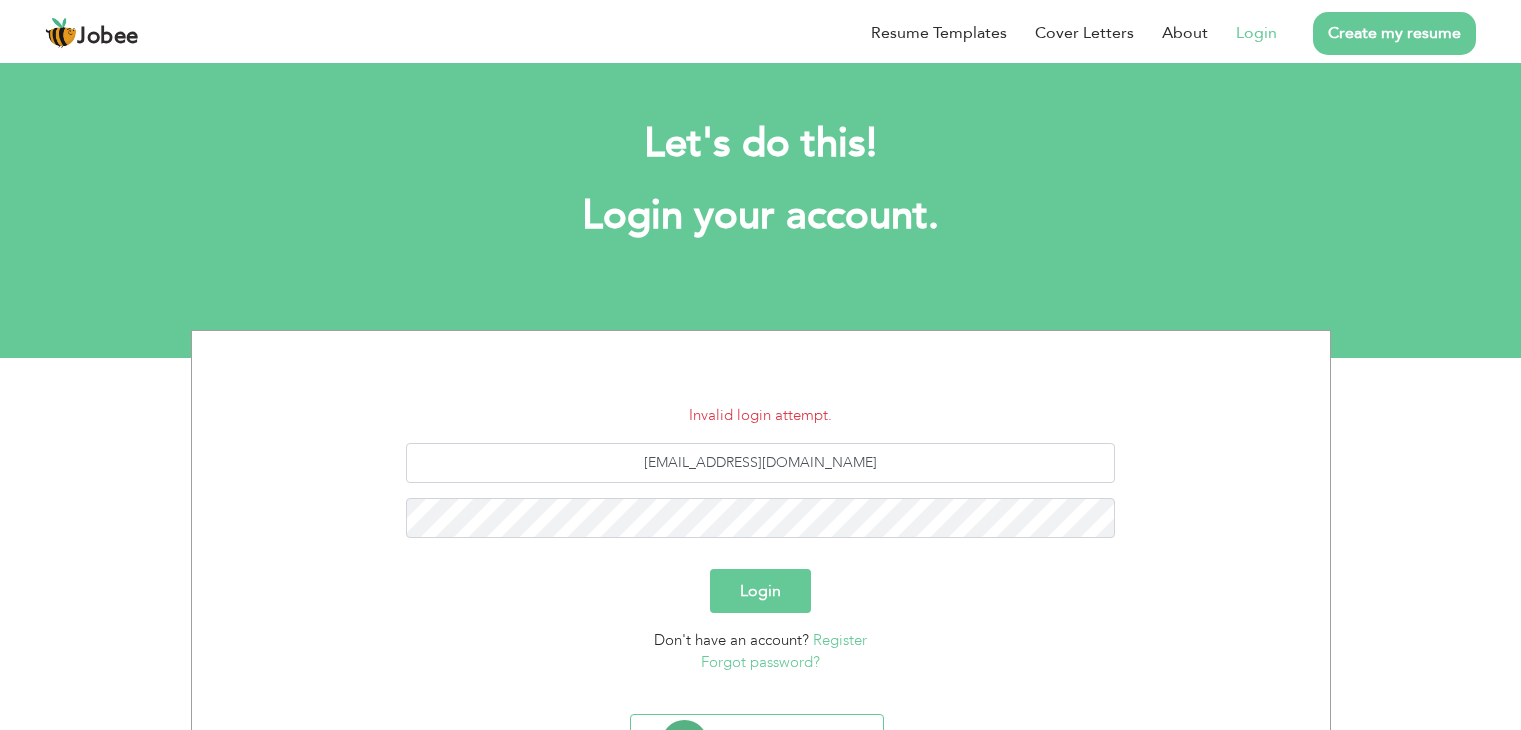 scroll, scrollTop: 0, scrollLeft: 0, axis: both 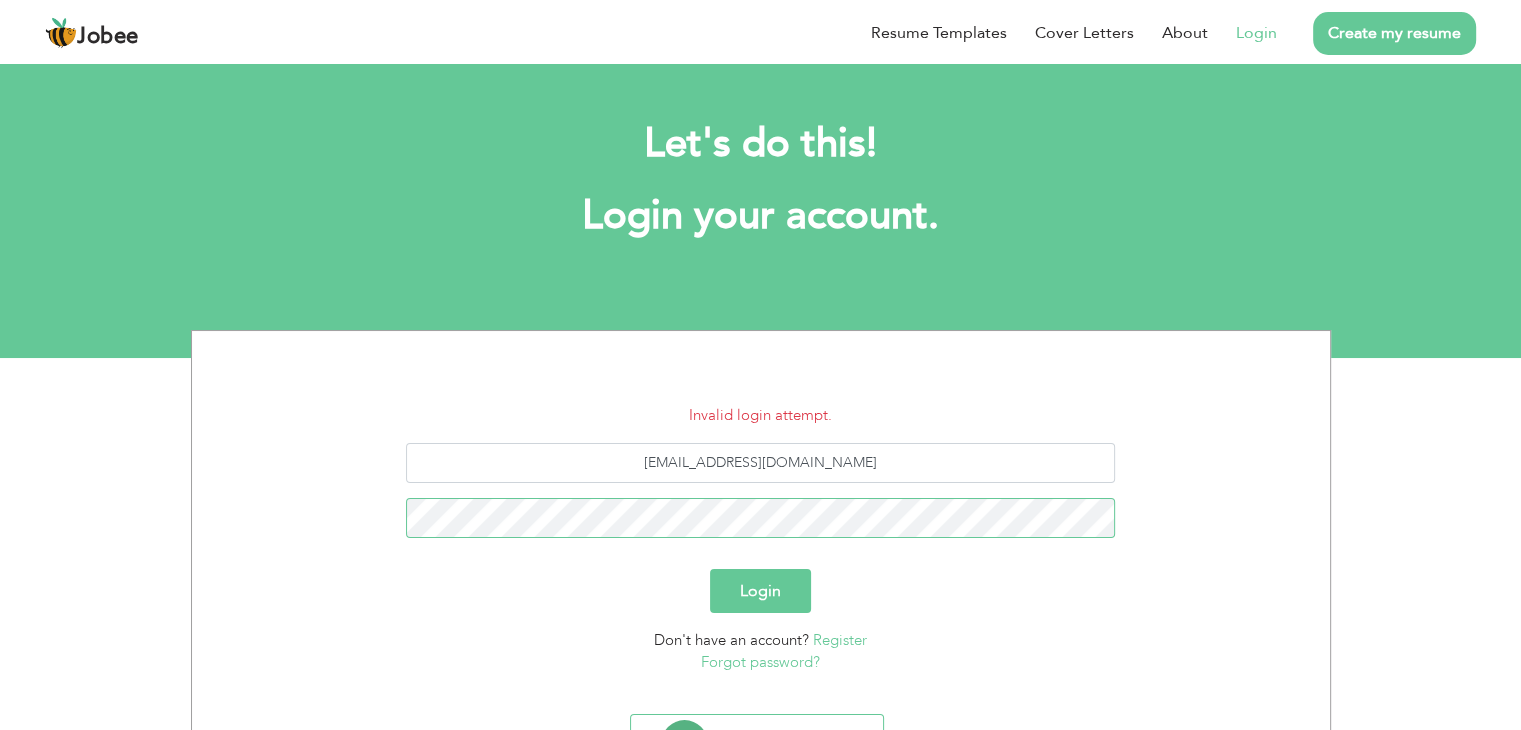 click on "Login" at bounding box center (760, 591) 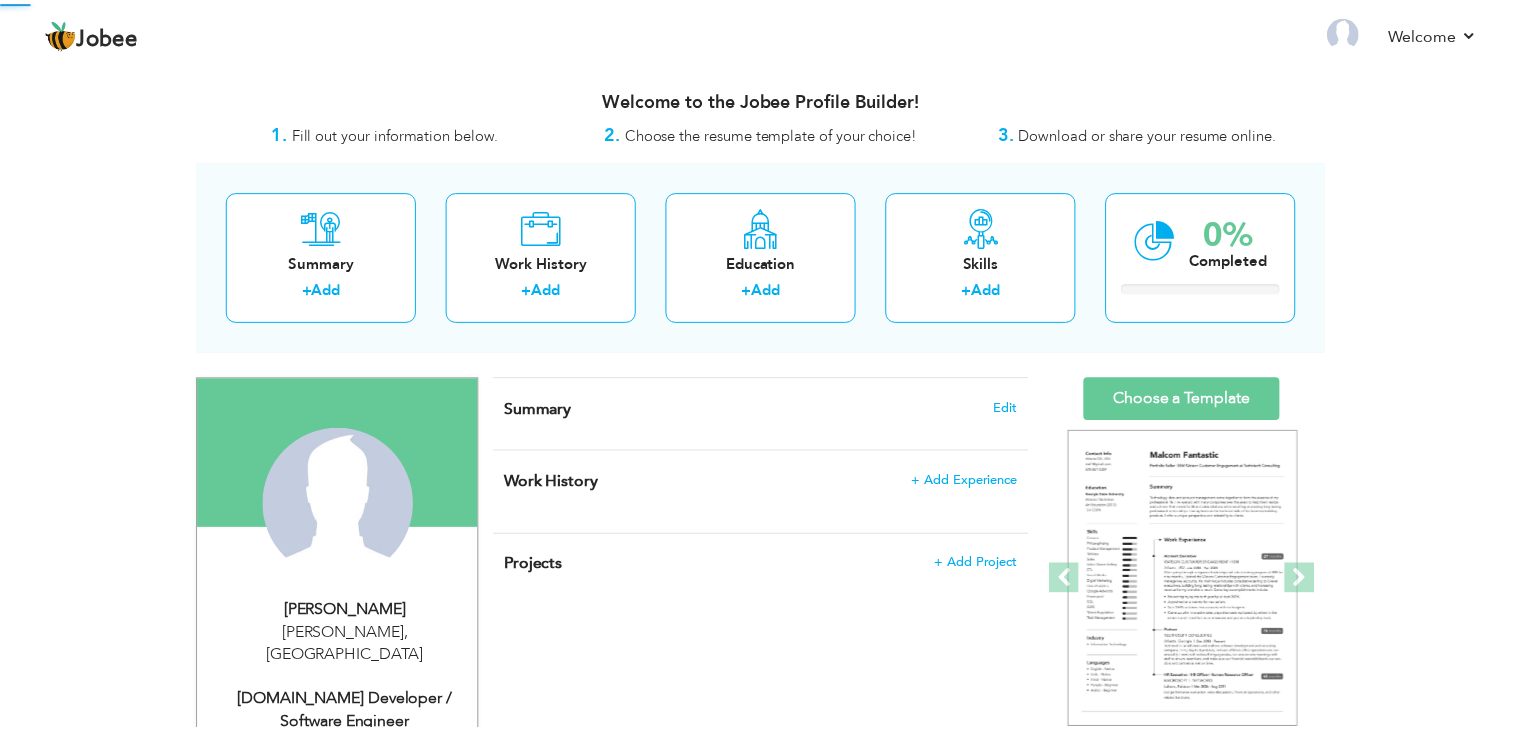 scroll, scrollTop: 0, scrollLeft: 0, axis: both 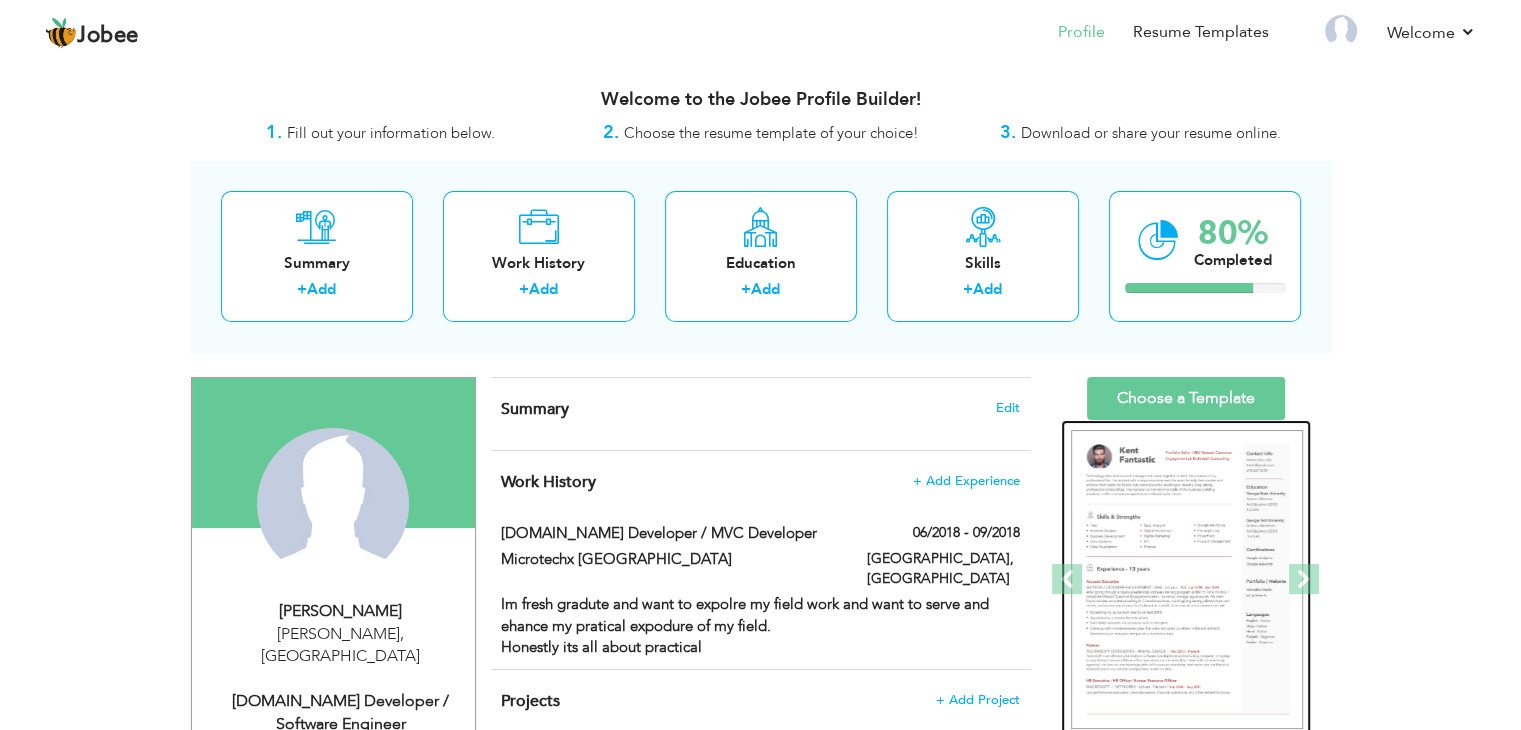 click at bounding box center (1187, 580) 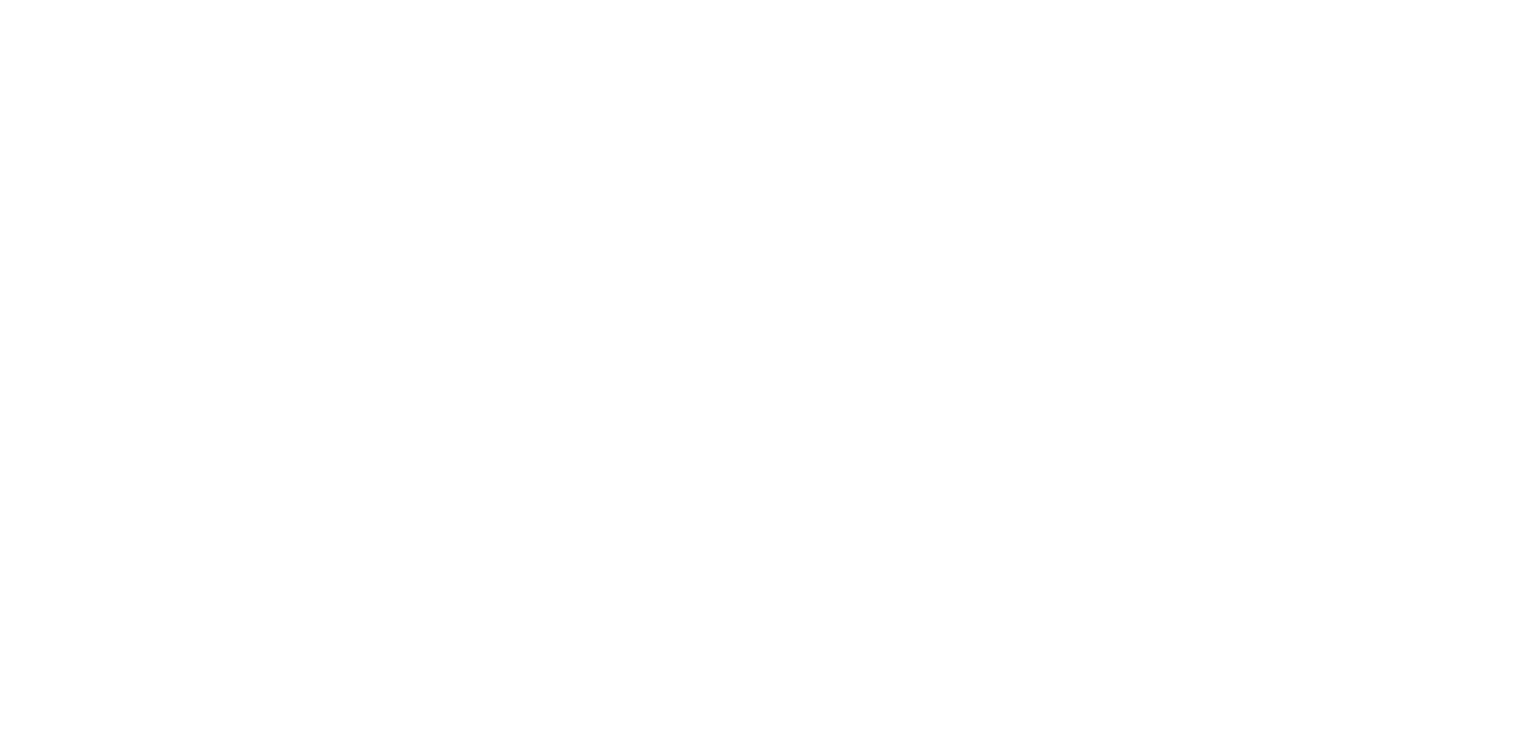 scroll, scrollTop: 0, scrollLeft: 0, axis: both 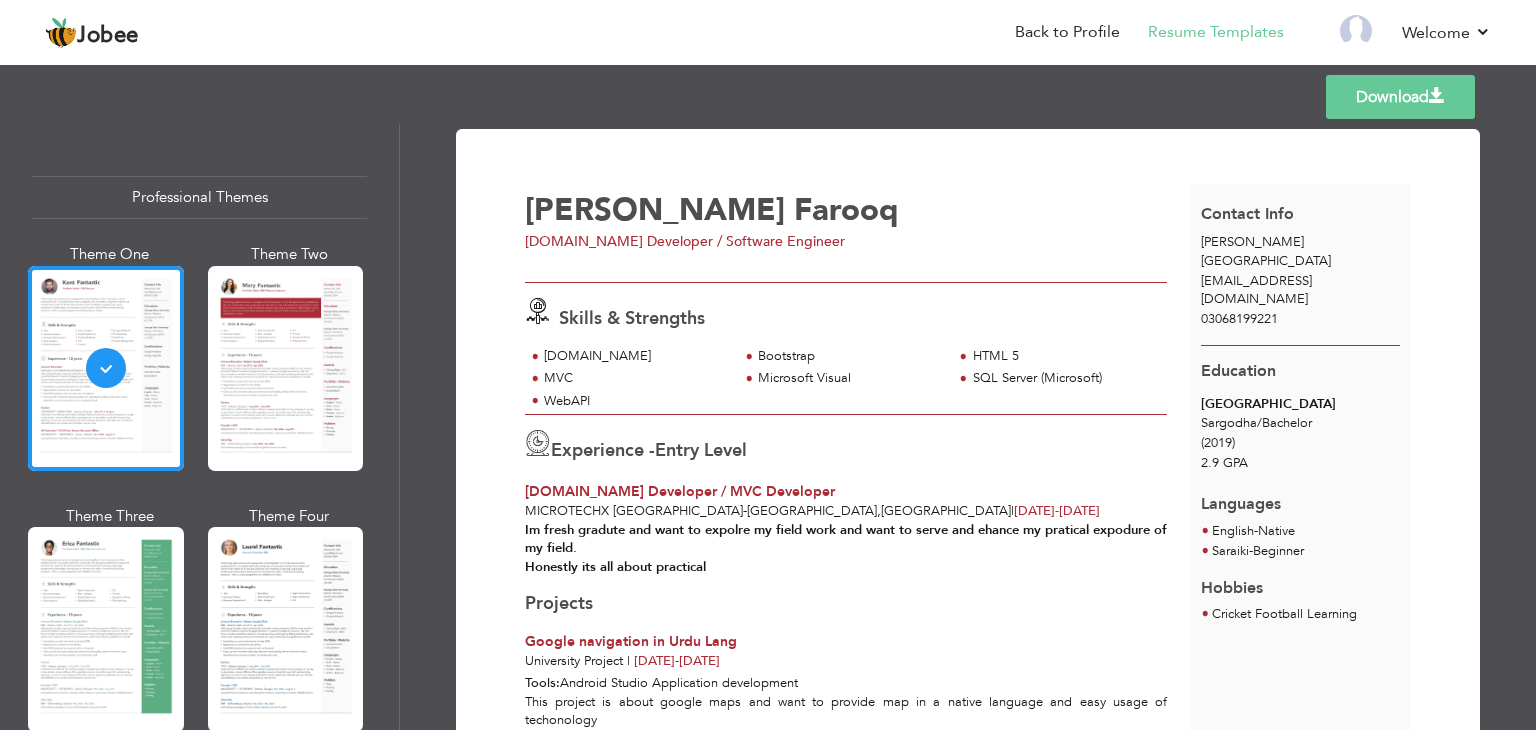 click on "Experience -  Entry Level
Asp.Net Developer / MVC Developer
Microtechx lahore  -  Lahore ,  Pakistan  |  Jun 2018  -  Sep 2018" at bounding box center (846, 468) 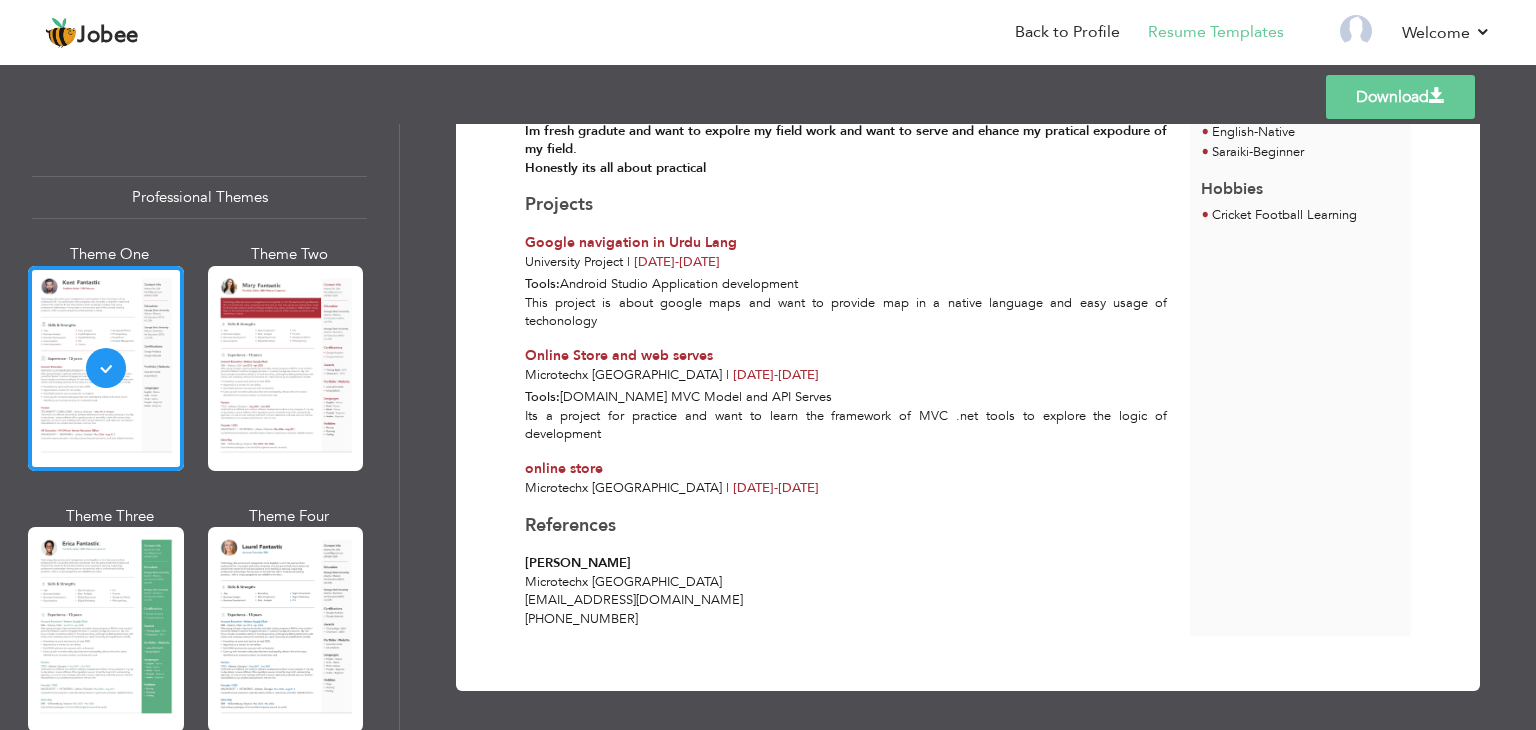 scroll, scrollTop: 0, scrollLeft: 0, axis: both 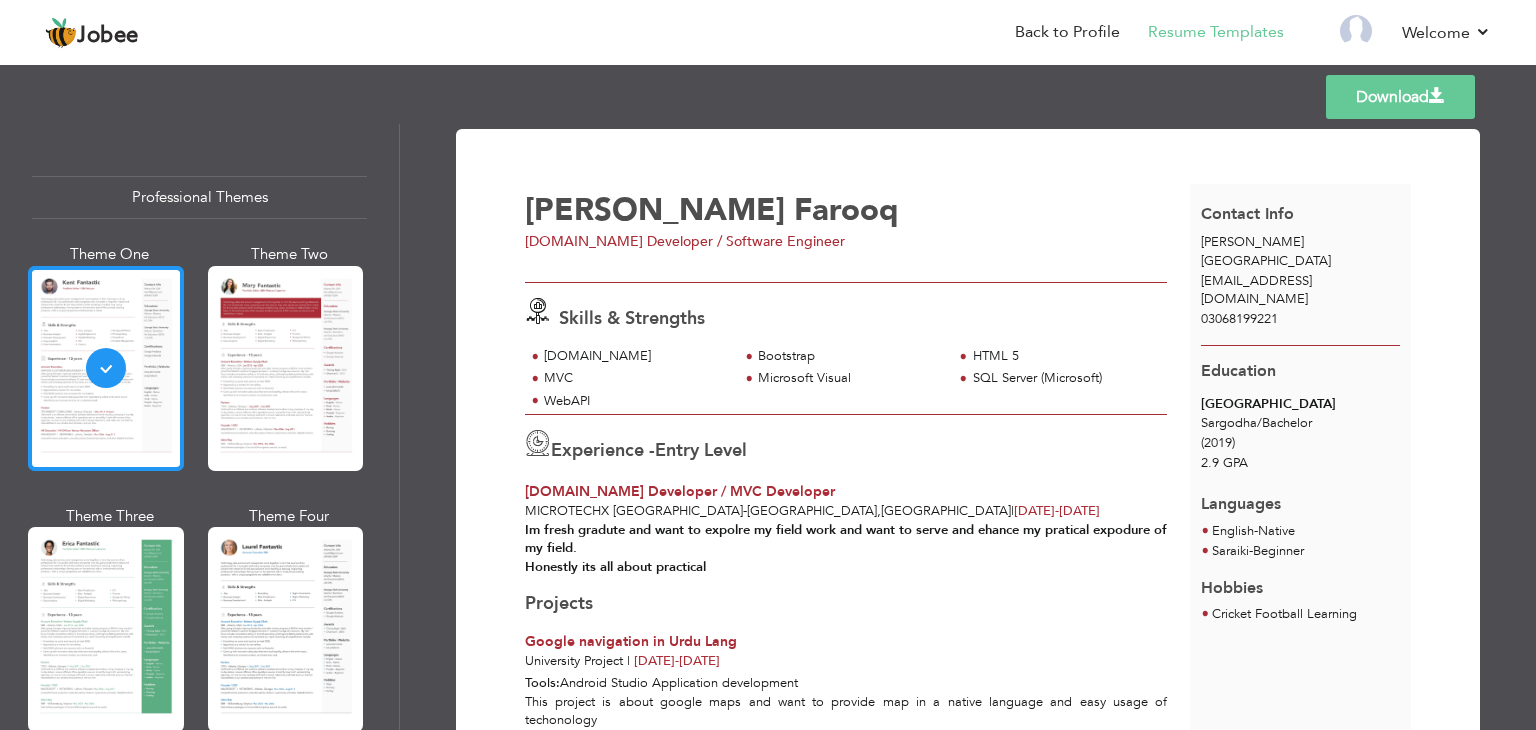 click at bounding box center [106, 368] 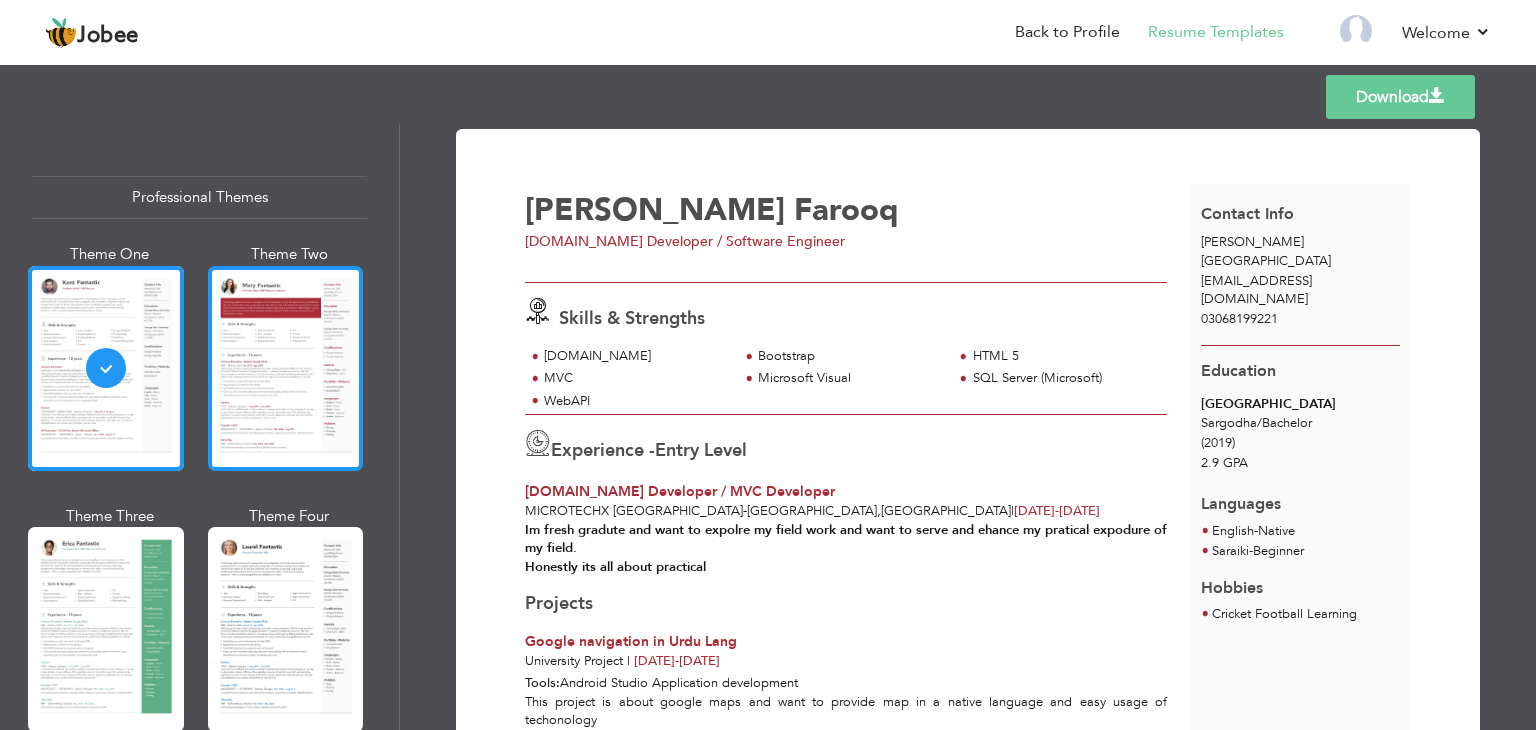 click at bounding box center (286, 368) 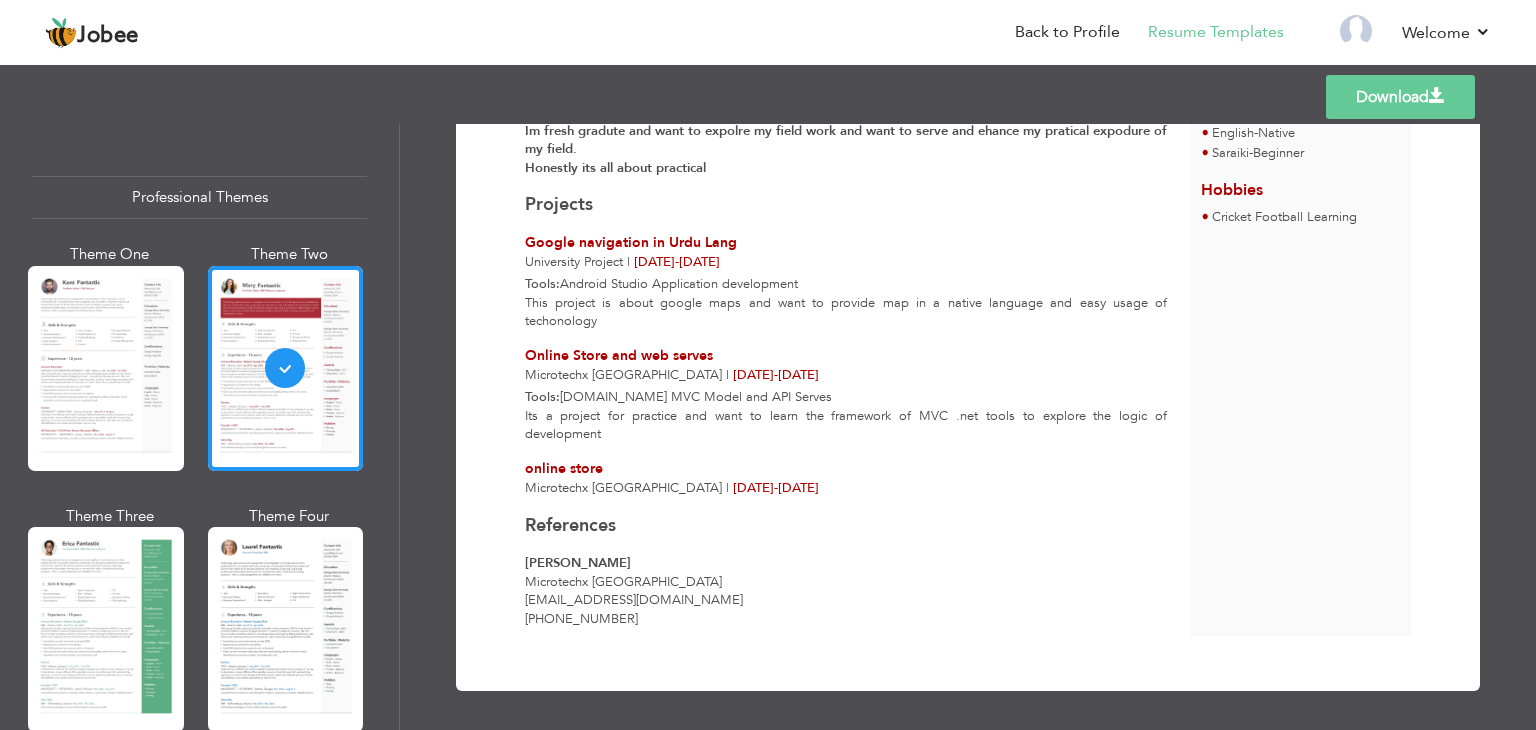 scroll, scrollTop: 0, scrollLeft: 0, axis: both 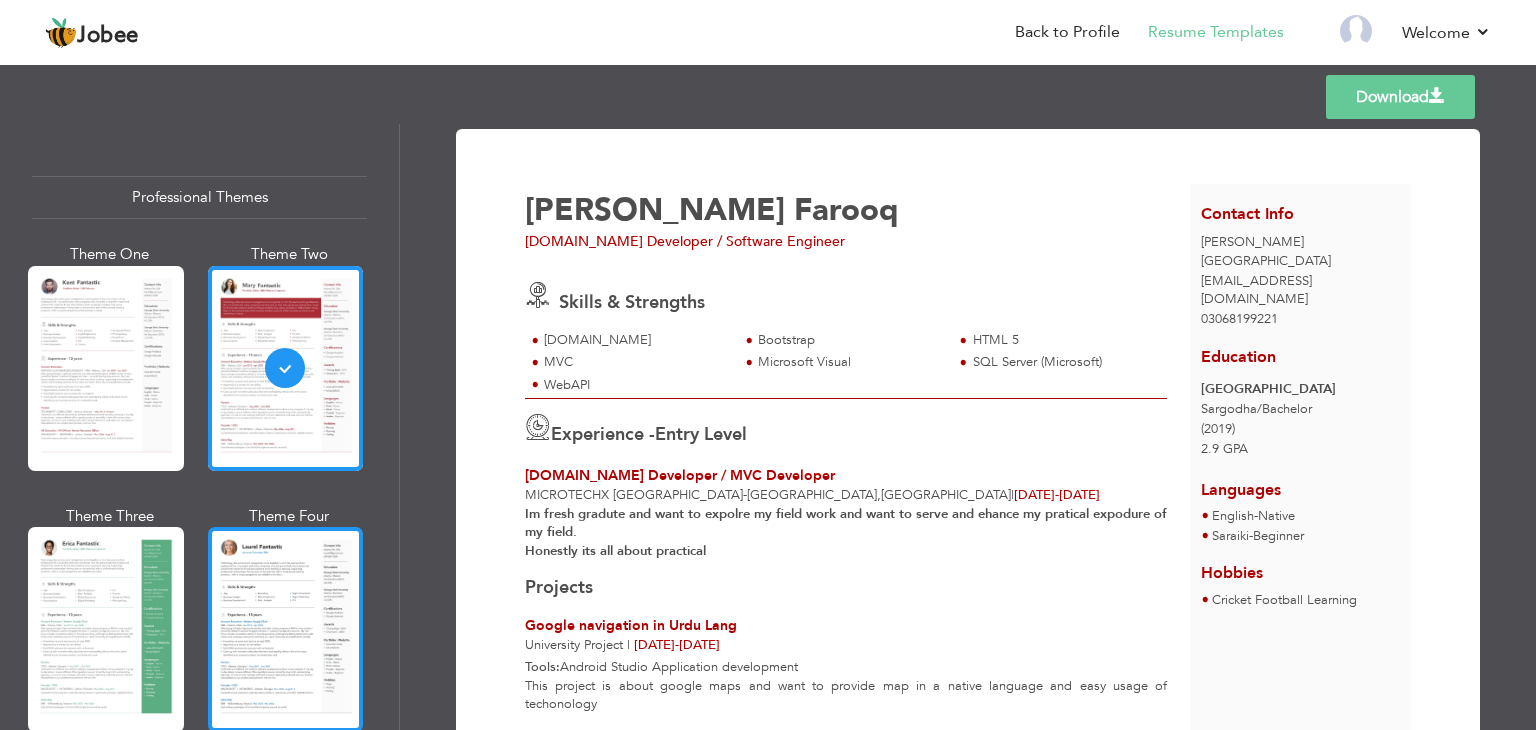 click at bounding box center [286, 629] 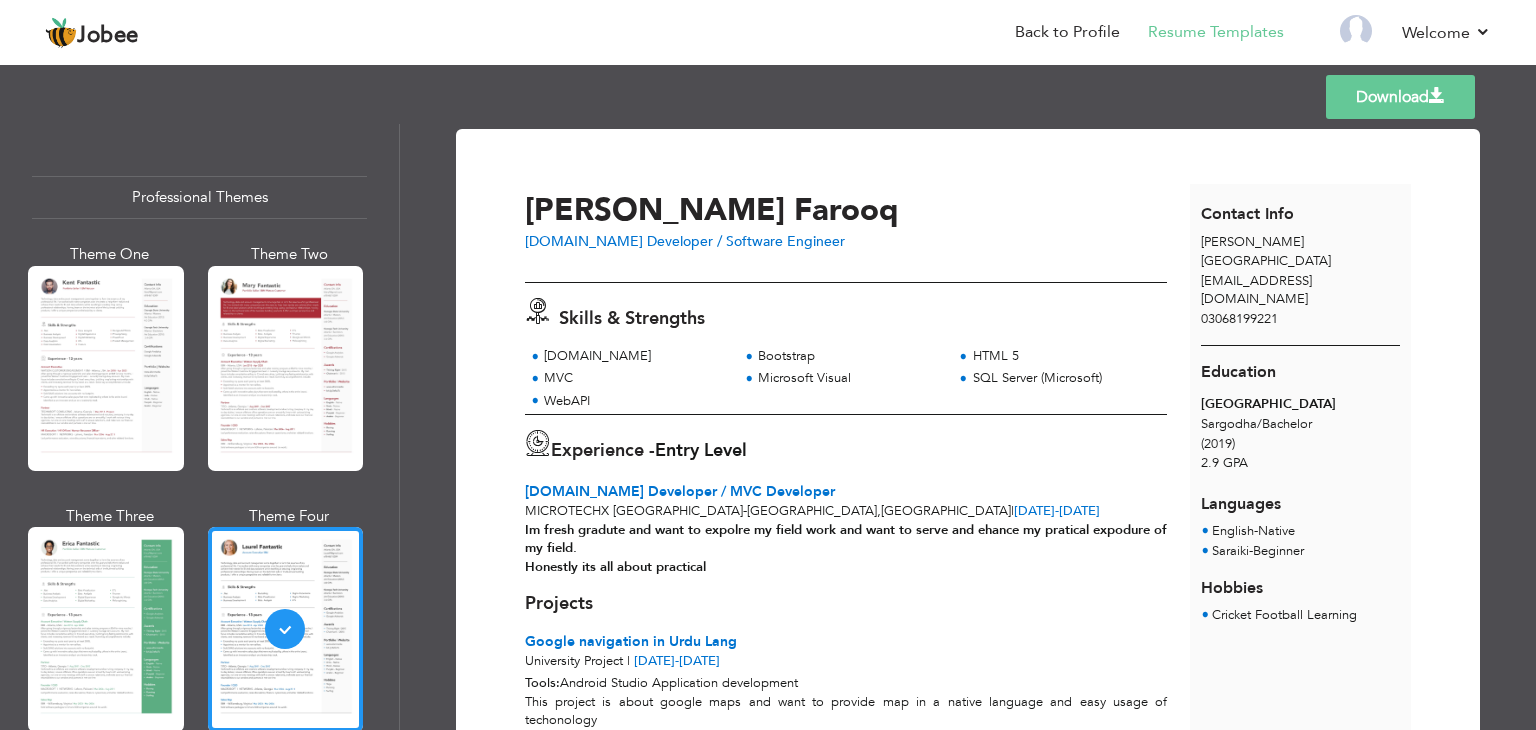 click on "Experience -" at bounding box center (603, 450) 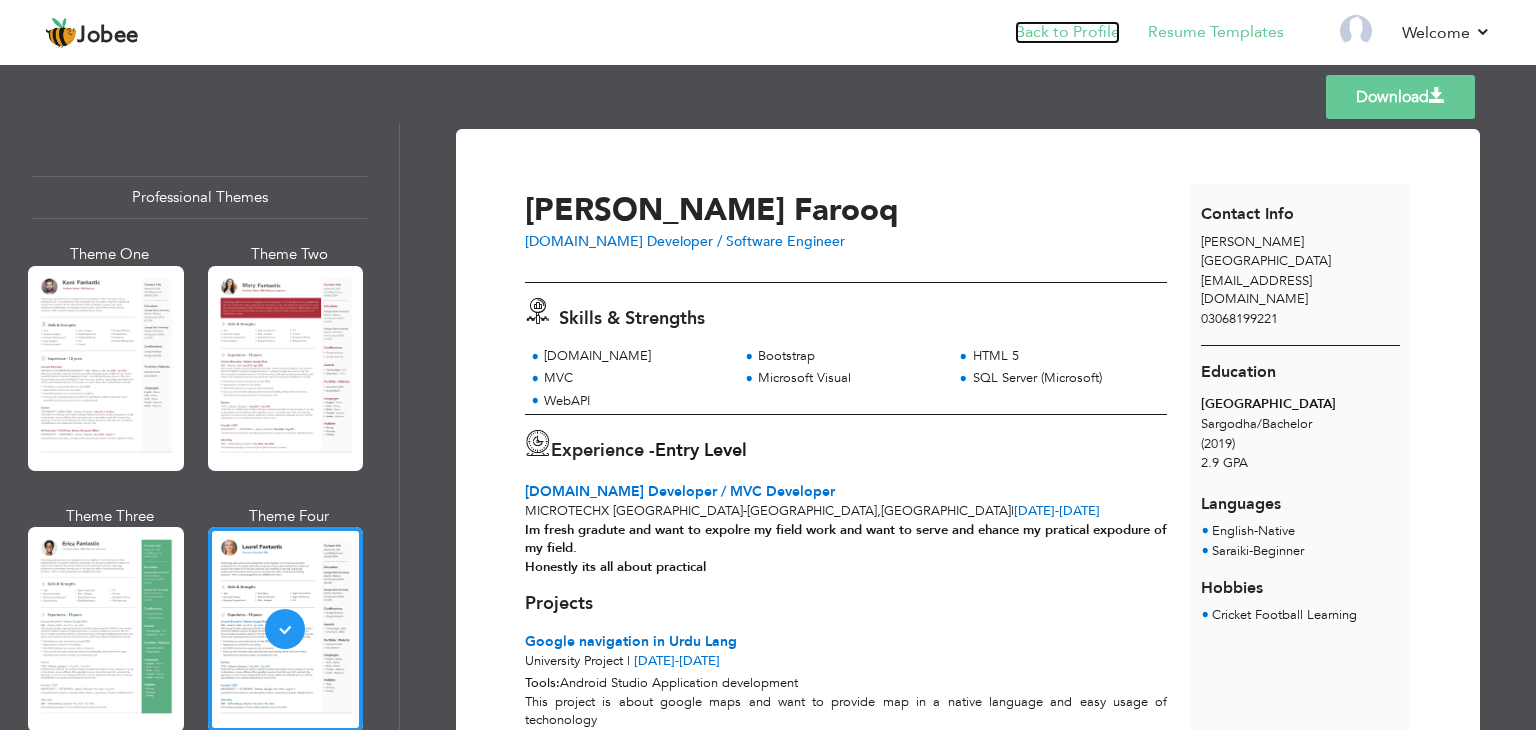 click on "Back to Profile" at bounding box center [1067, 32] 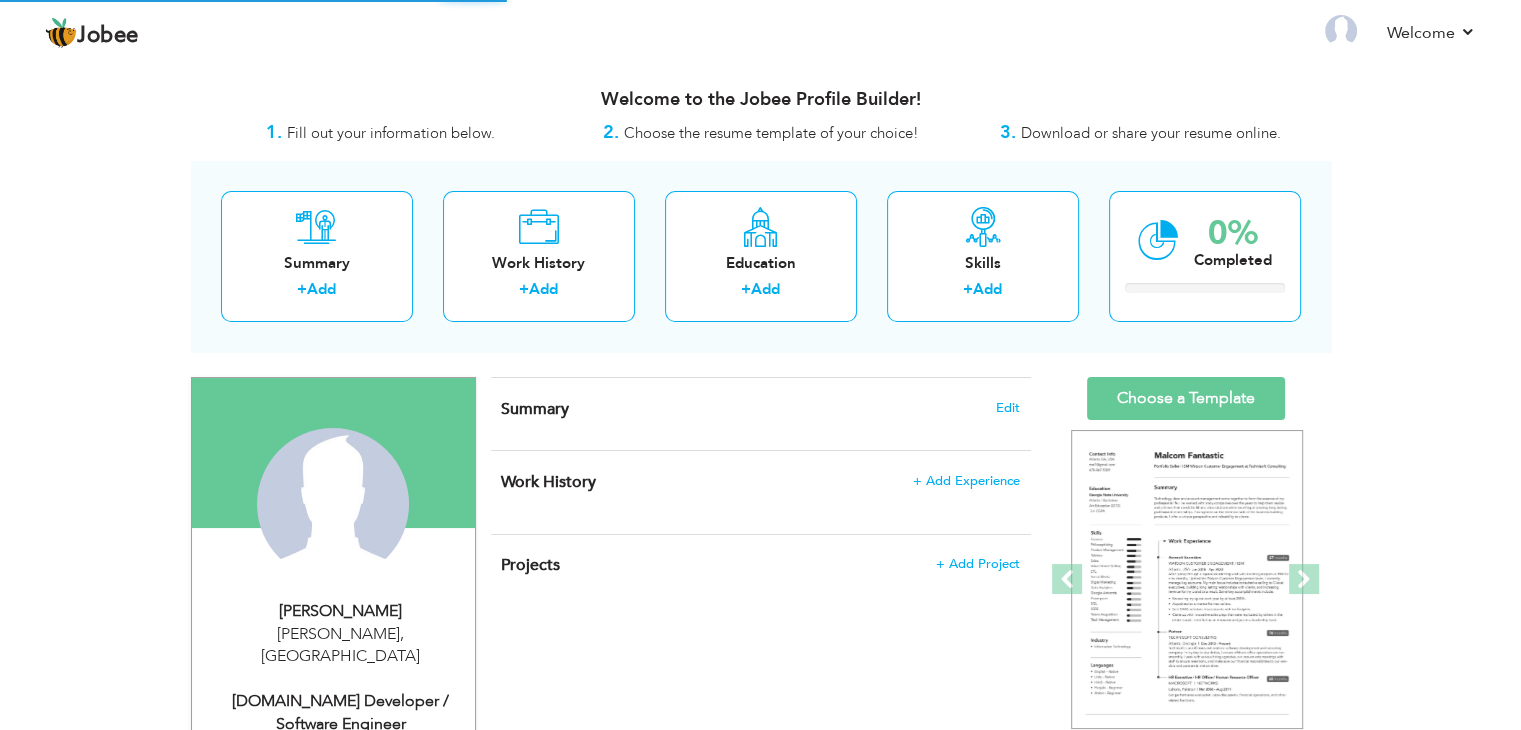 scroll, scrollTop: 0, scrollLeft: 0, axis: both 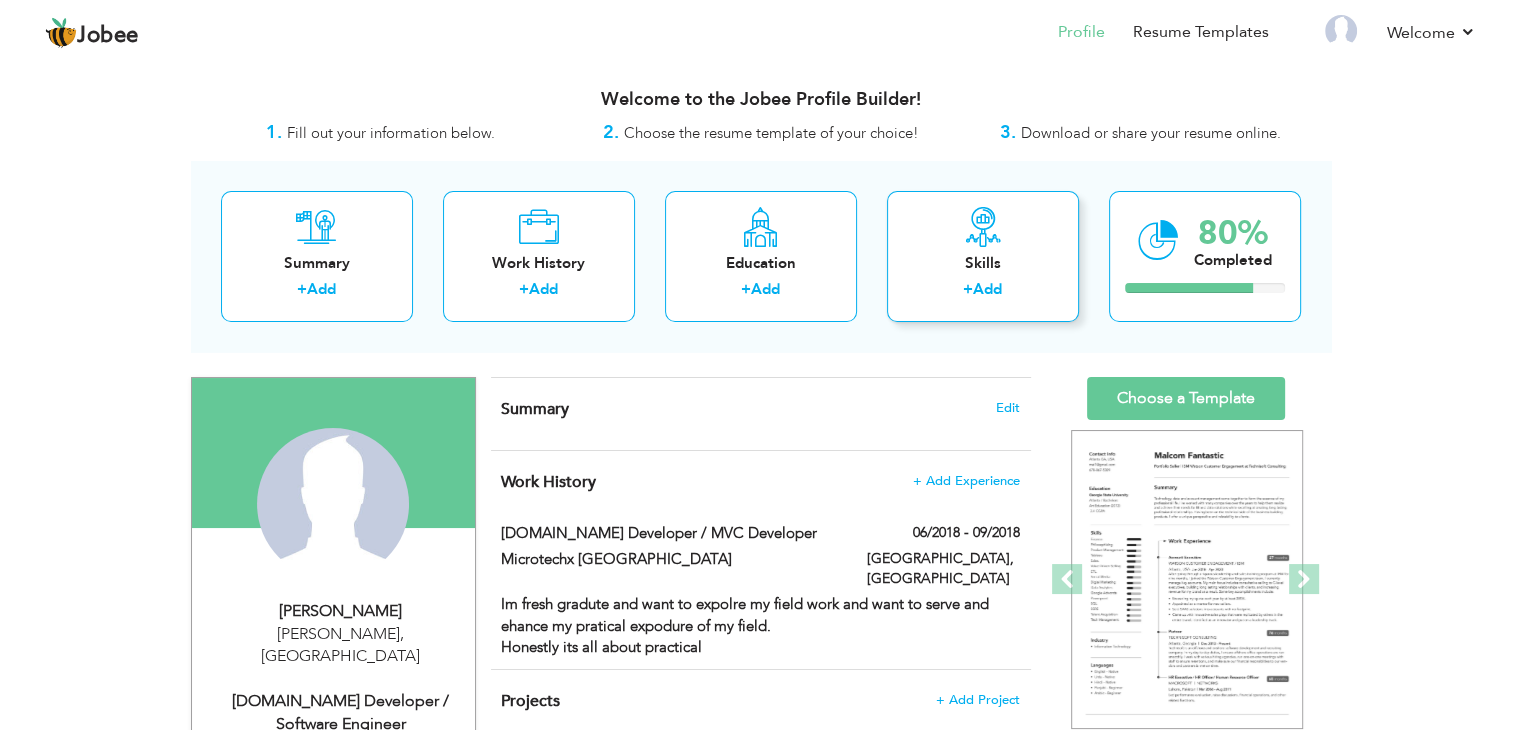 click on "Skills
+  Add" at bounding box center [983, 256] 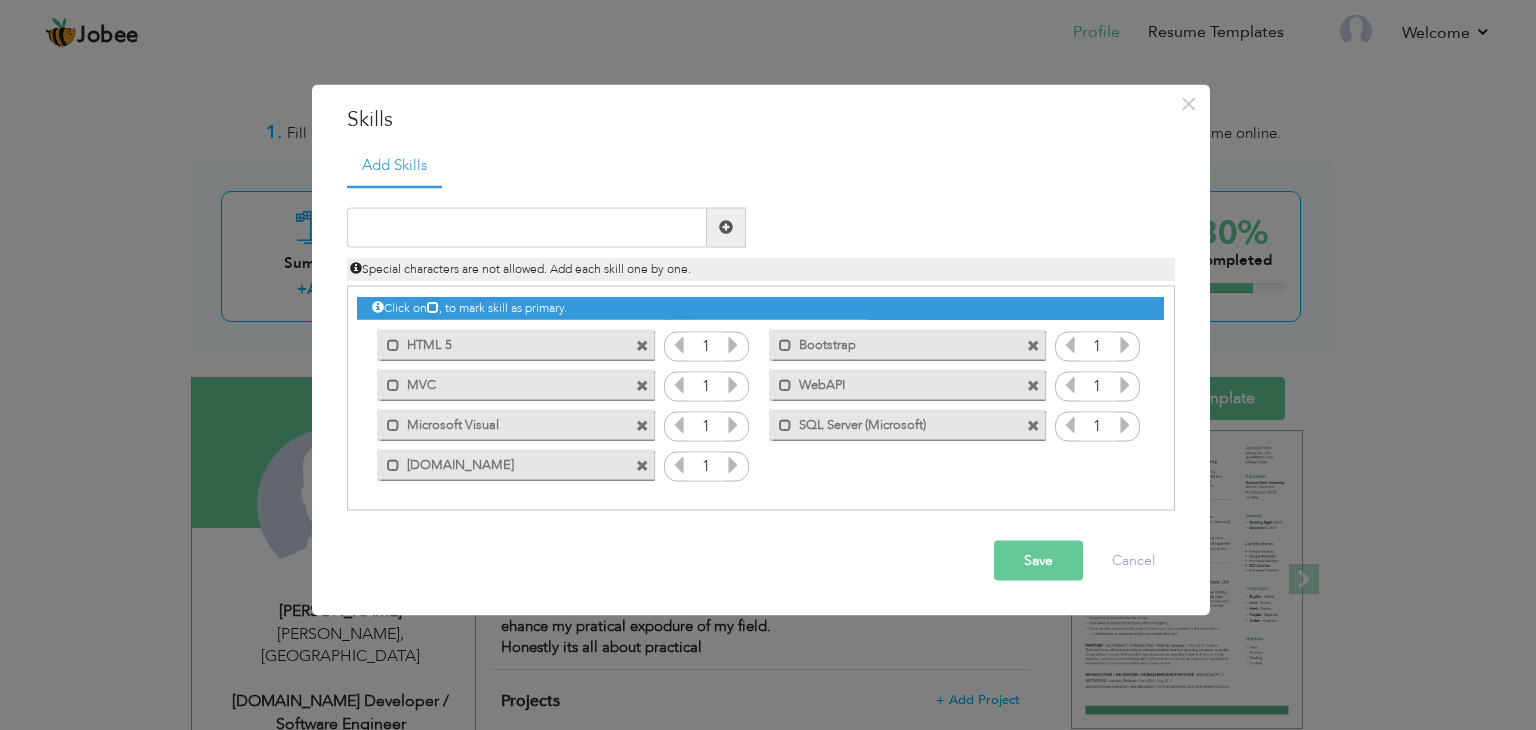 click at bounding box center (642, 346) 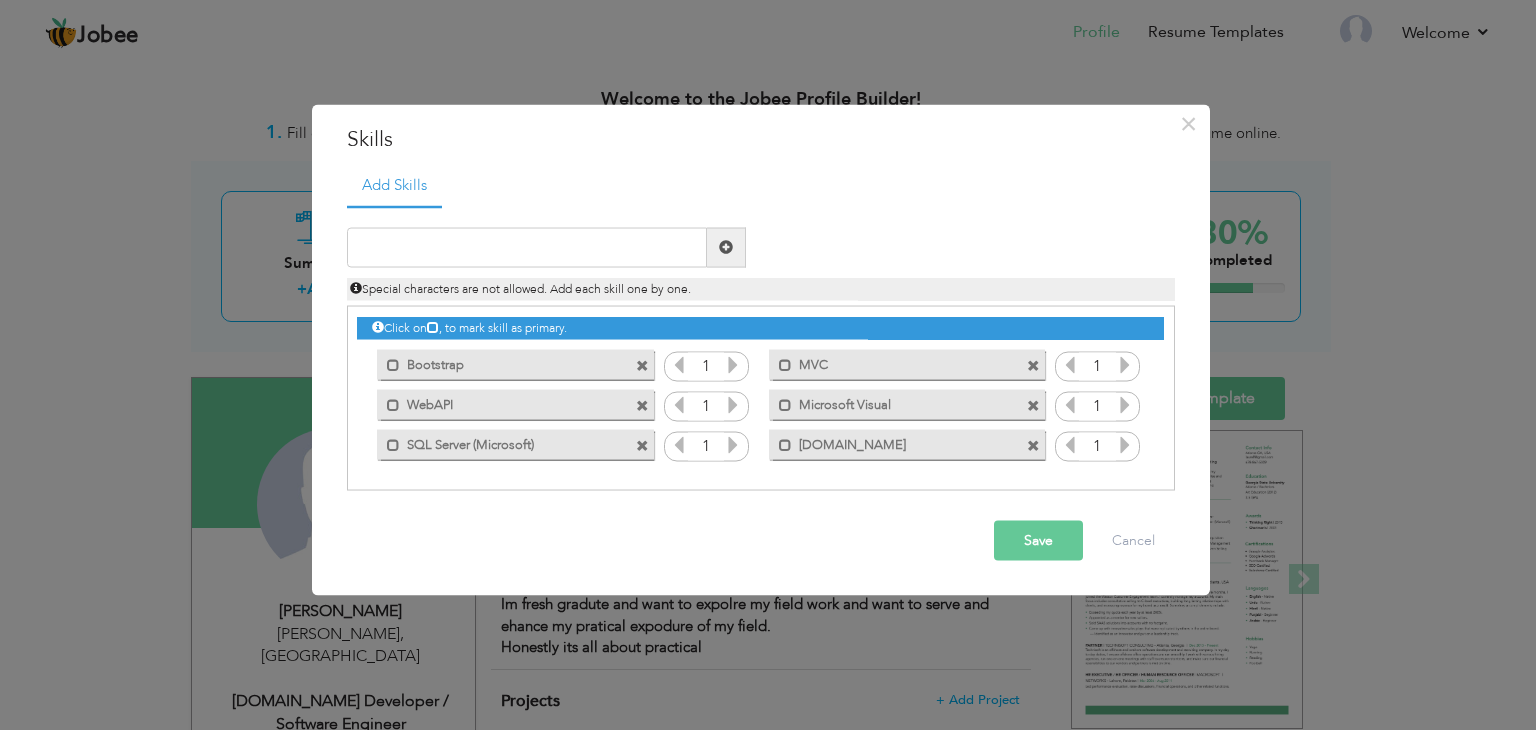 click at bounding box center (642, 366) 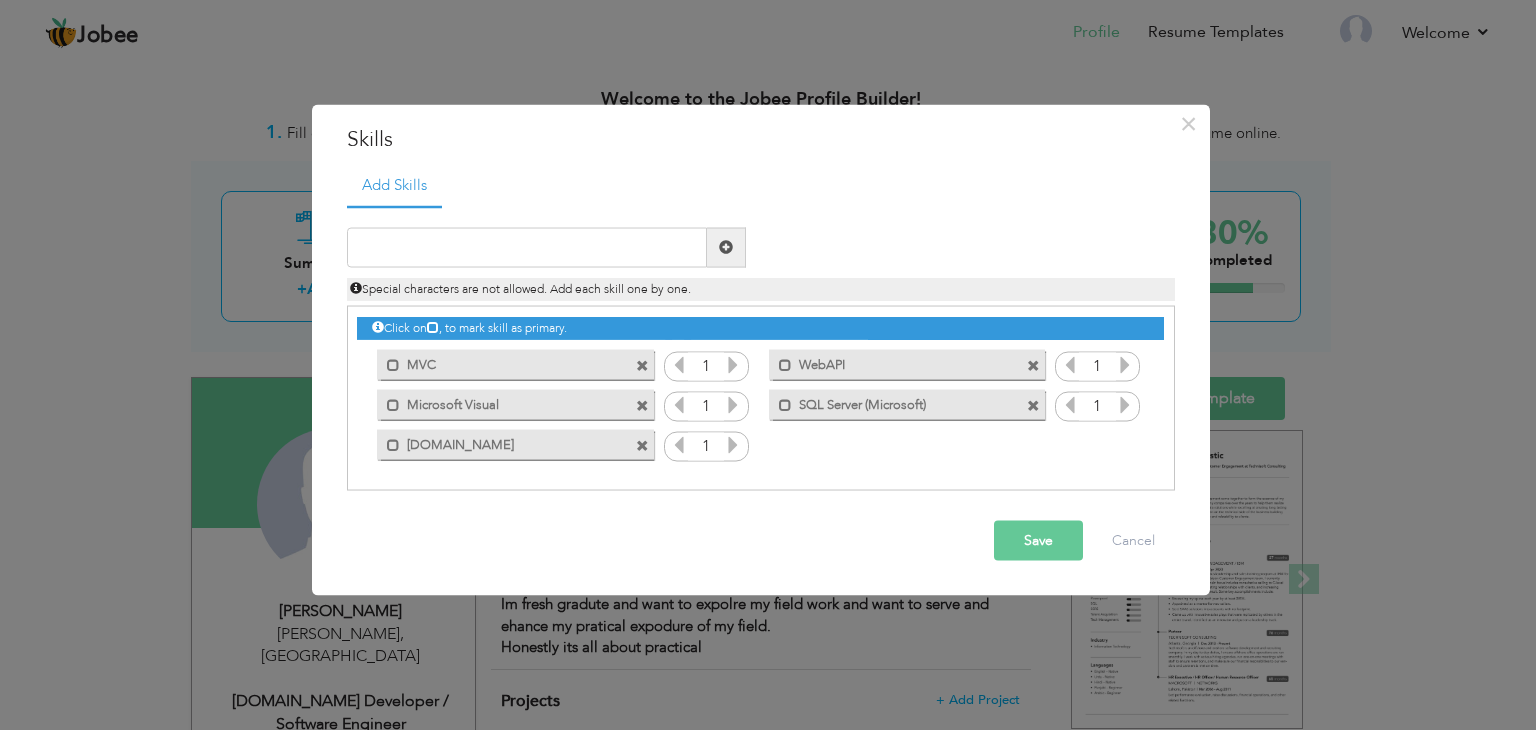 click at bounding box center [642, 366] 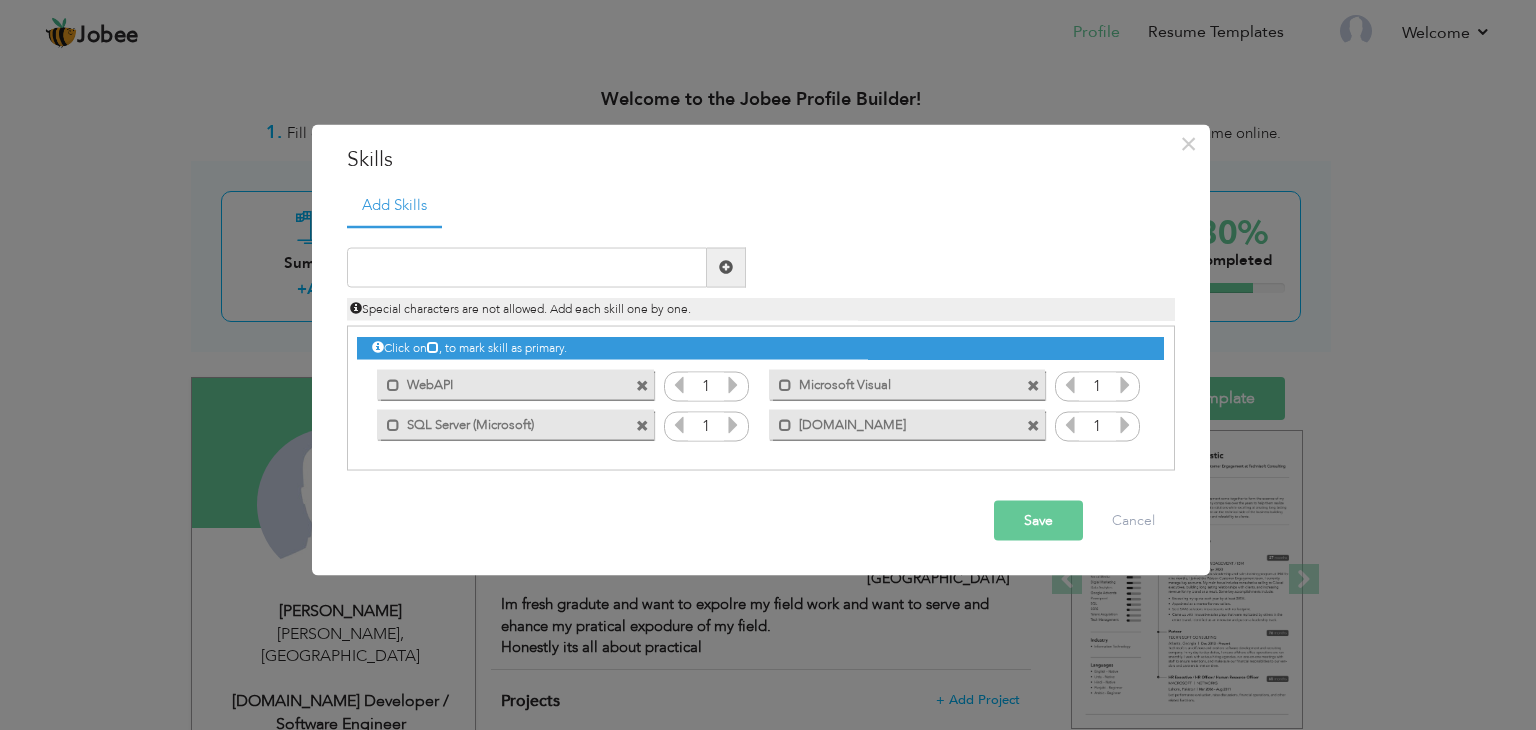 click on "Mark as primary skill.
WebAPI" at bounding box center (510, 385) 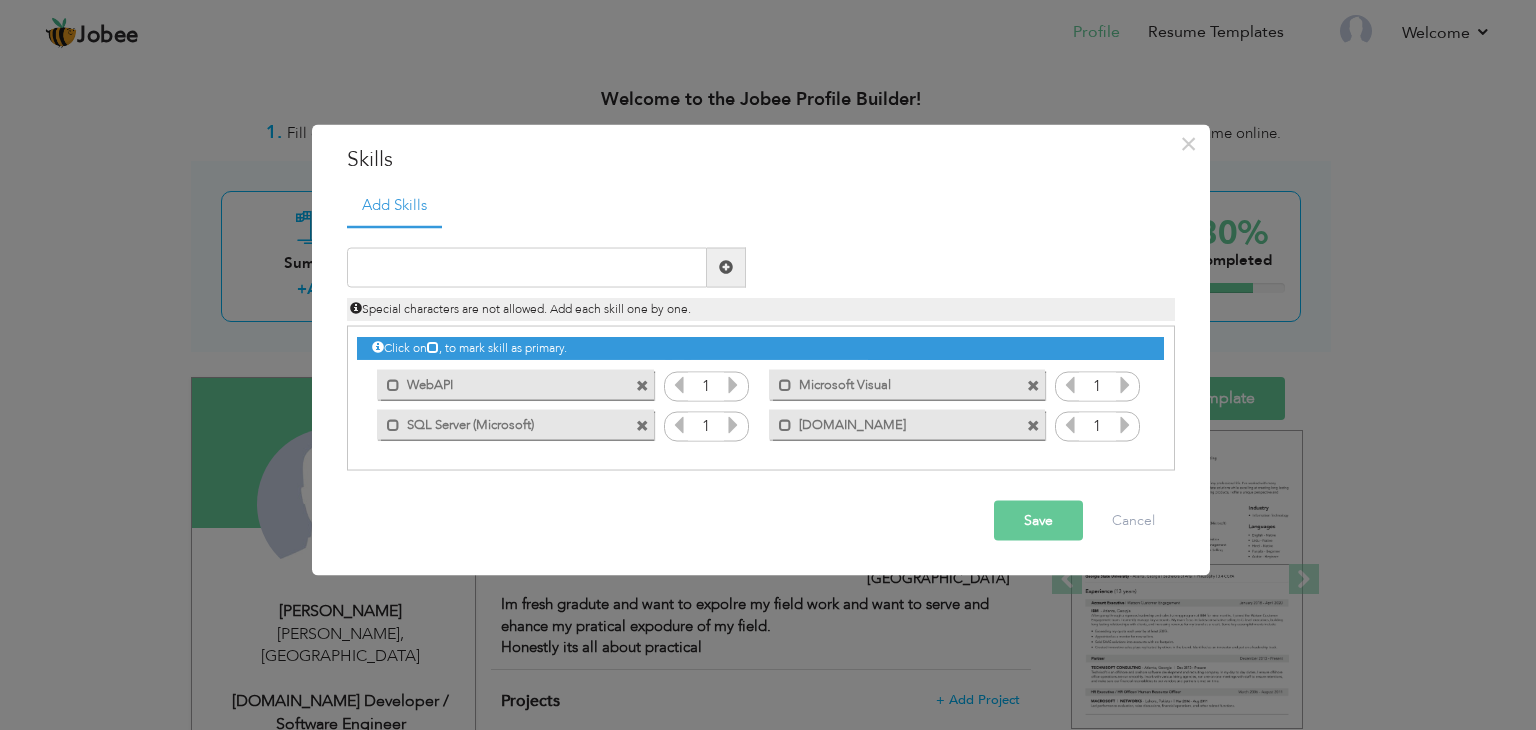click at bounding box center (1033, 386) 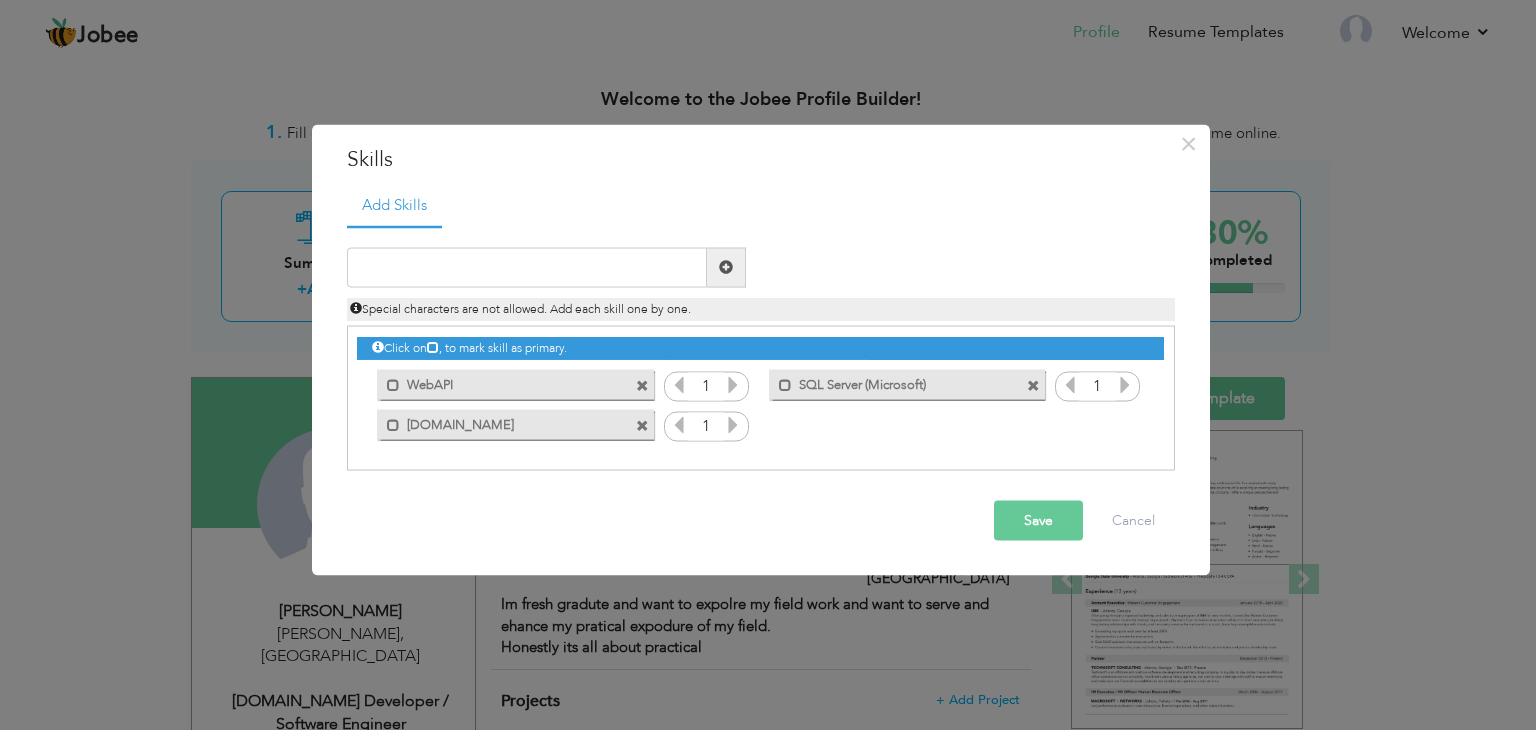 click at bounding box center [1033, 386] 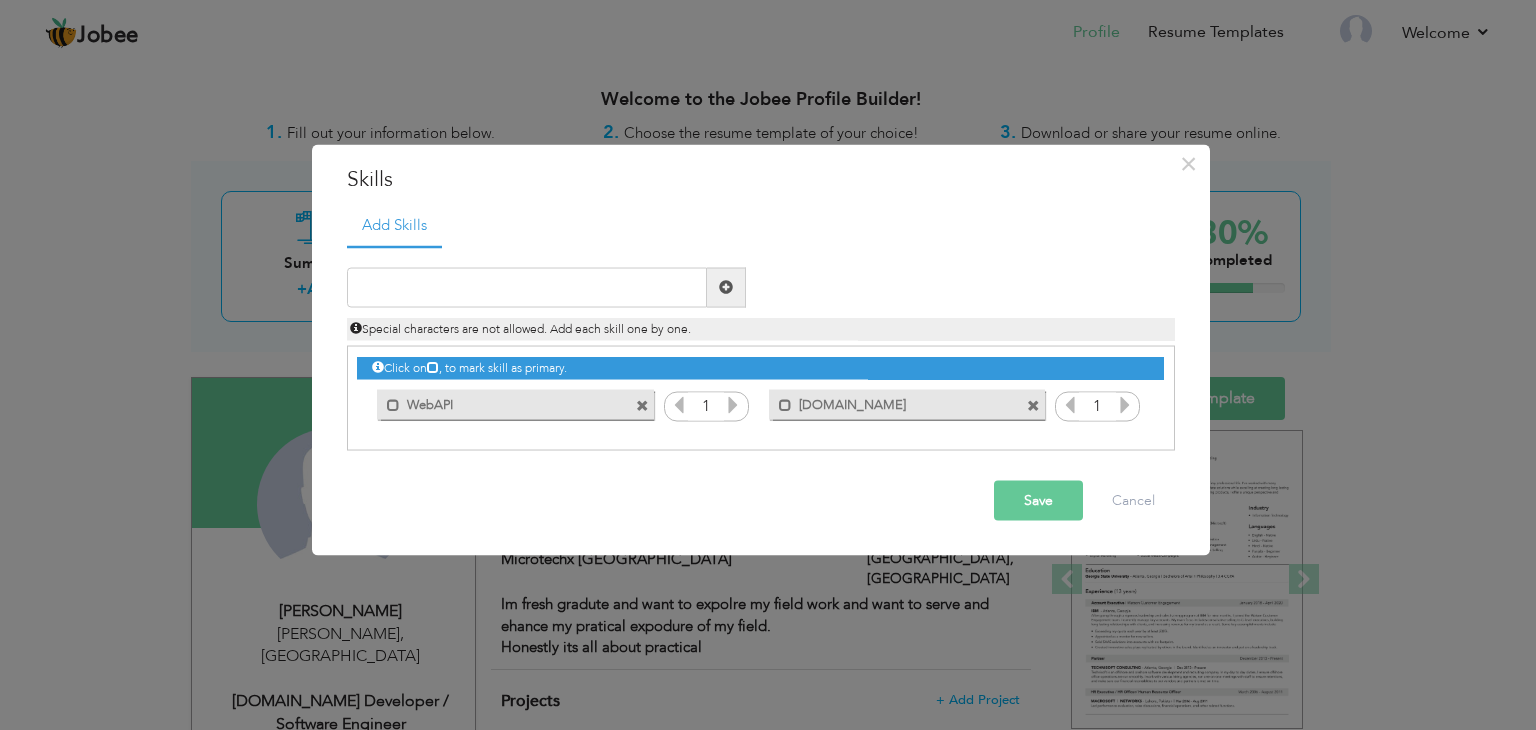 click on "Add Skills
Duplicate entry
HTML 5 1 1 MVC" at bounding box center [761, 335] 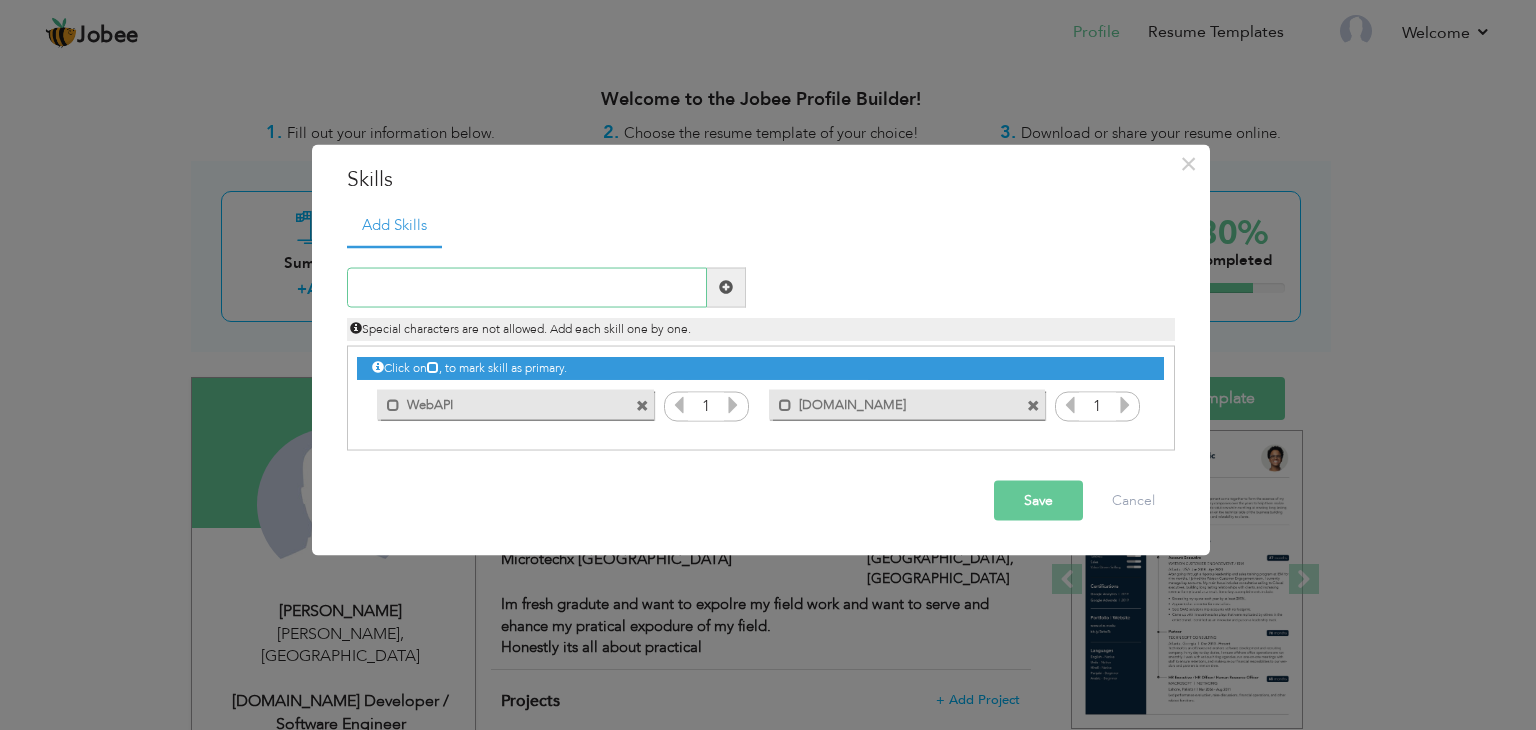 click at bounding box center (527, 287) 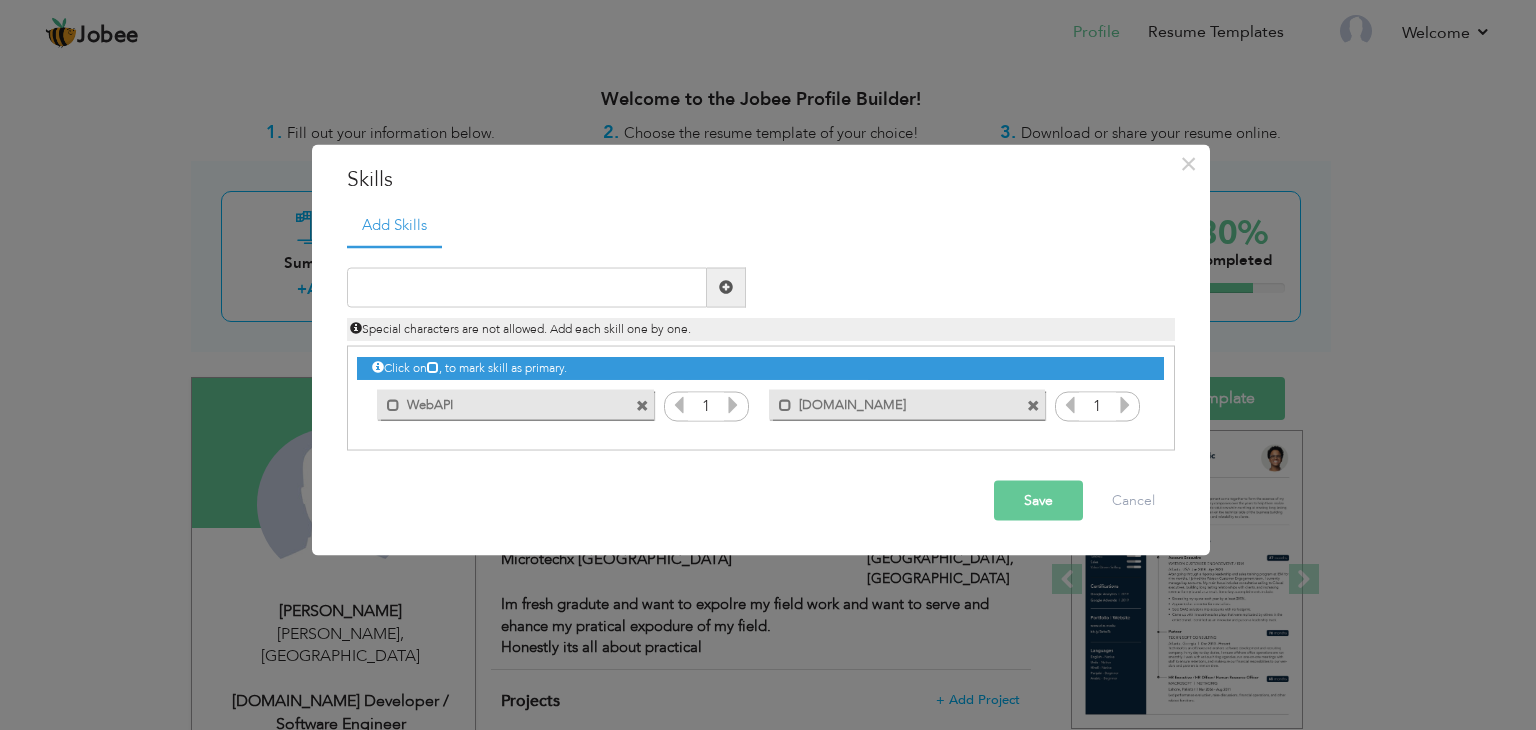 click at bounding box center (726, 287) 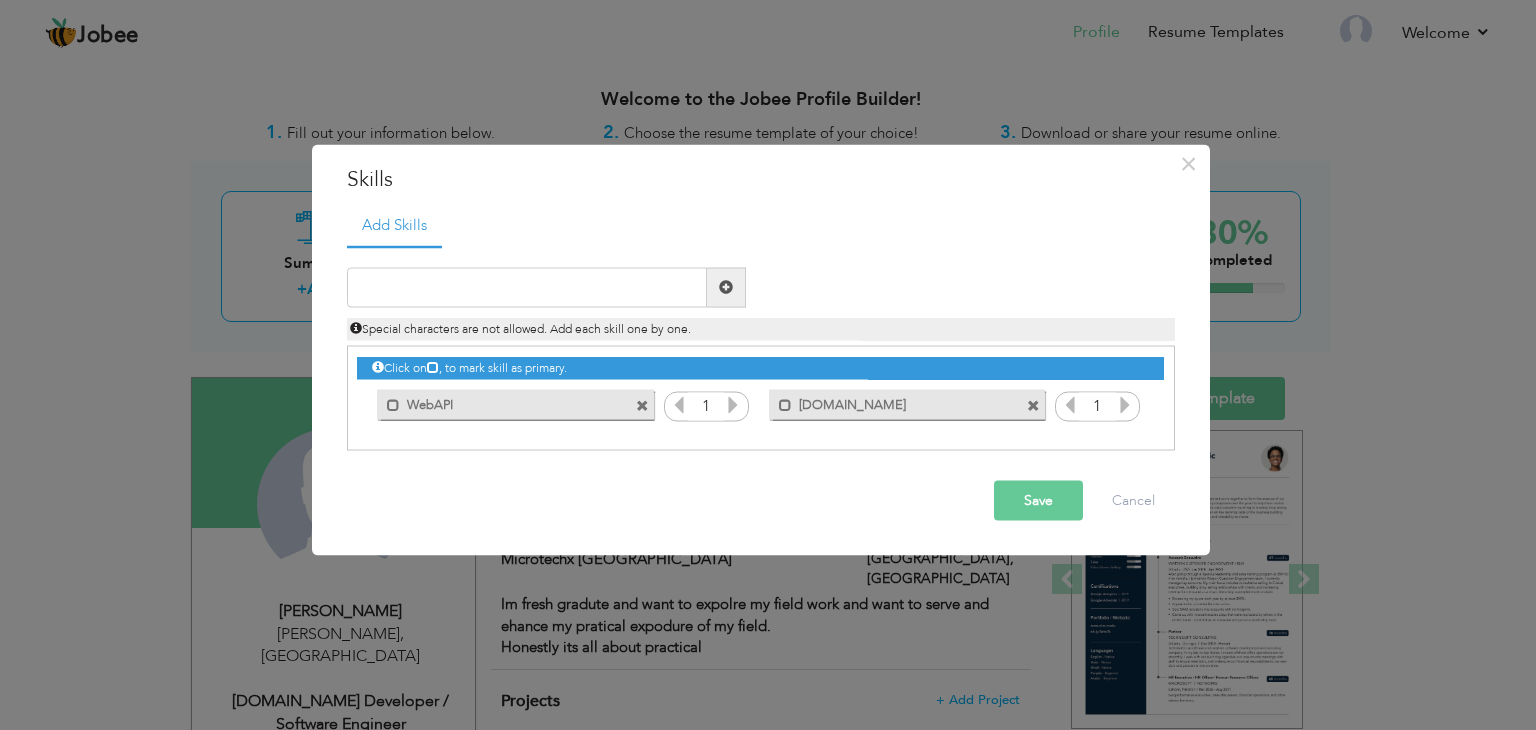 click at bounding box center (726, 287) 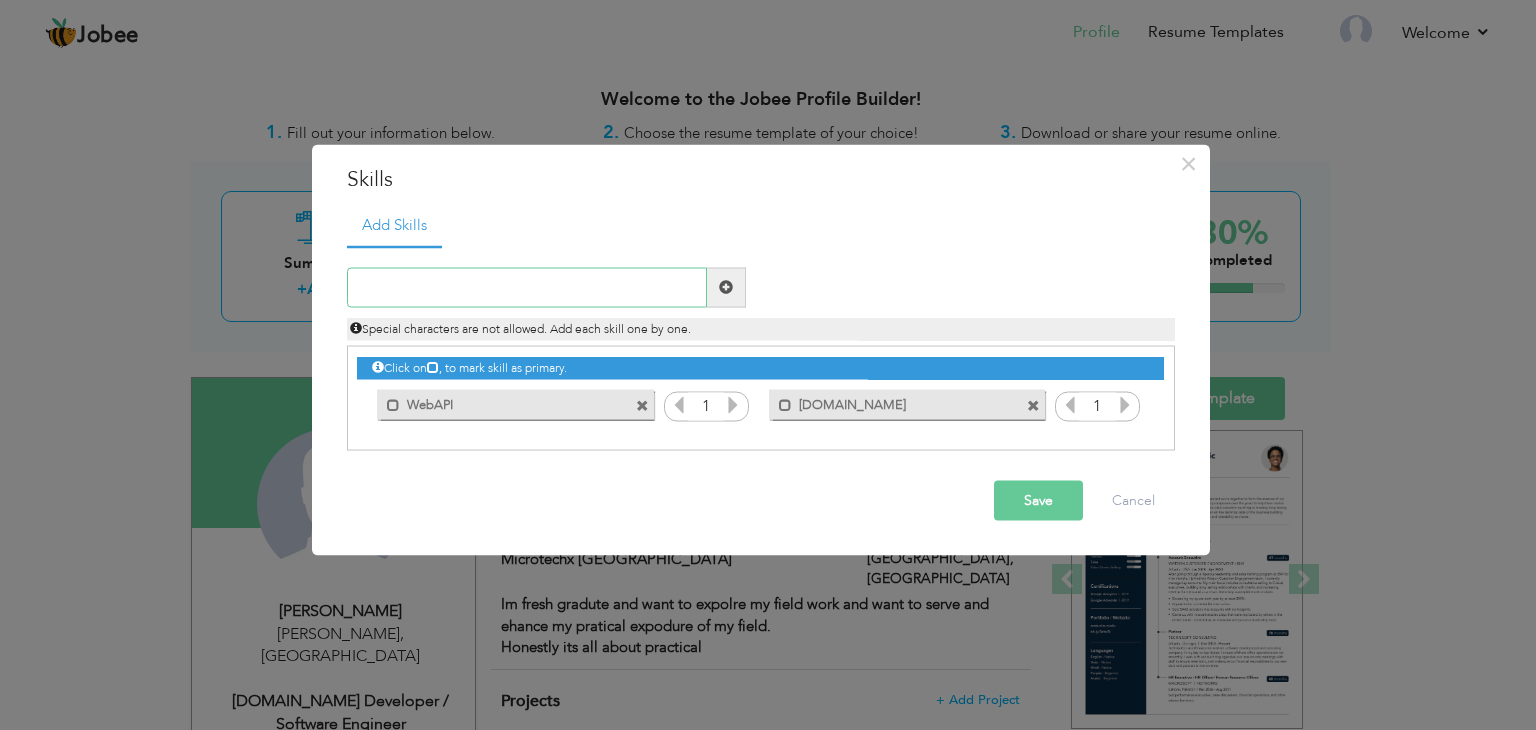 click at bounding box center [527, 287] 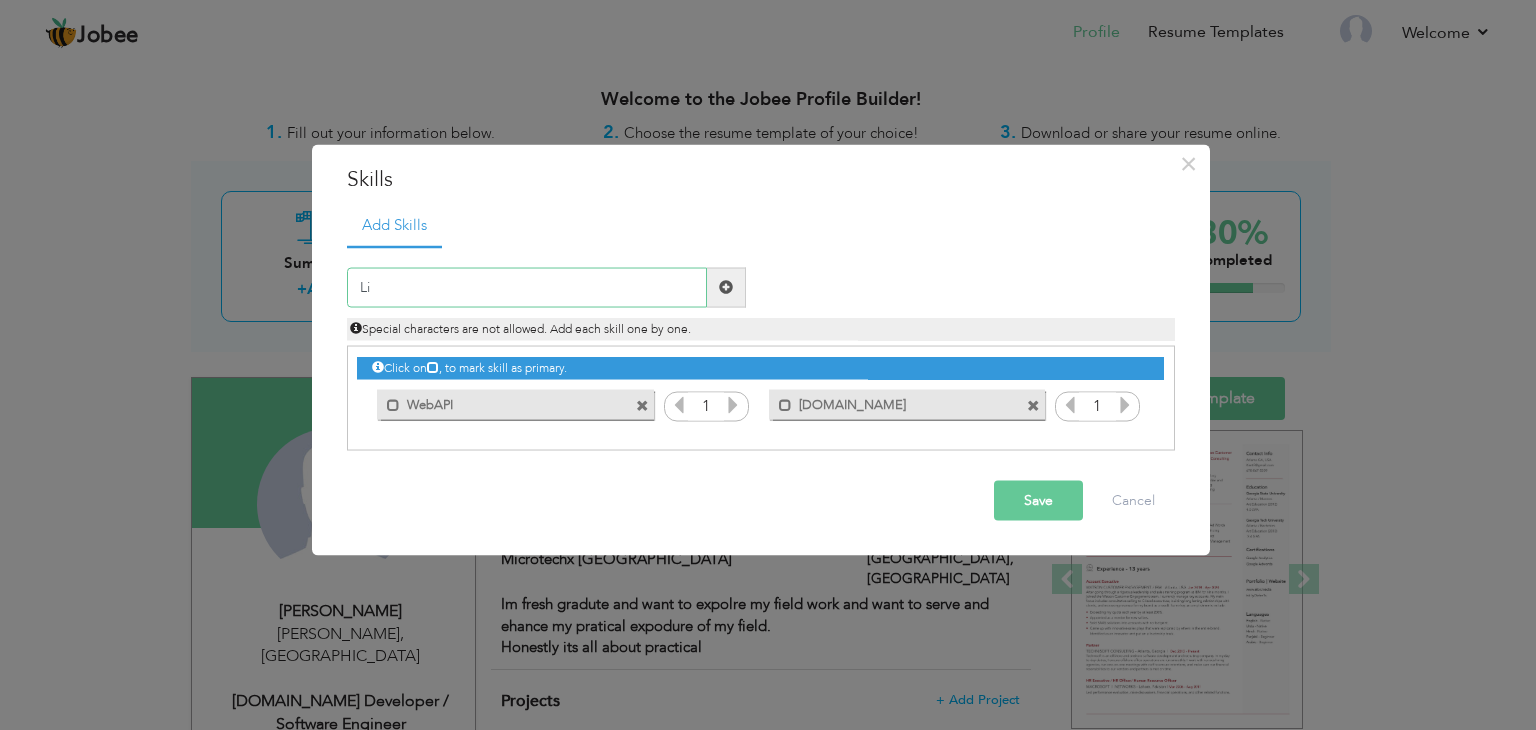 type on "L" 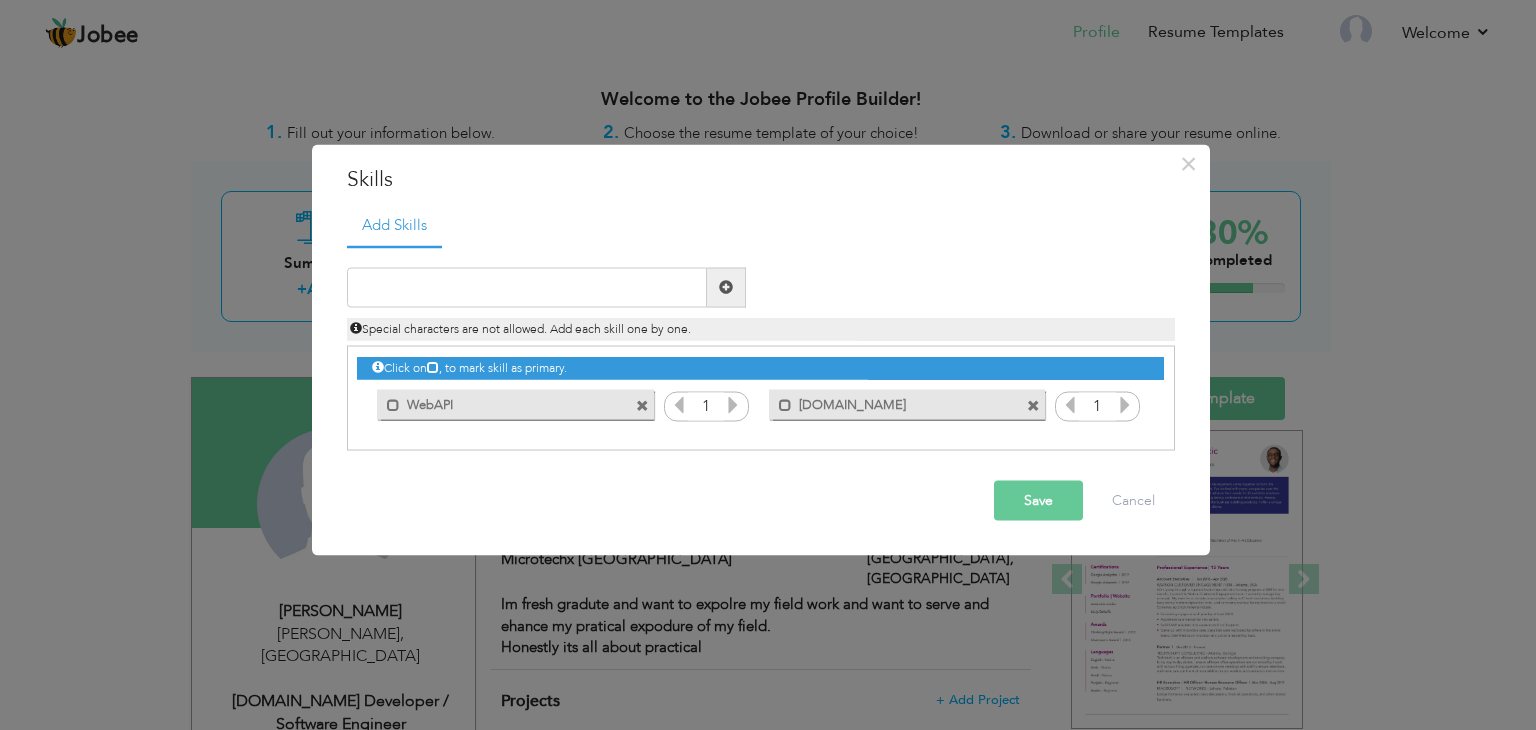 click on "WebAPI" at bounding box center (501, 402) 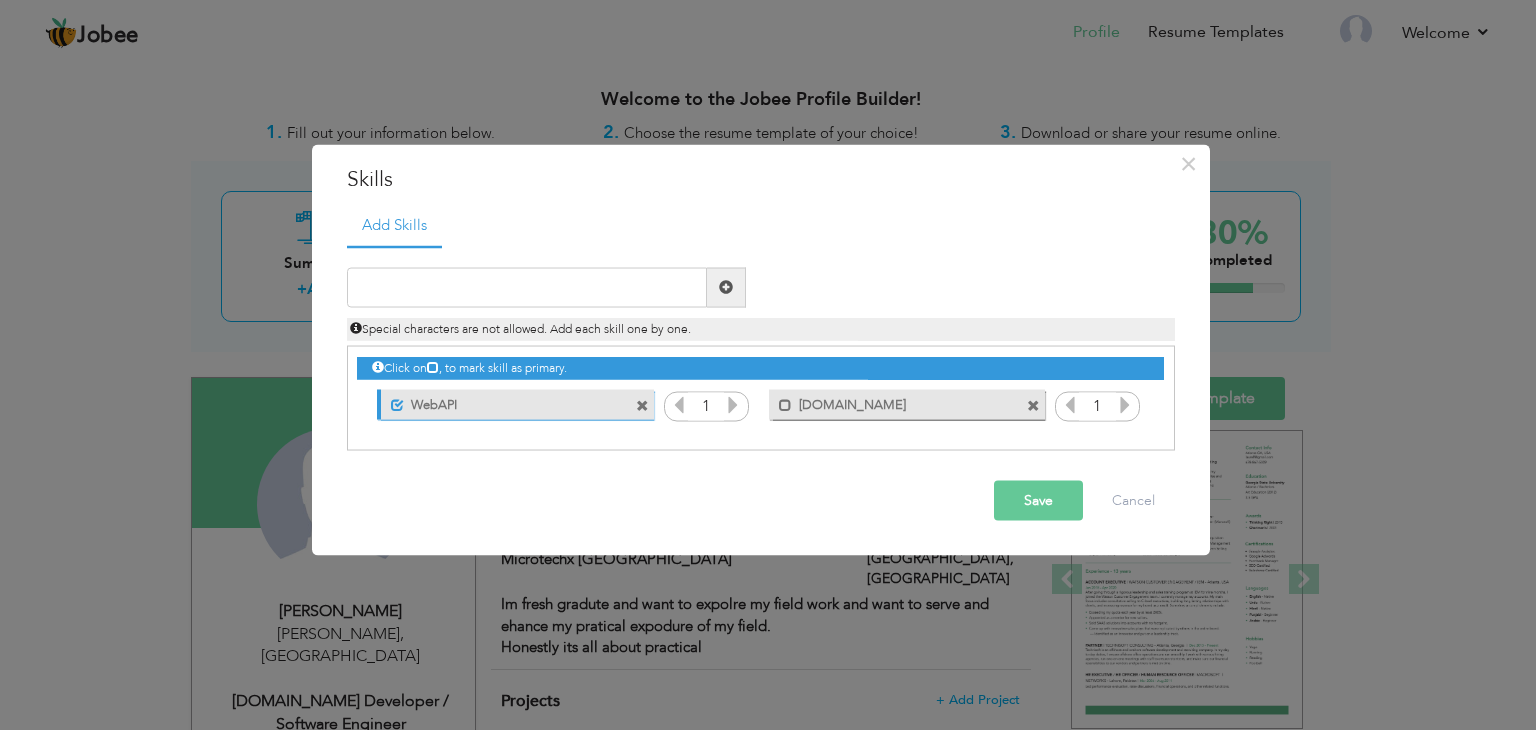 click on "WebAPI" at bounding box center [503, 402] 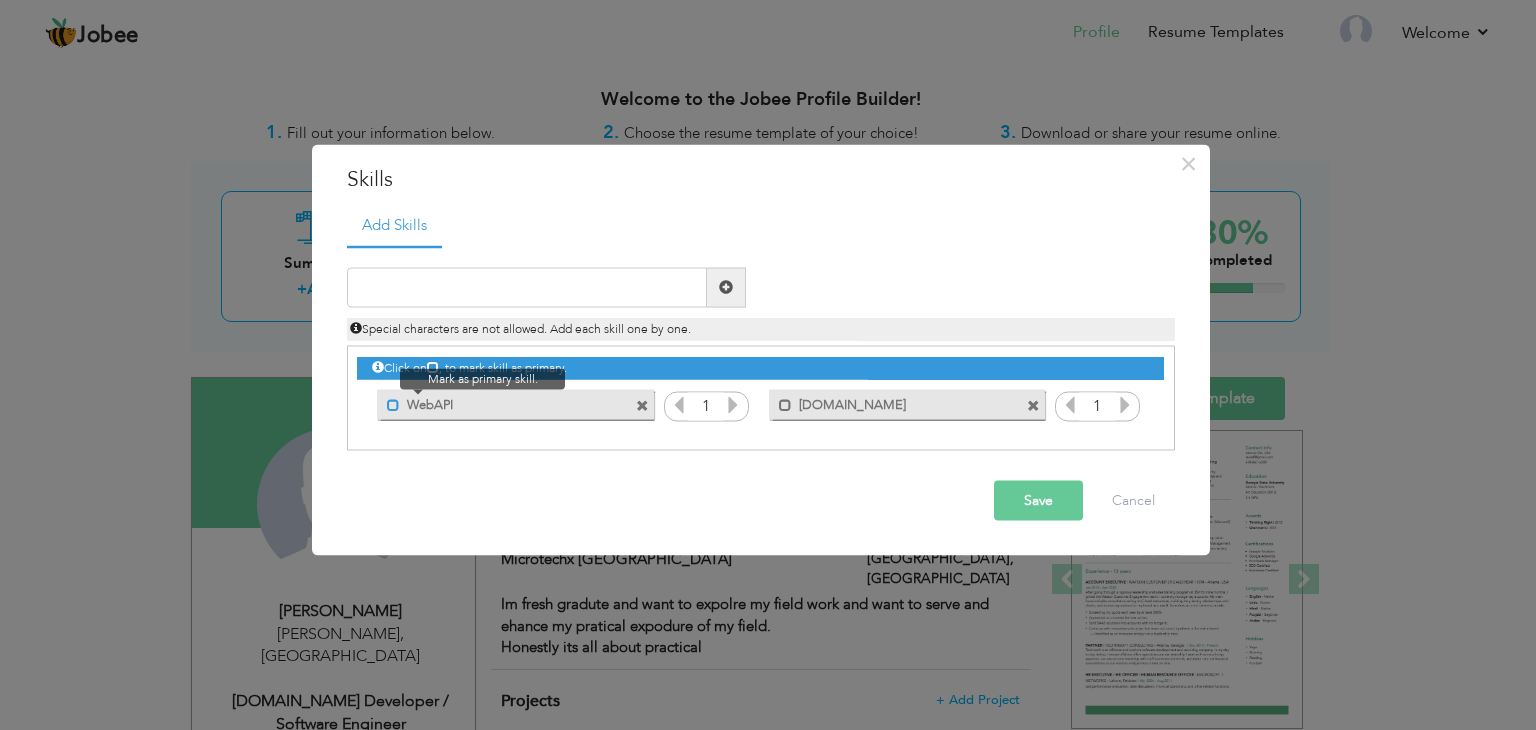 click on "Mark as primary skill.
WebAPI" at bounding box center [515, 405] 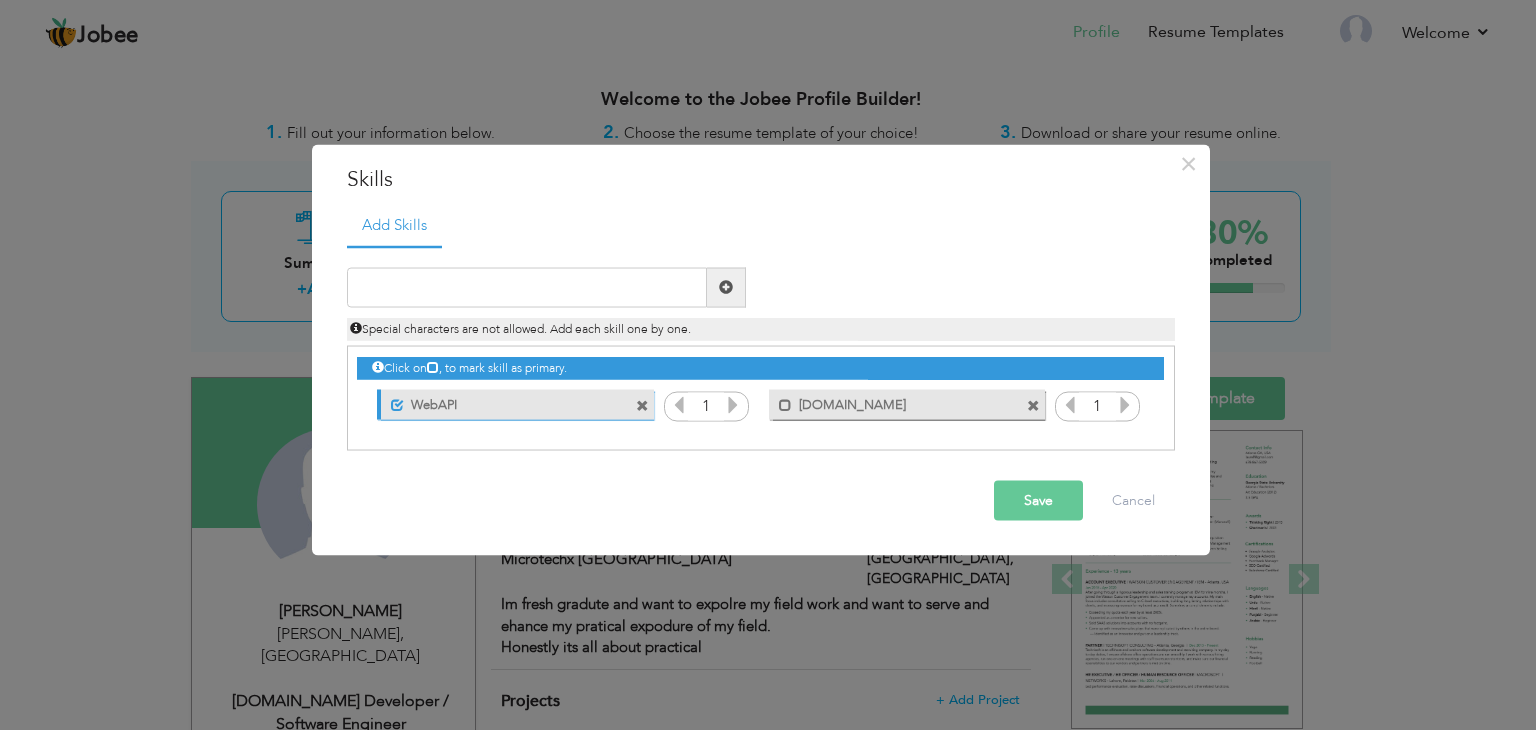 click on "Unmark as primary skill.
WebAPI" at bounding box center (515, 405) 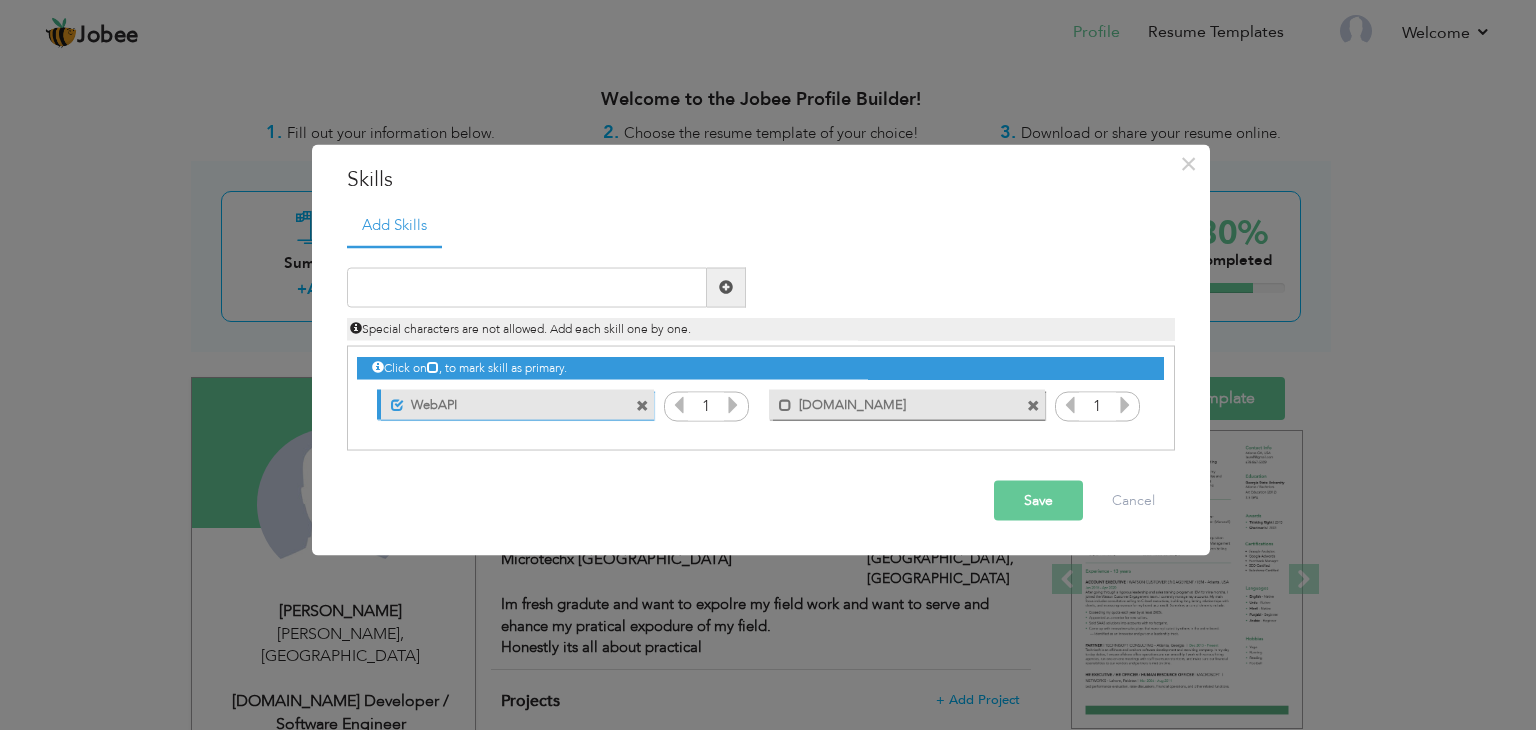 click at bounding box center [642, 406] 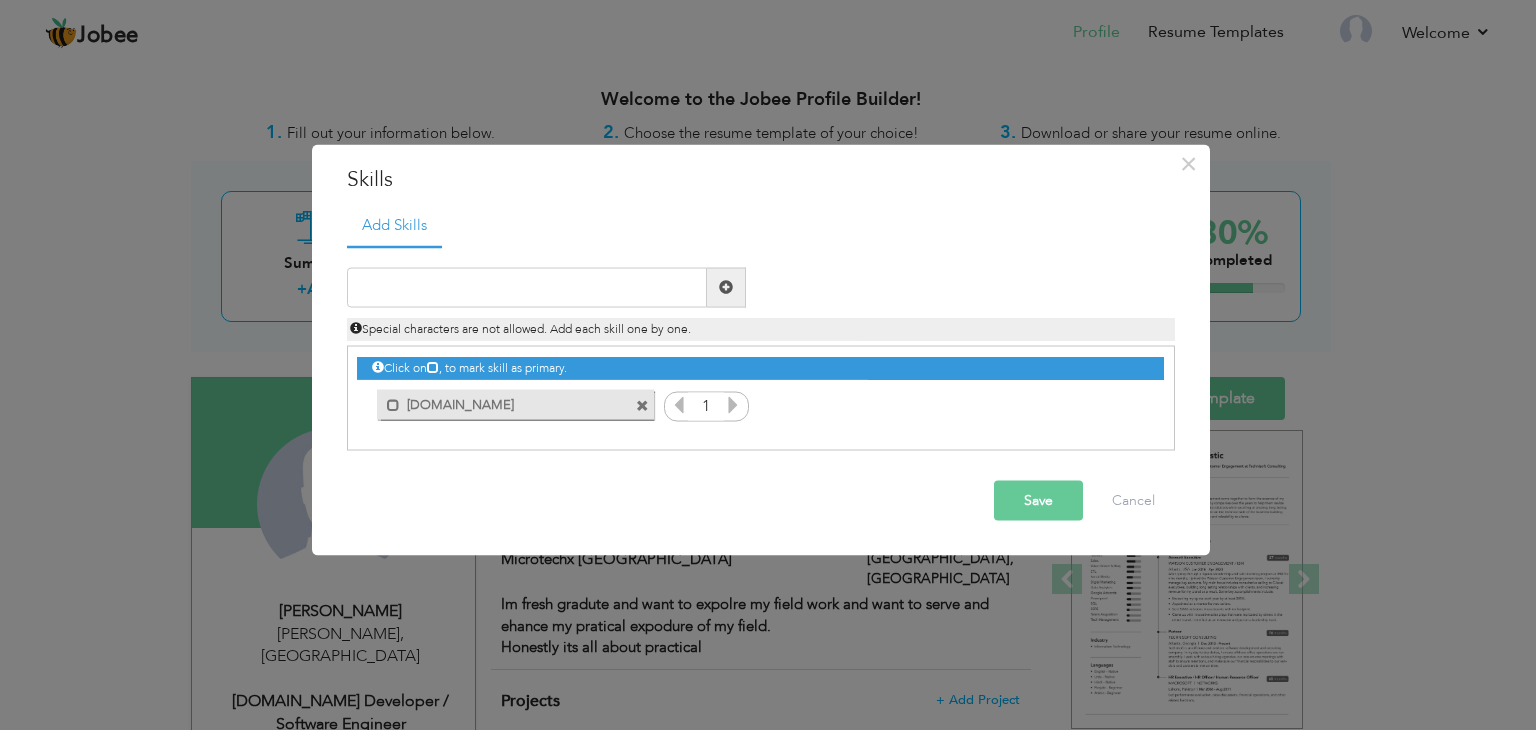 click at bounding box center (642, 406) 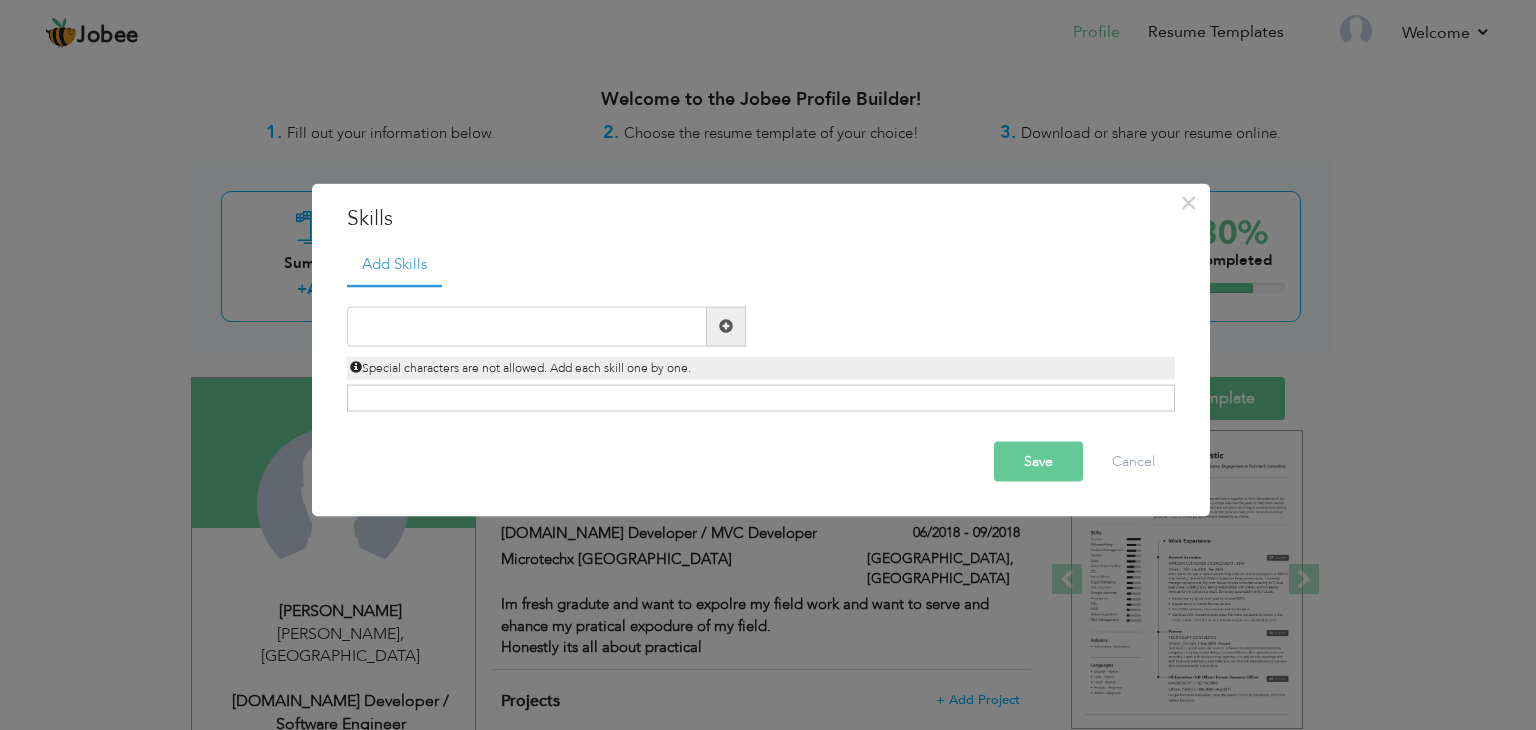 click on "Special characters are not allowed. Add each skill one by one." at bounding box center [761, 362] 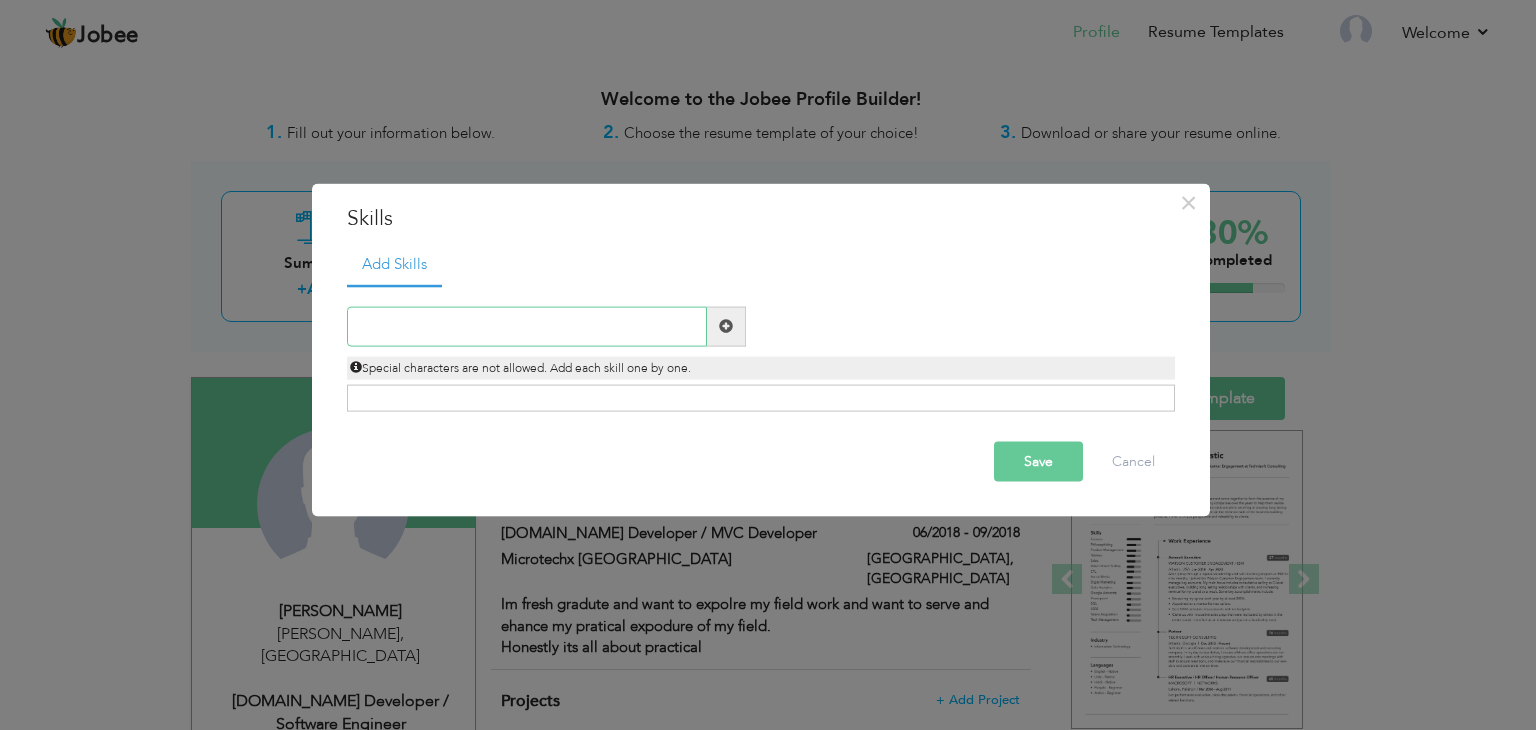 click at bounding box center (527, 326) 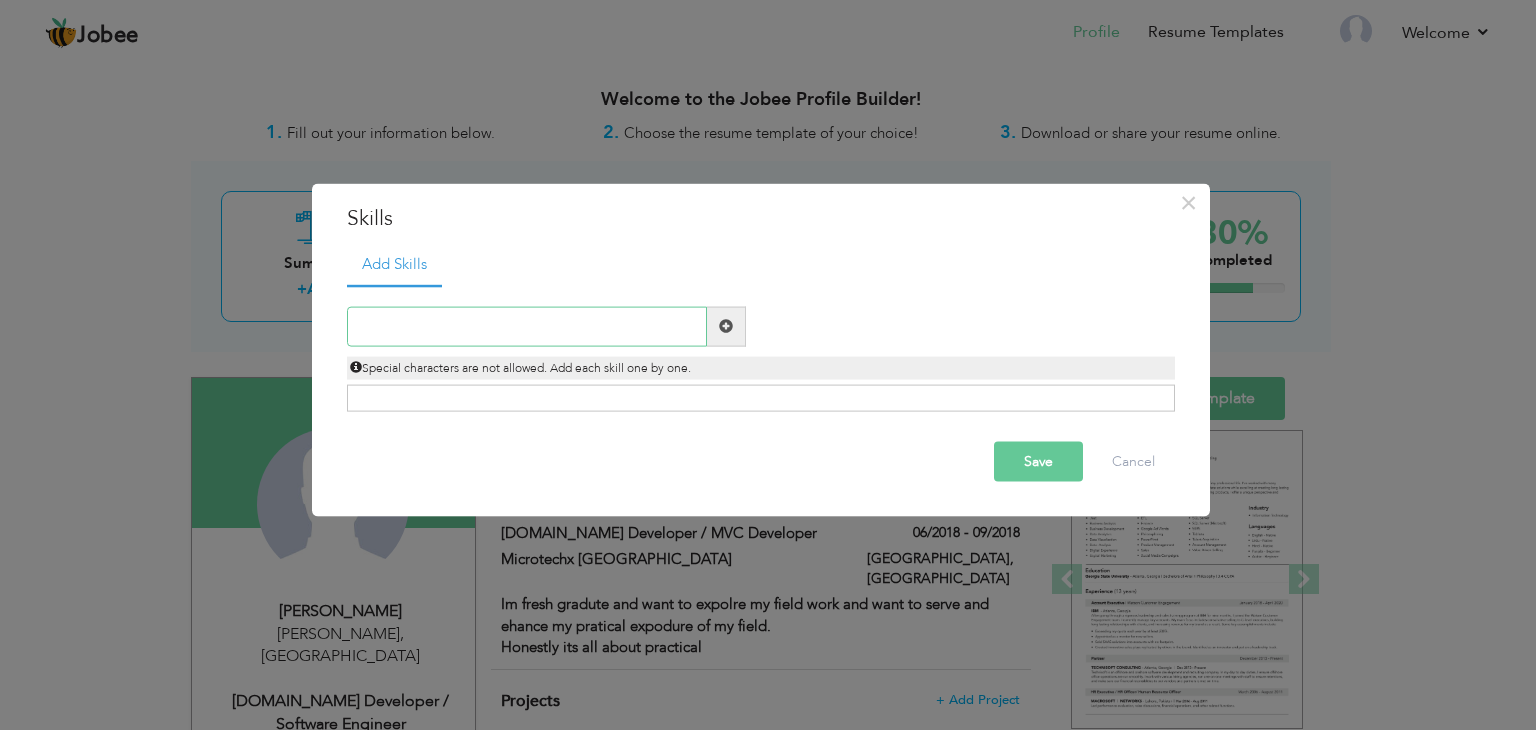click at bounding box center (527, 326) 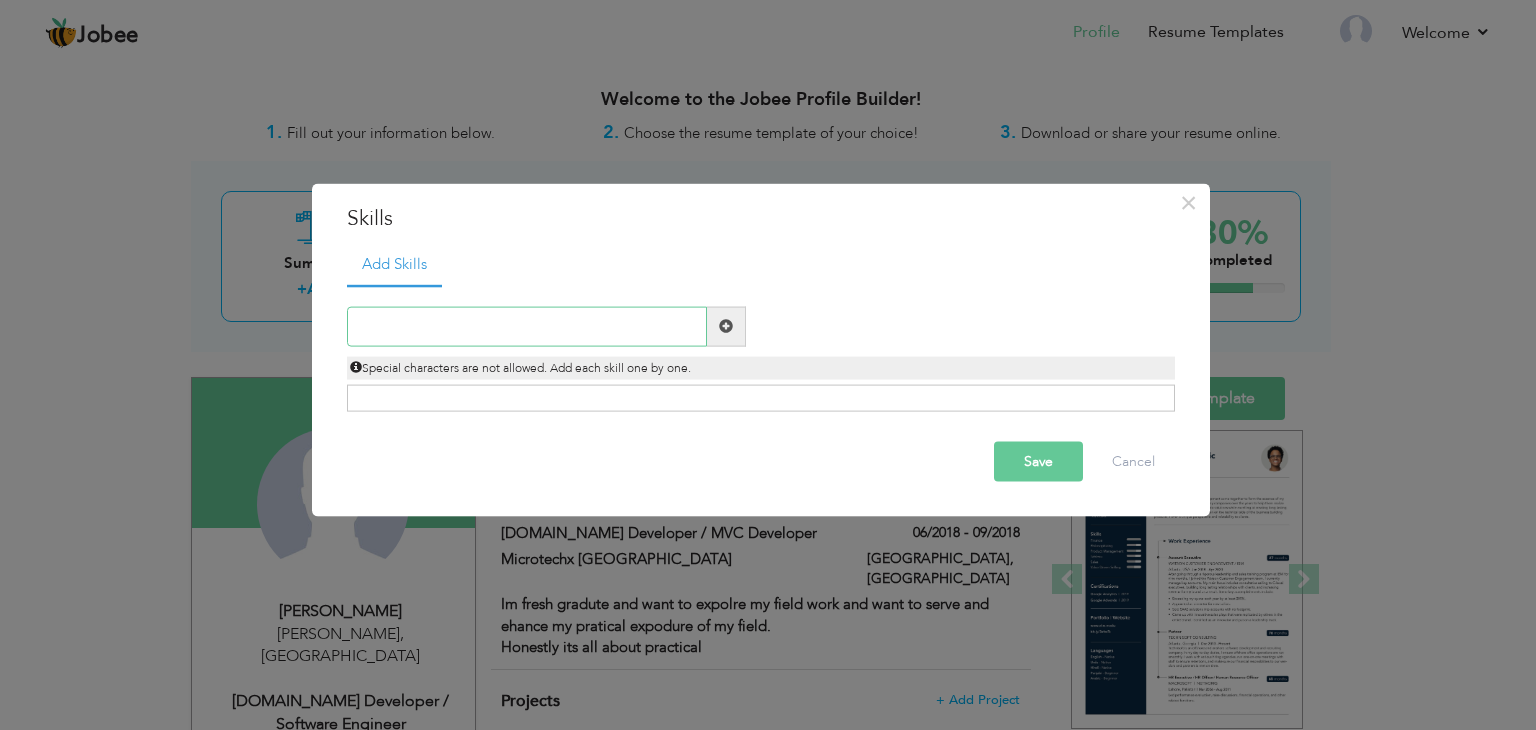 type on "S" 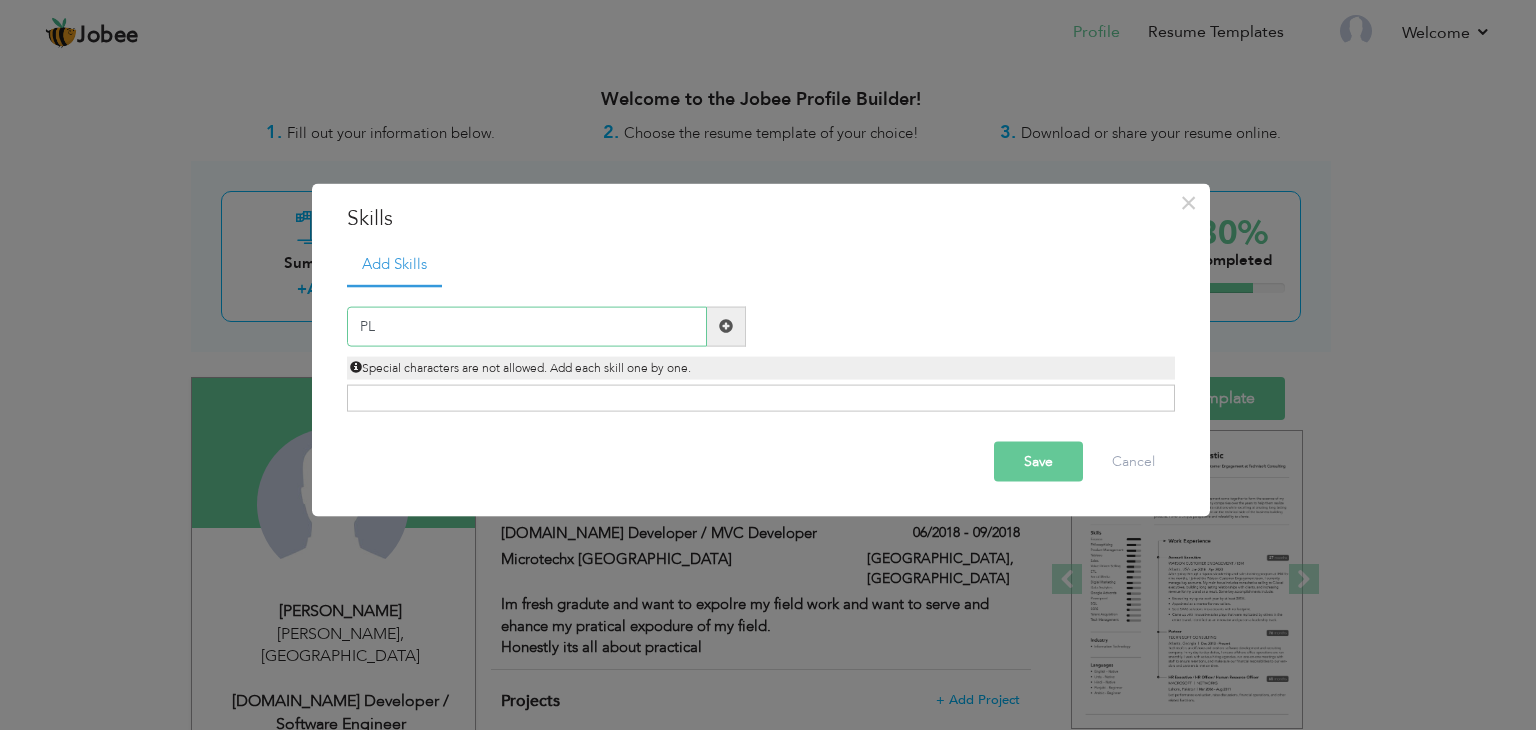 type on "P" 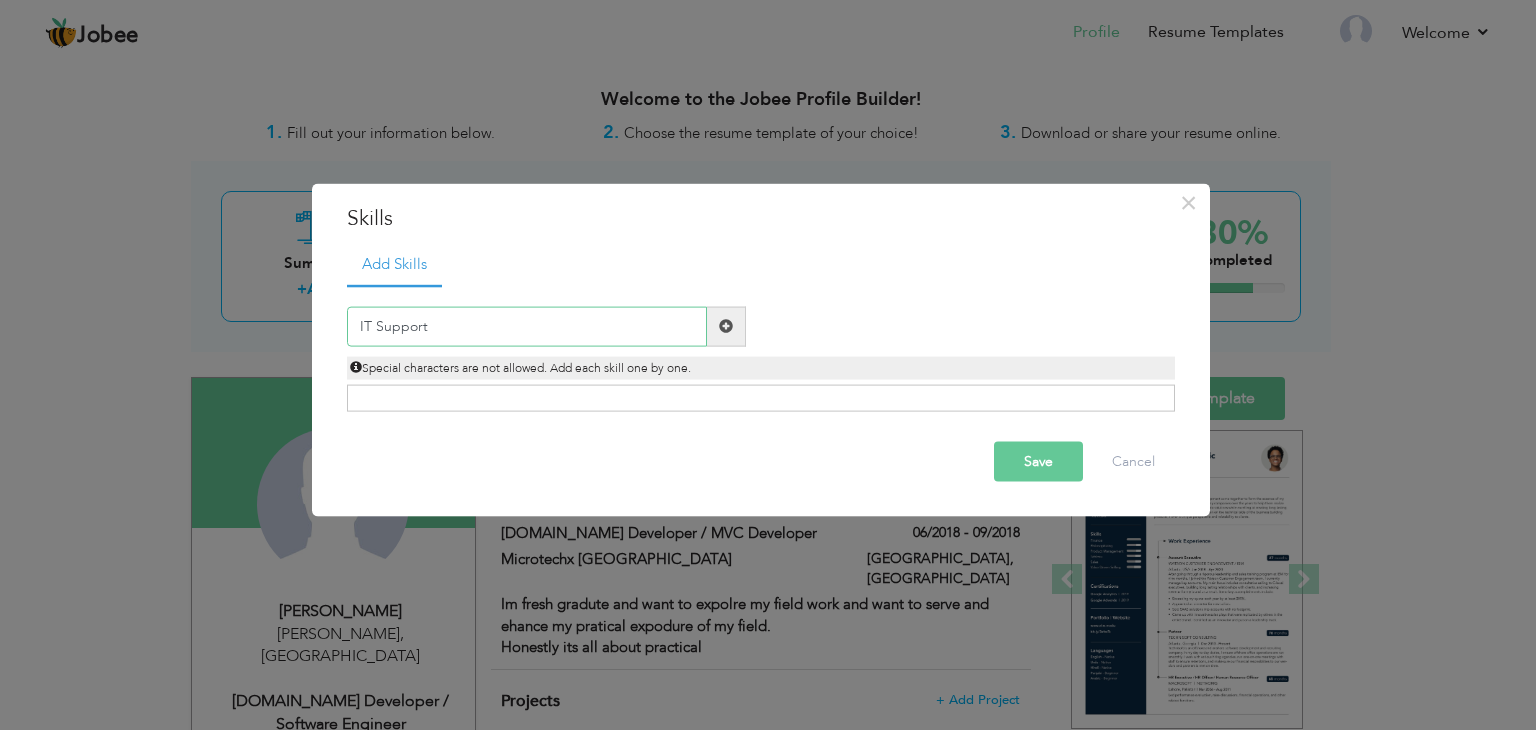 drag, startPoint x: 439, startPoint y: 321, endPoint x: 341, endPoint y: 309, distance: 98.731964 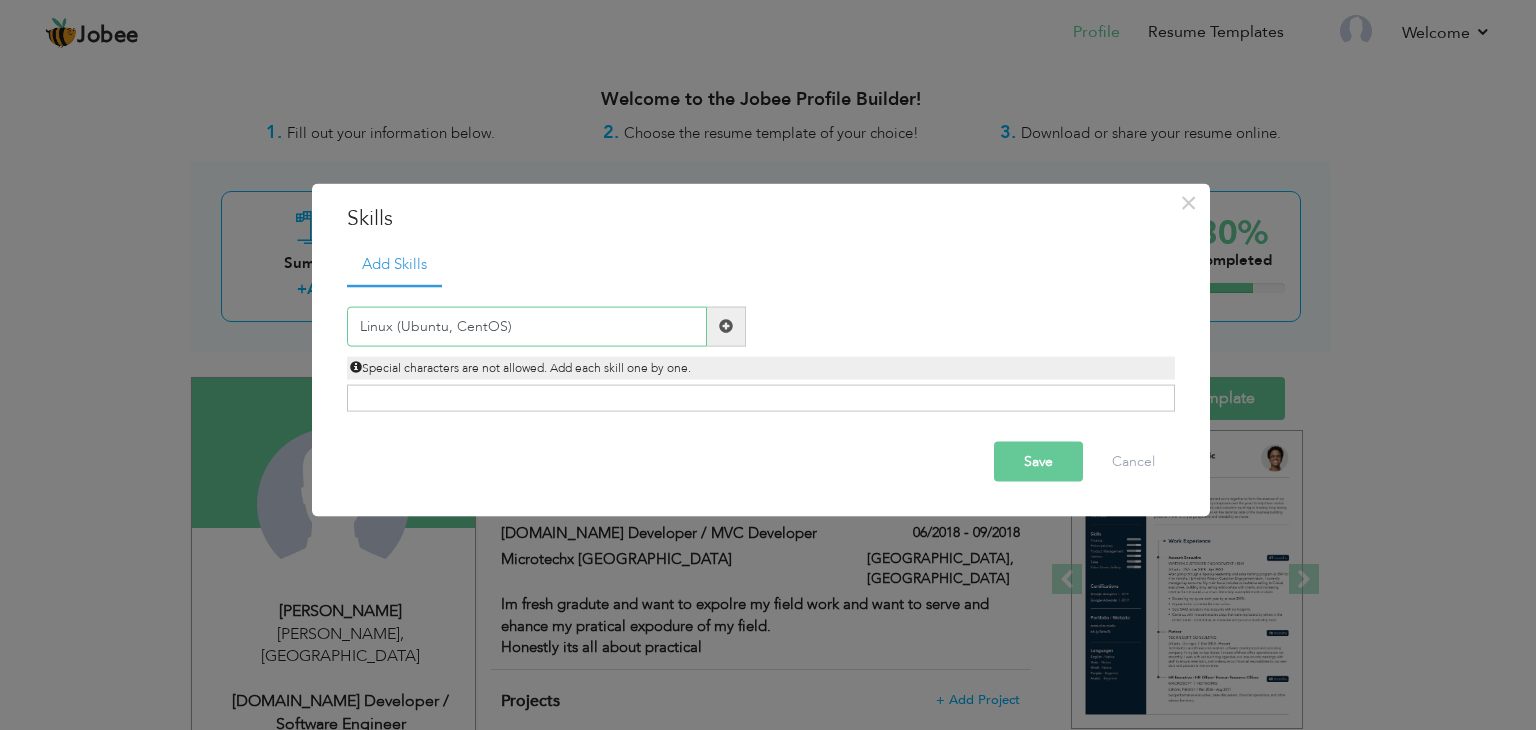 type on "Linux (Ubuntu, CentOS)" 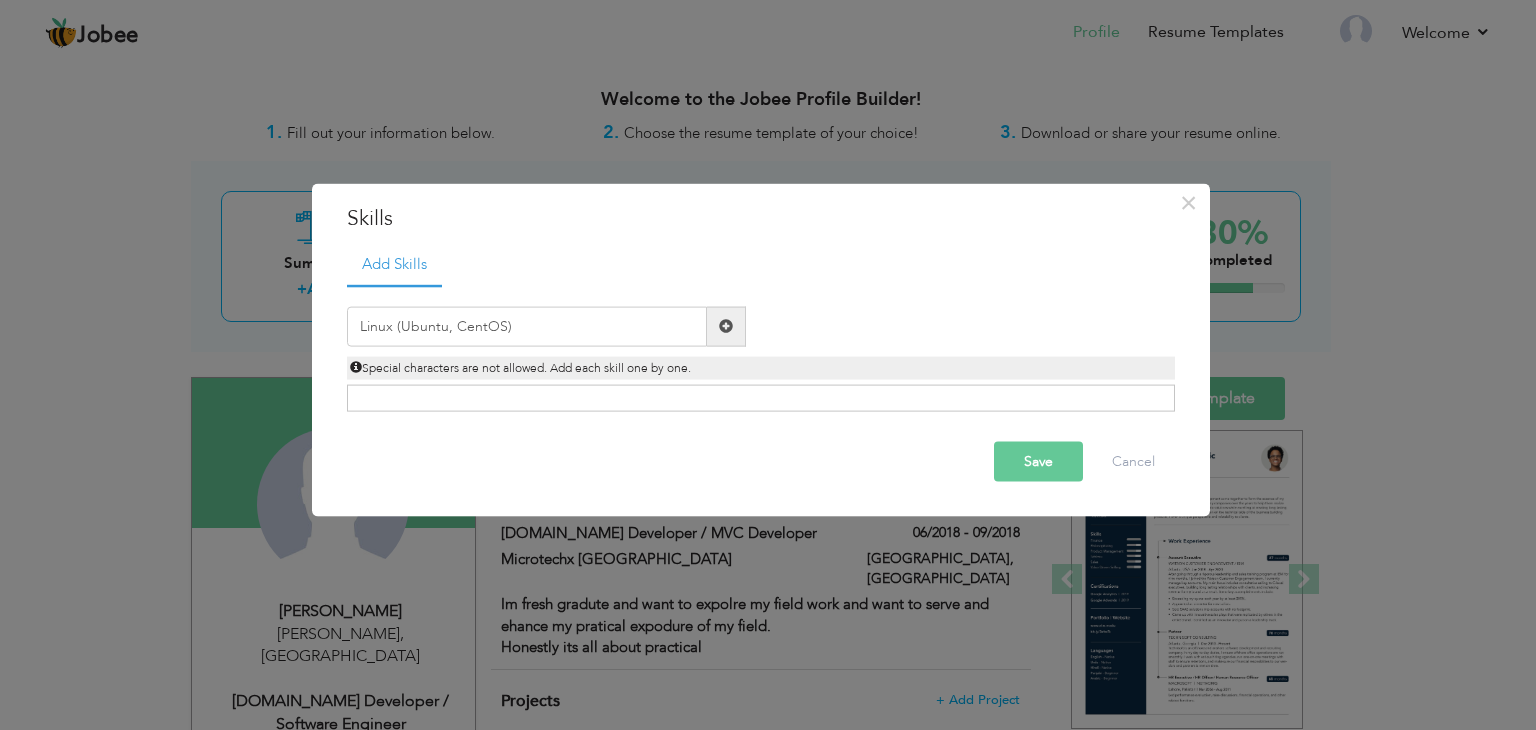 click on "Save" at bounding box center (1038, 461) 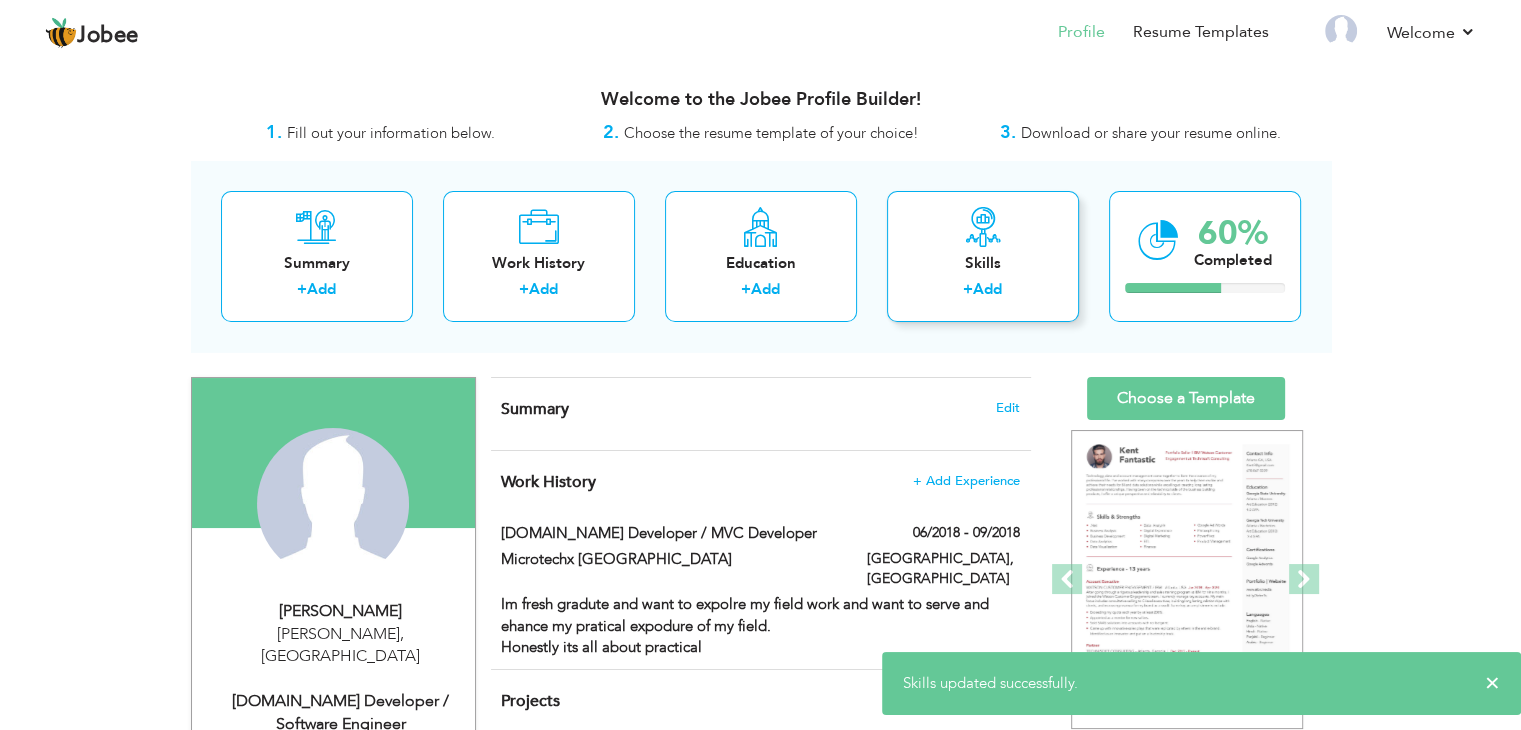 click at bounding box center [983, 227] 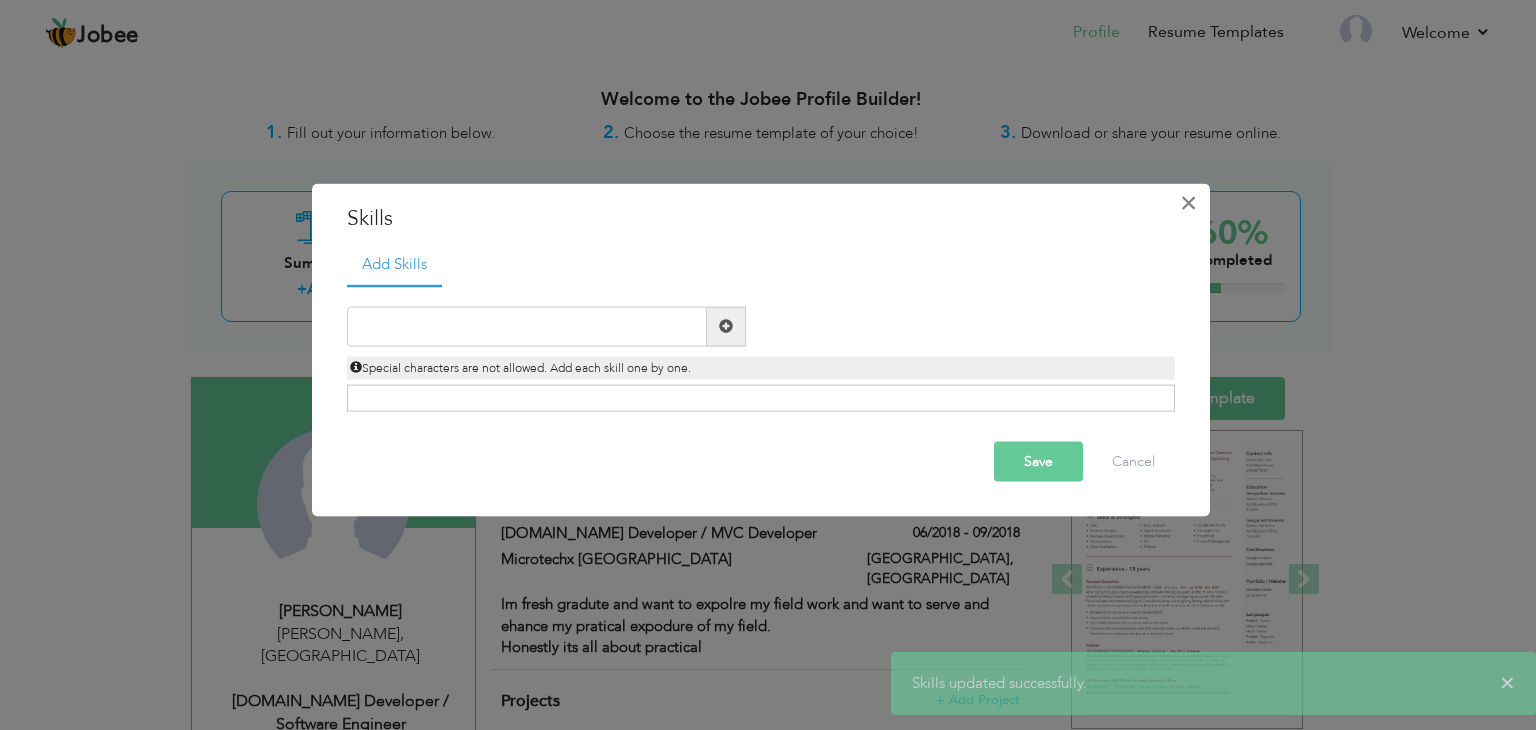 click on "×" at bounding box center (1188, 203) 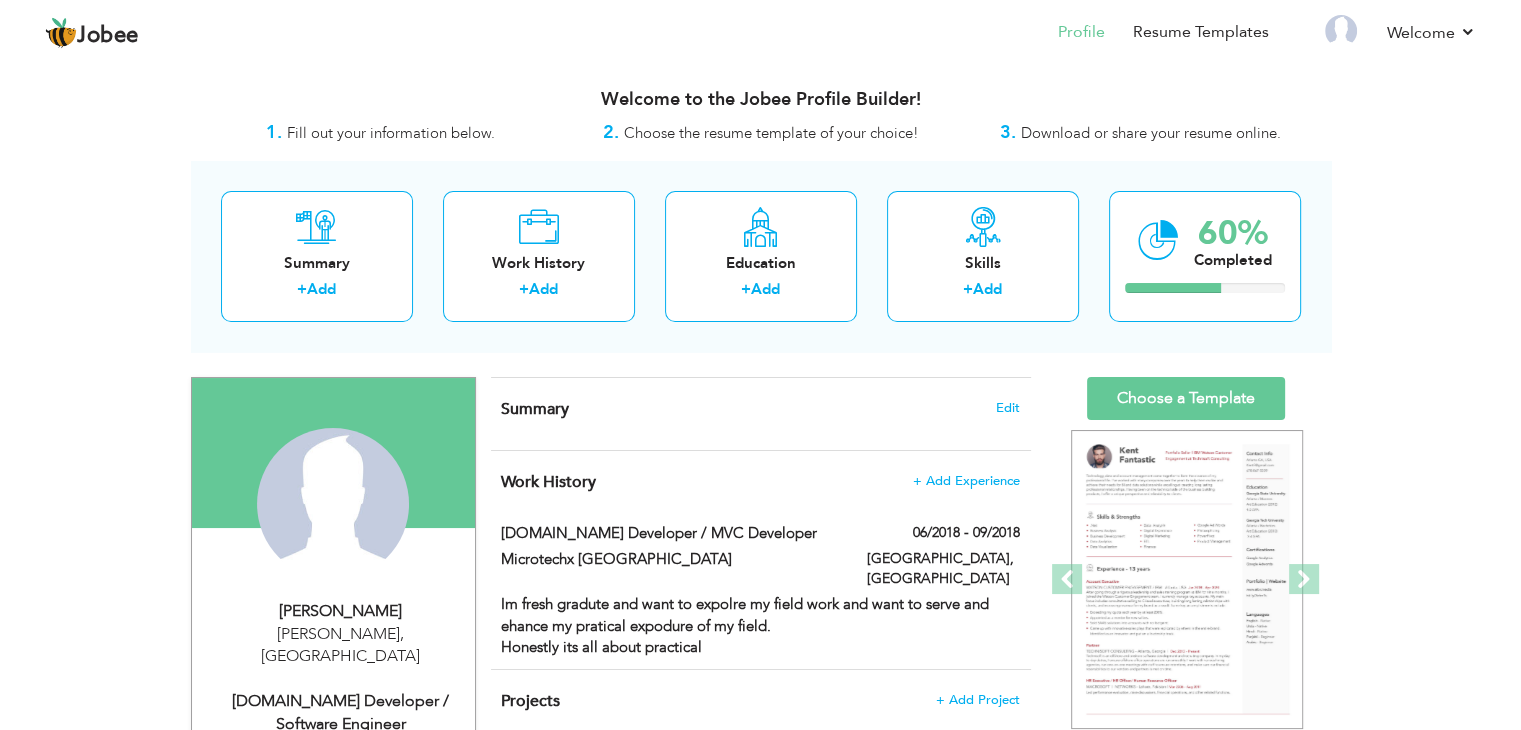click on "Work History
+ Add Experience
Asp.Net Developer / MVC Developer
06/2018 - 09/2018
Asp.Net Developer / MVC Developer
× Company" at bounding box center [761, 560] 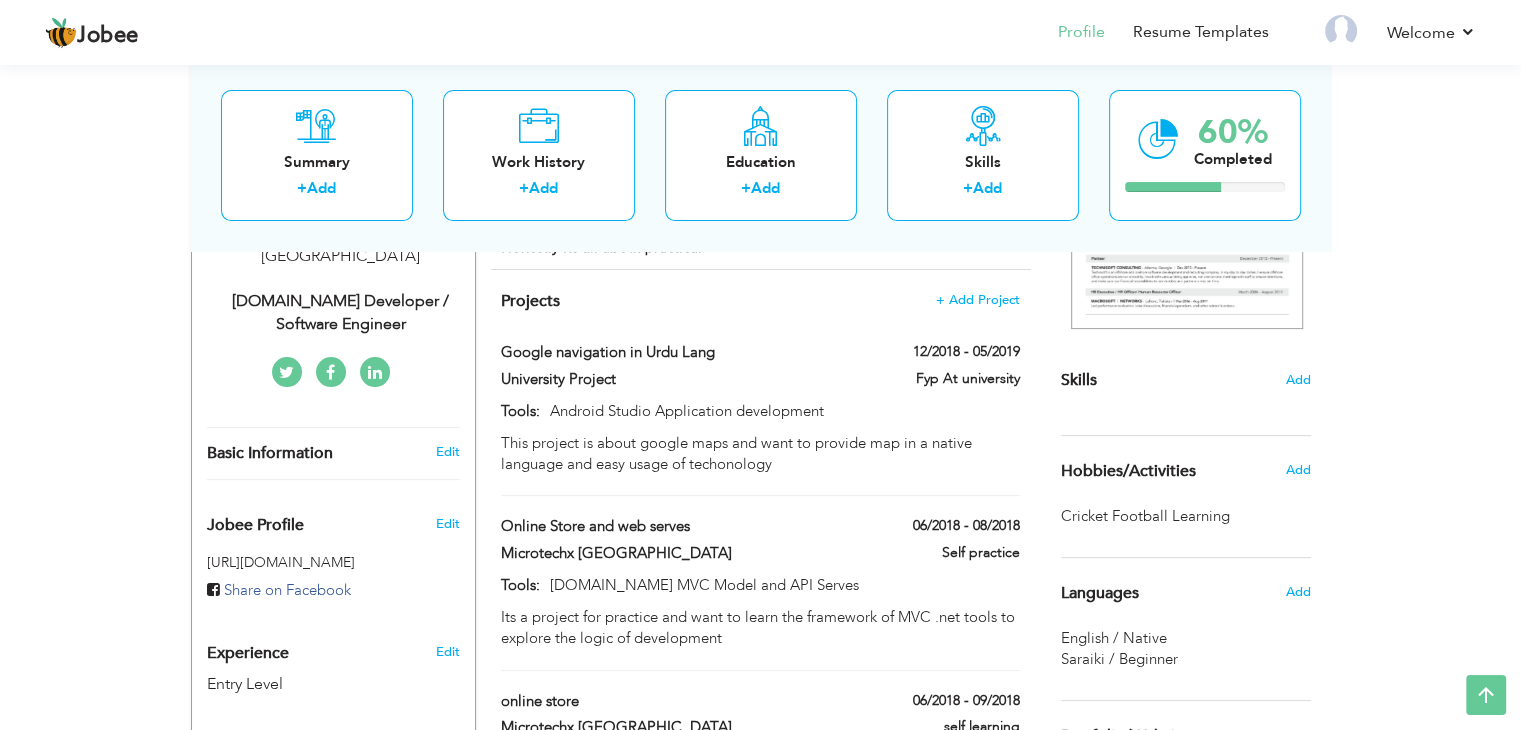 scroll, scrollTop: 0, scrollLeft: 0, axis: both 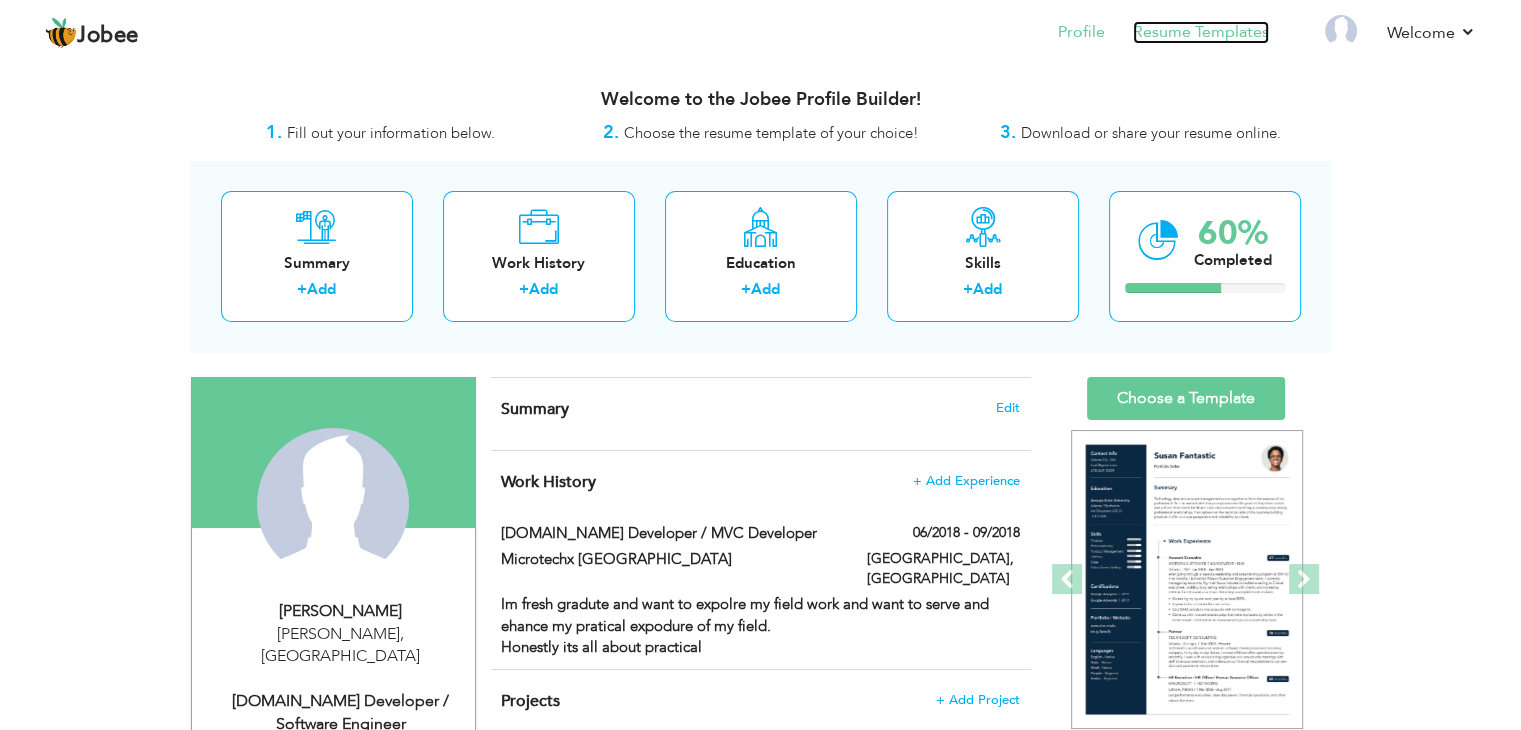 click on "Resume Templates" at bounding box center (1201, 32) 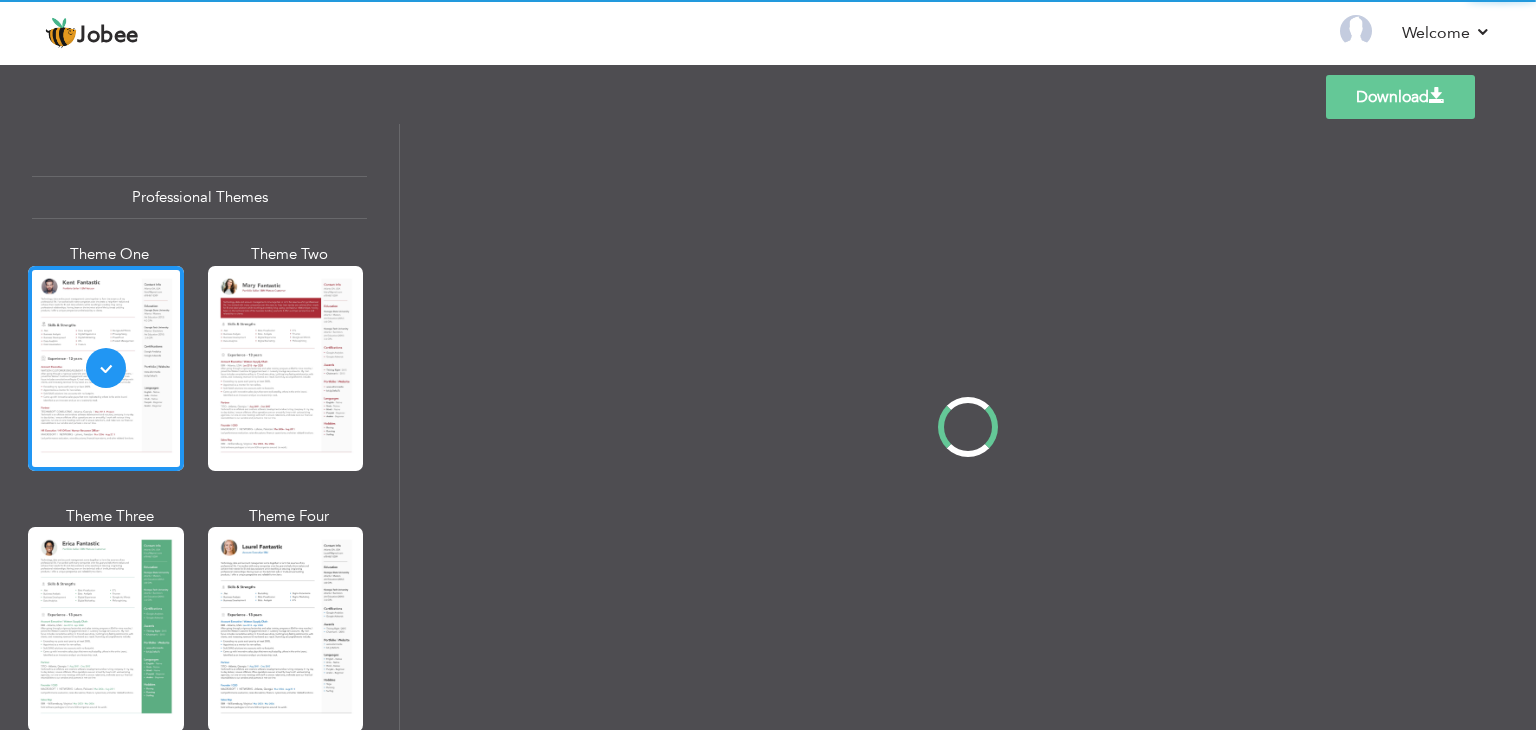 scroll, scrollTop: 0, scrollLeft: 0, axis: both 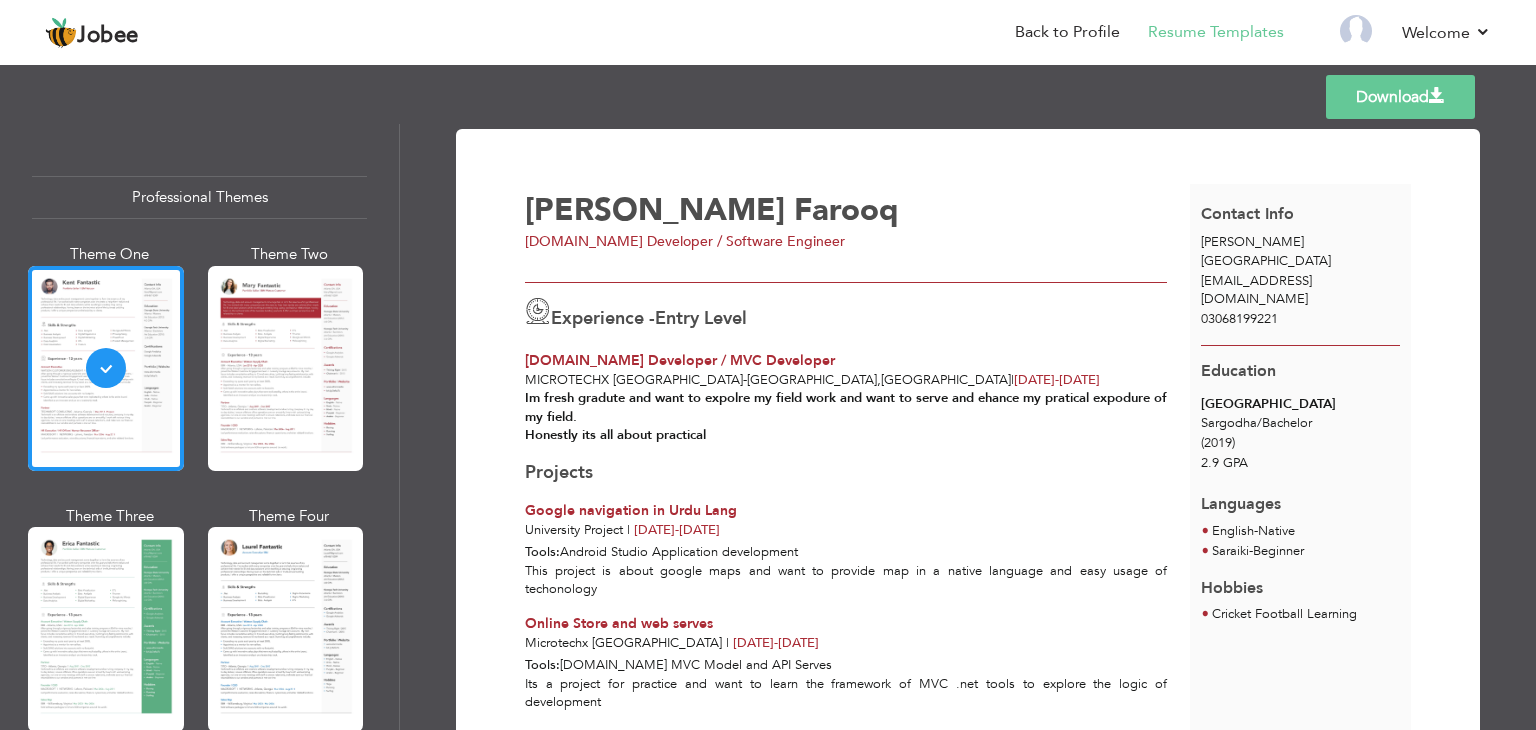 click on "Im fresh gradute and want to expolre my field work and want to serve and ehance my pratical expodure of my field.
Honestly its all about practical" at bounding box center [846, 416] 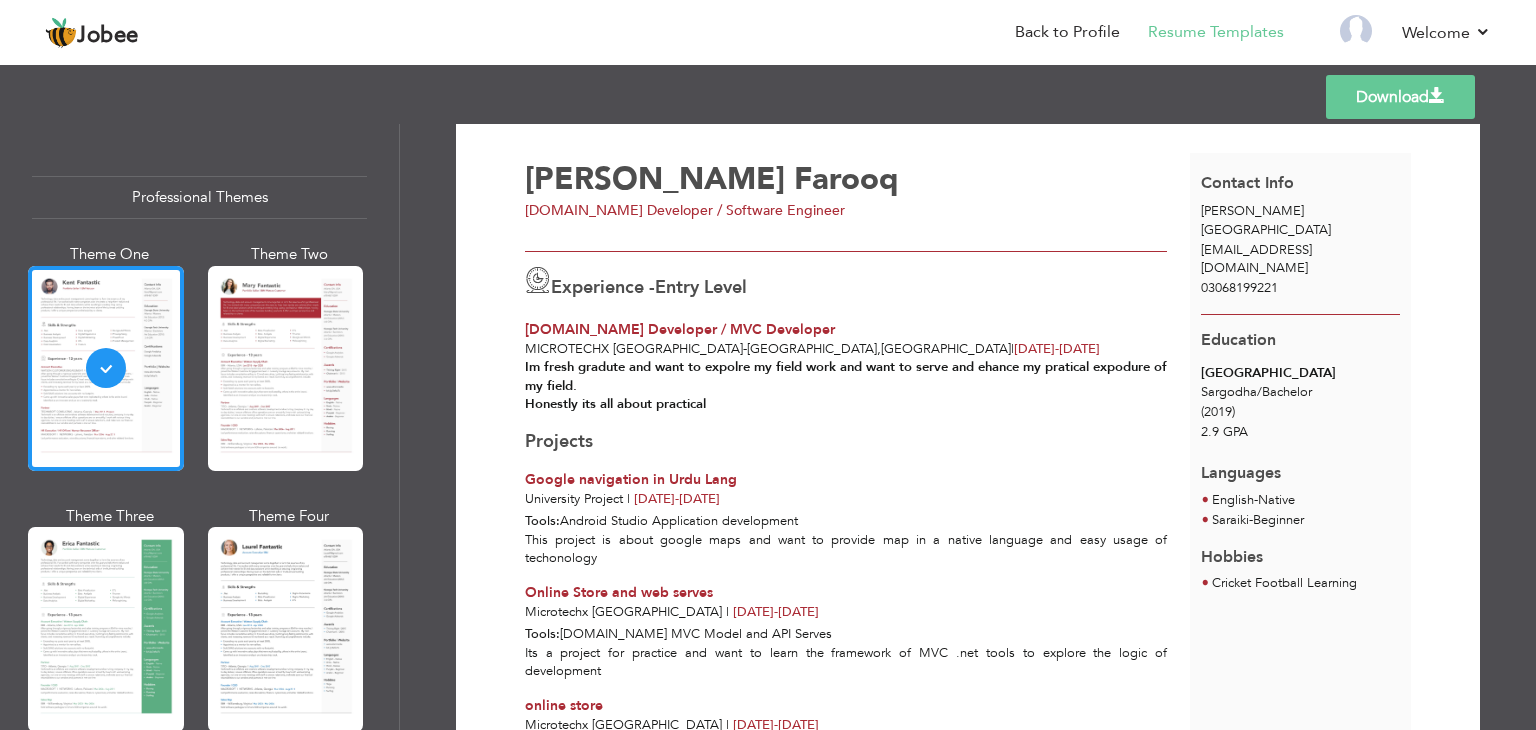 scroll, scrollTop: 0, scrollLeft: 0, axis: both 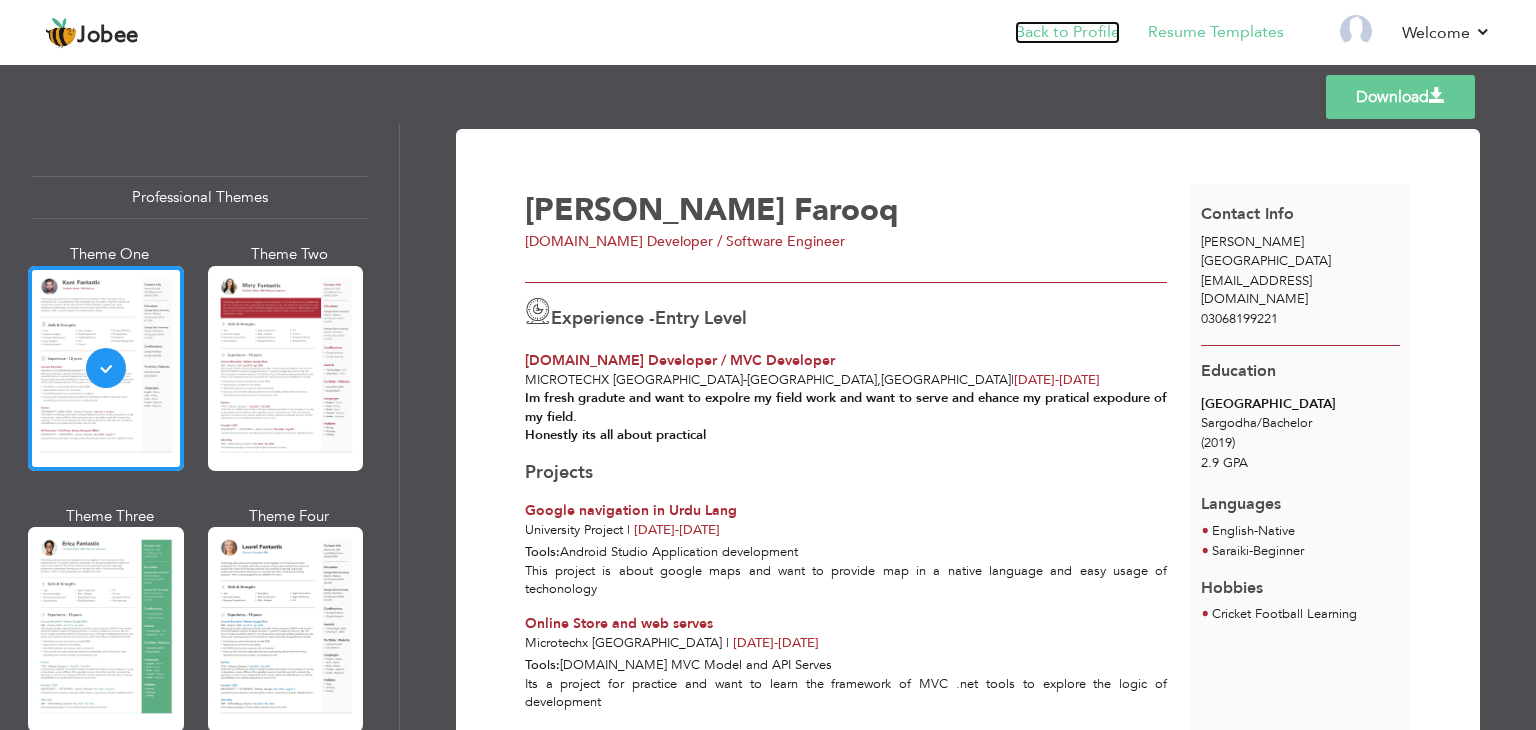 click on "Back to Profile" at bounding box center (1067, 32) 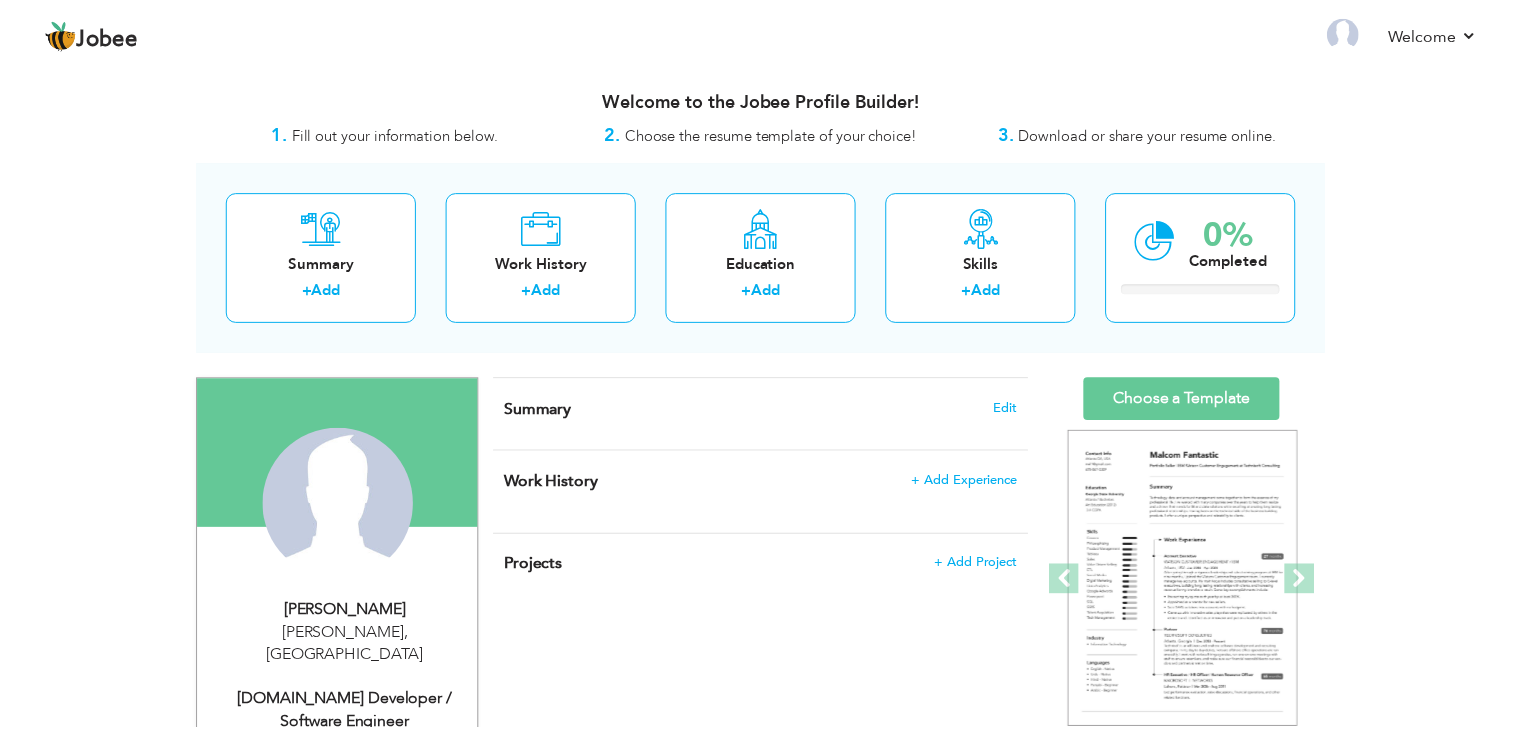 scroll, scrollTop: 0, scrollLeft: 0, axis: both 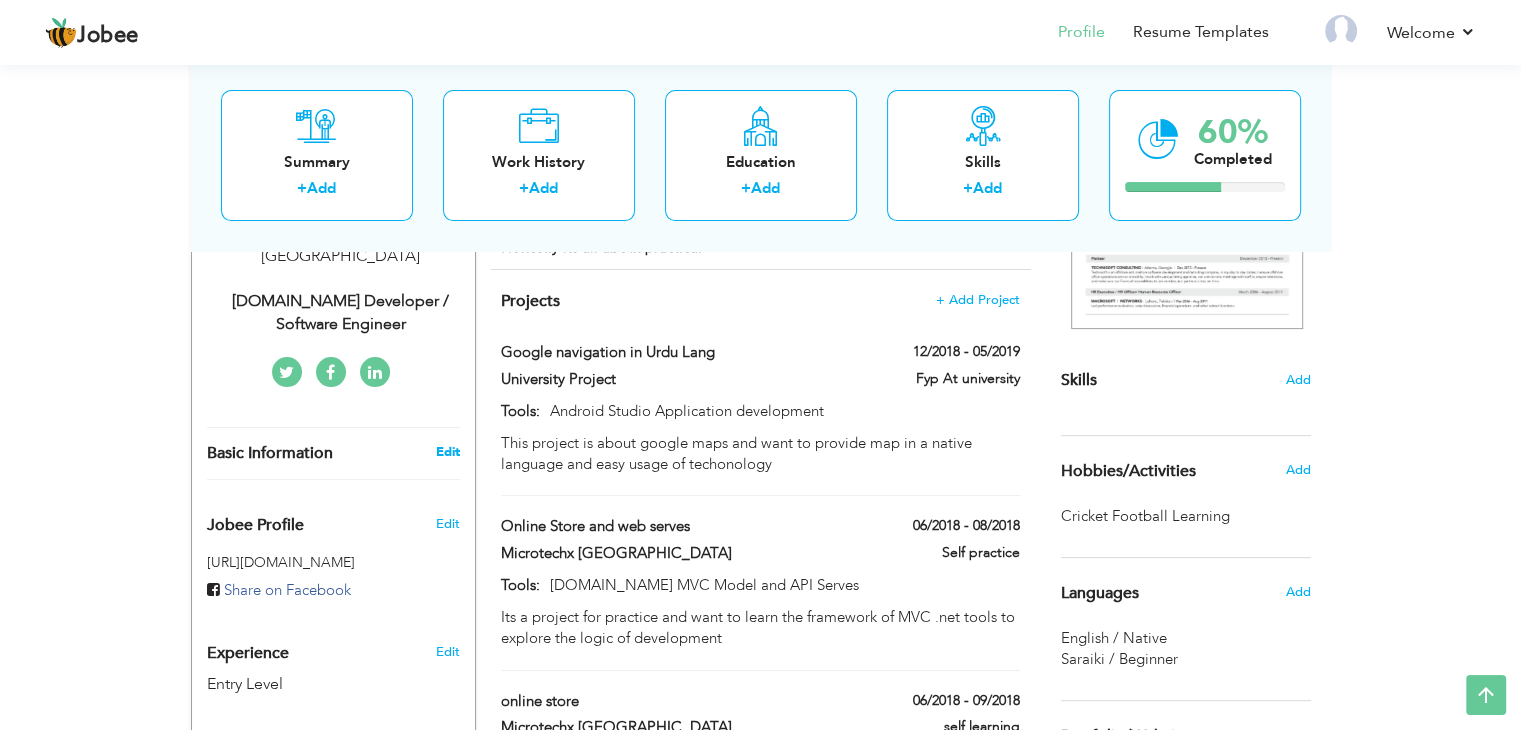 click on "Edit" at bounding box center (447, 452) 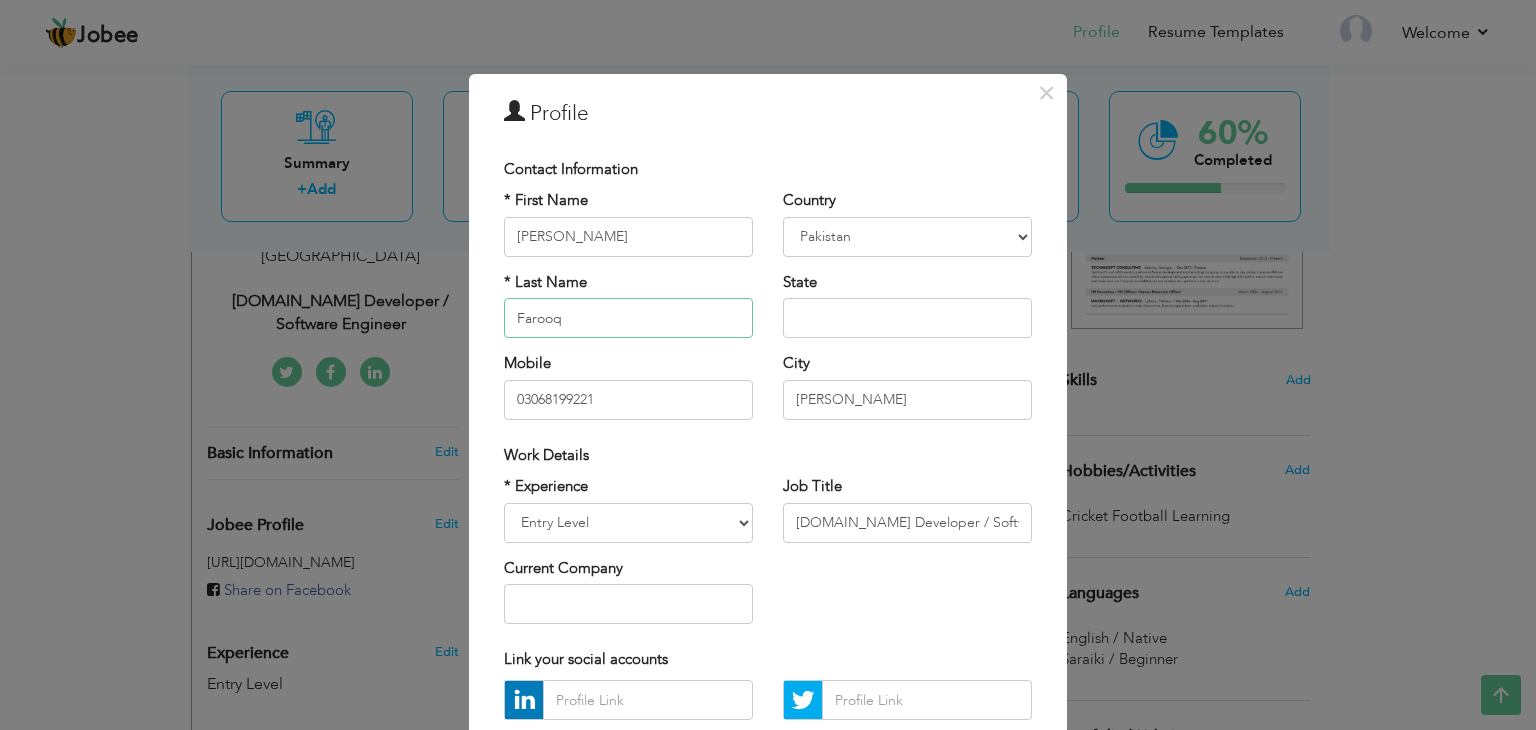 click on "Farooq" at bounding box center (628, 318) 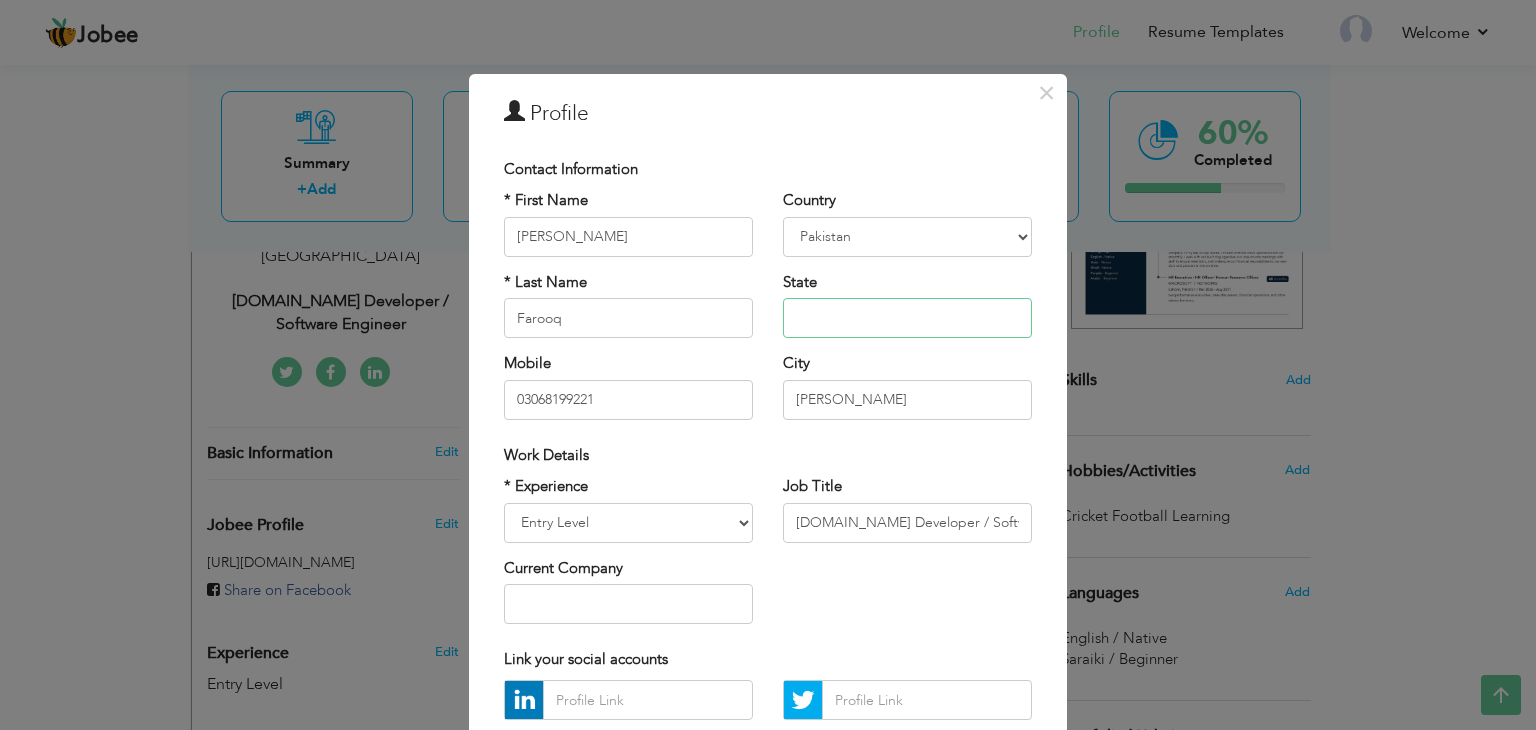 click at bounding box center [907, 318] 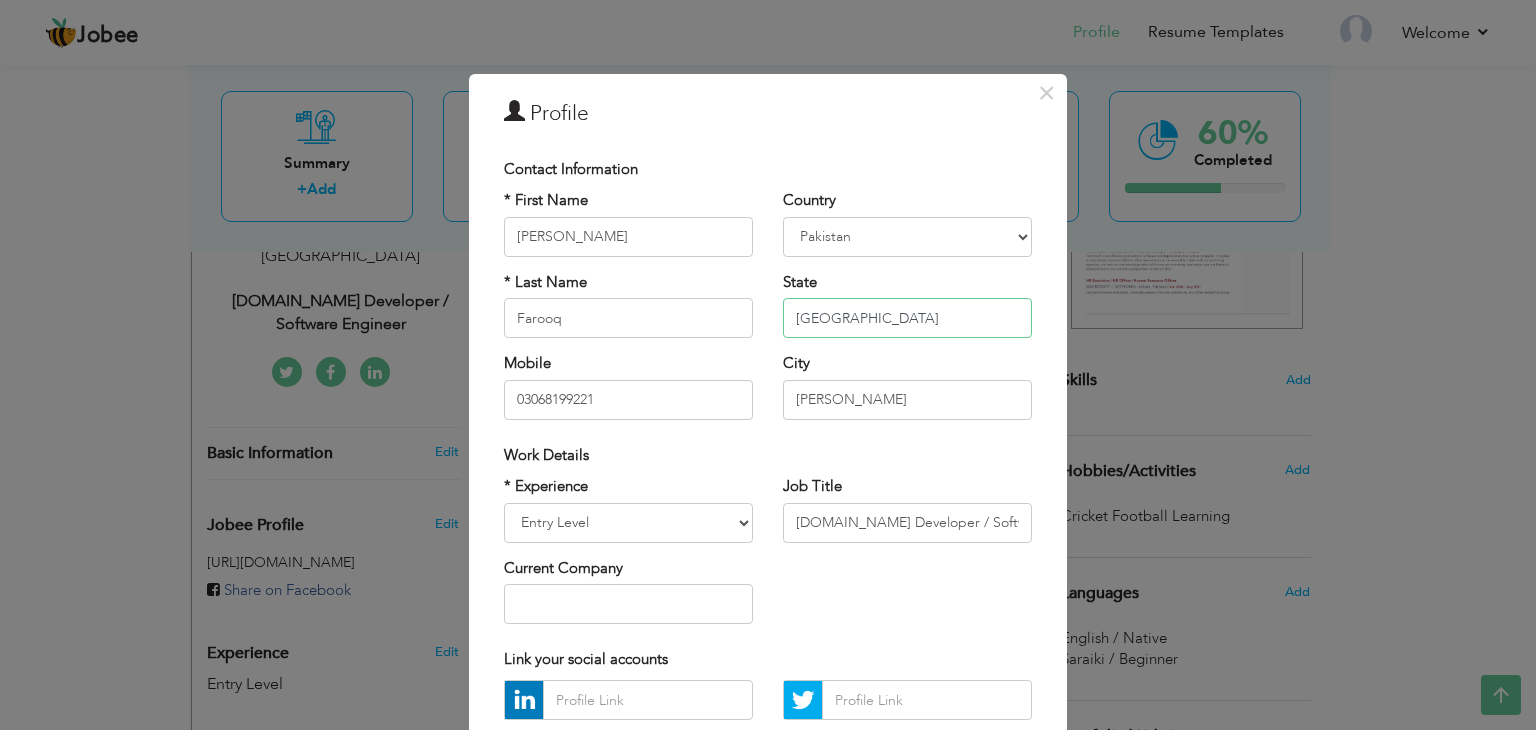 type on "[GEOGRAPHIC_DATA]" 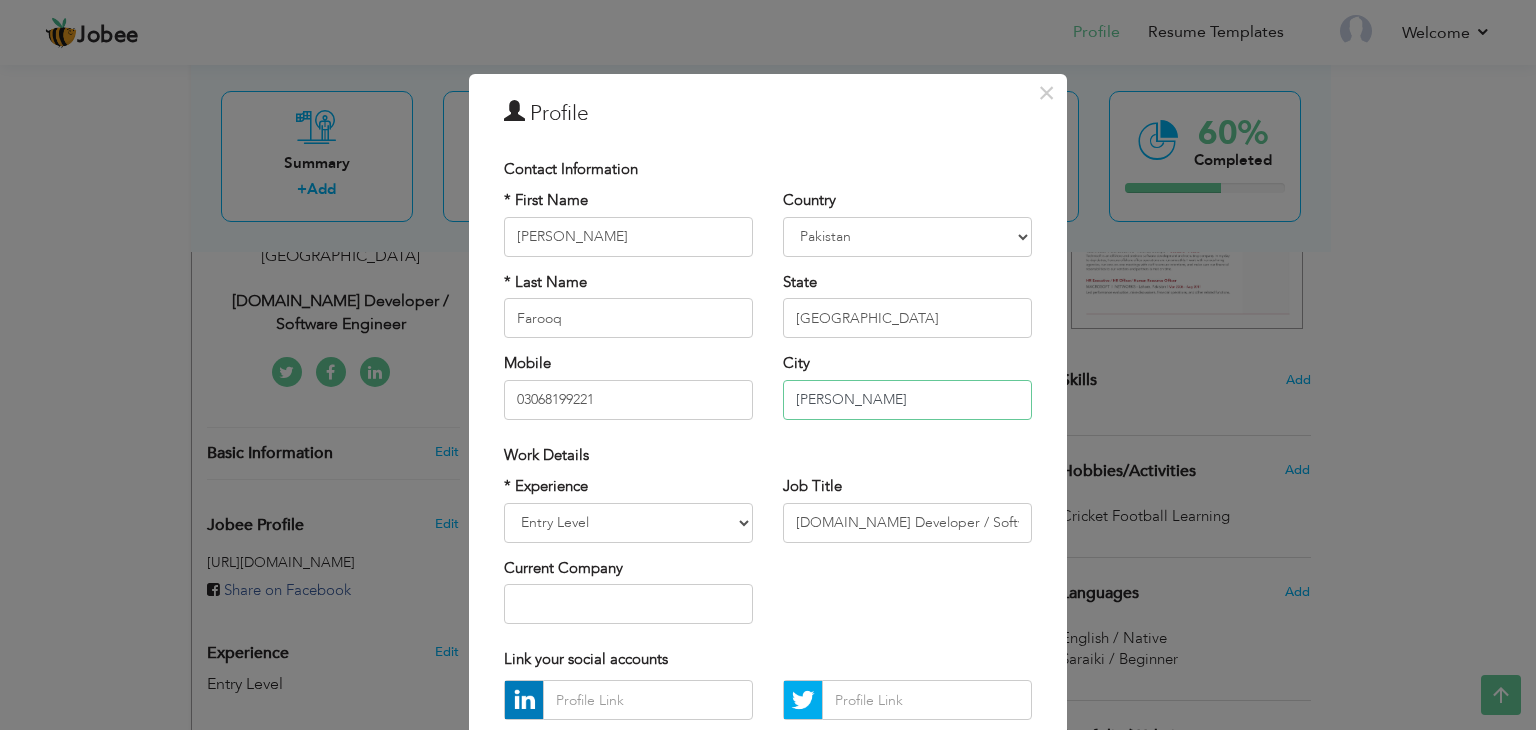 click on "[PERSON_NAME]" at bounding box center [907, 400] 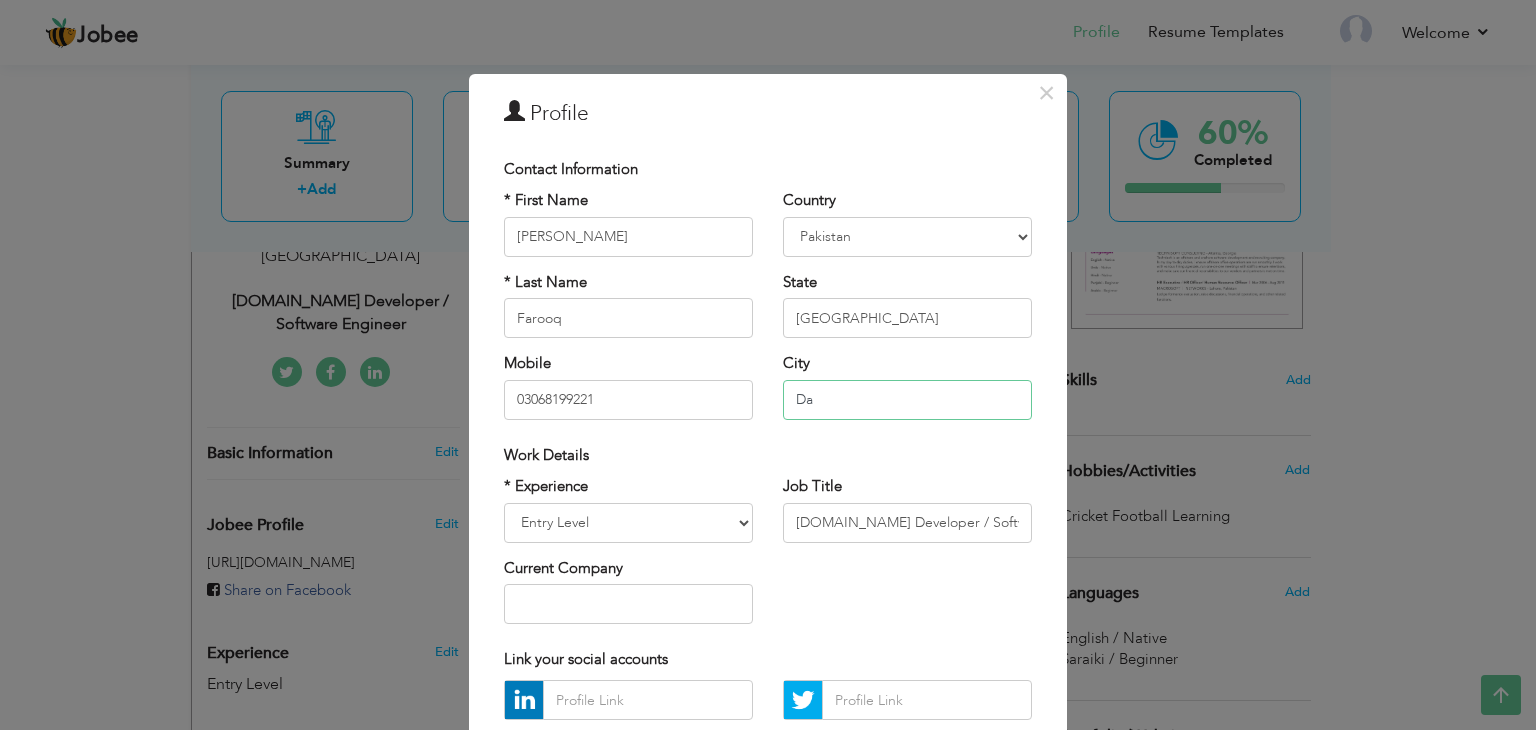 type on "D" 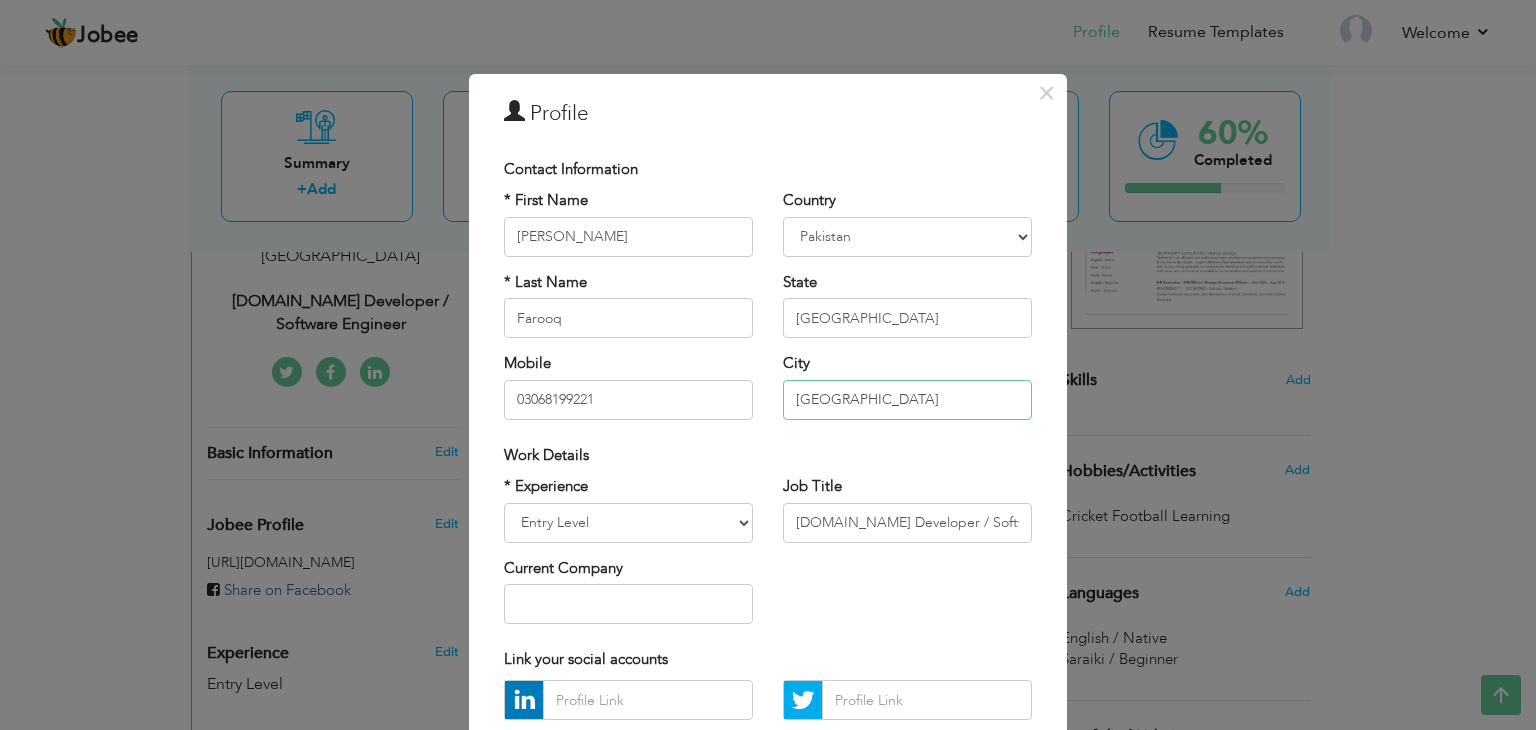 type on "[GEOGRAPHIC_DATA]" 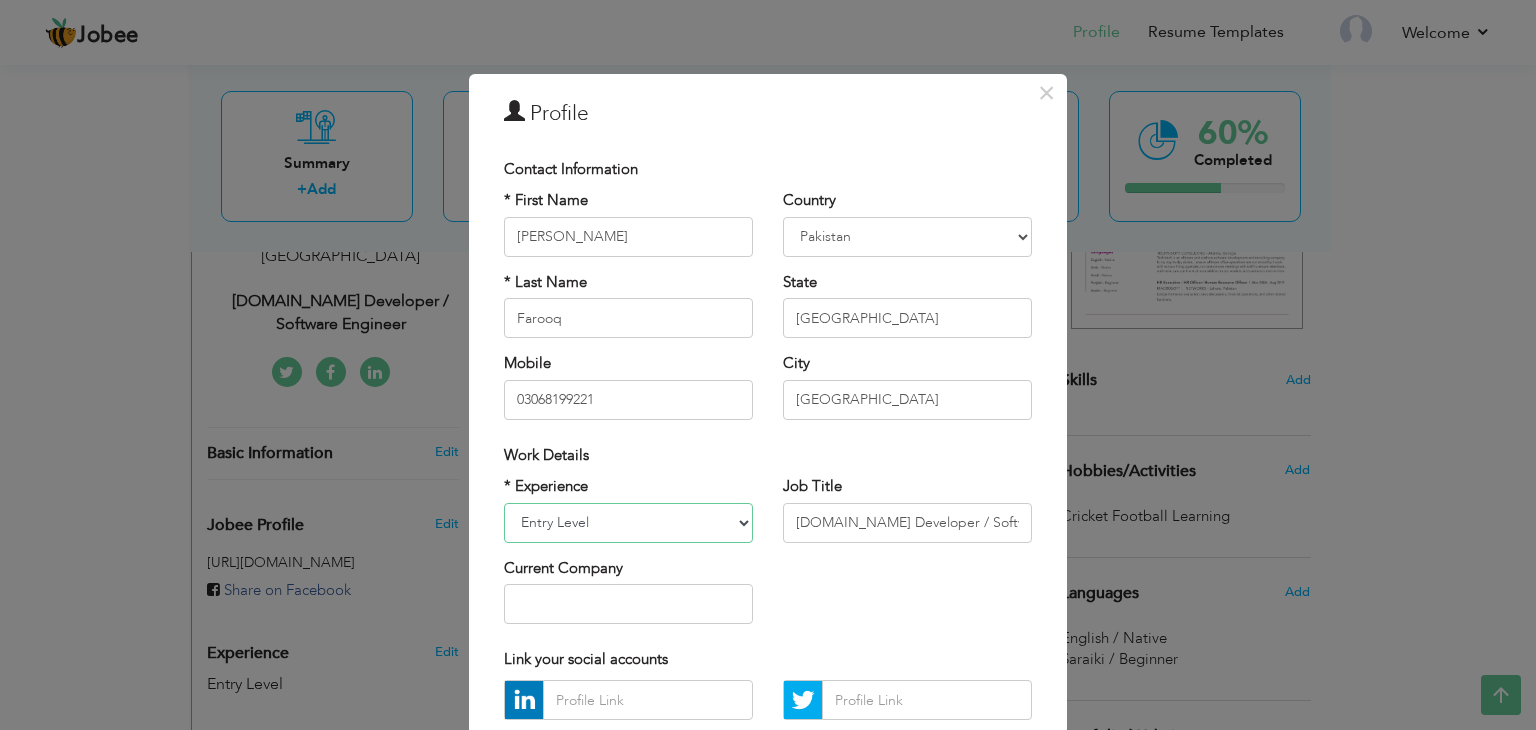 click on "Entry Level Less than 1 Year 1 Year 2 Years 3 Years 4 Years 5 Years 6 Years 7 Years 8 Years 9 Years 10 Years 11 Years 12 Years 13 Years 14 Years 15 Years 16 Years 17 Years 18 Years 19 Years 20 Years 21 Years 22 Years 23 Years 24 Years 25 Years 26 Years 27 Years 28 Years 29 Years 30 Years 31 Years 32 Years 33 Years 34 Years 35 Years More than 35 Years" at bounding box center [628, 523] 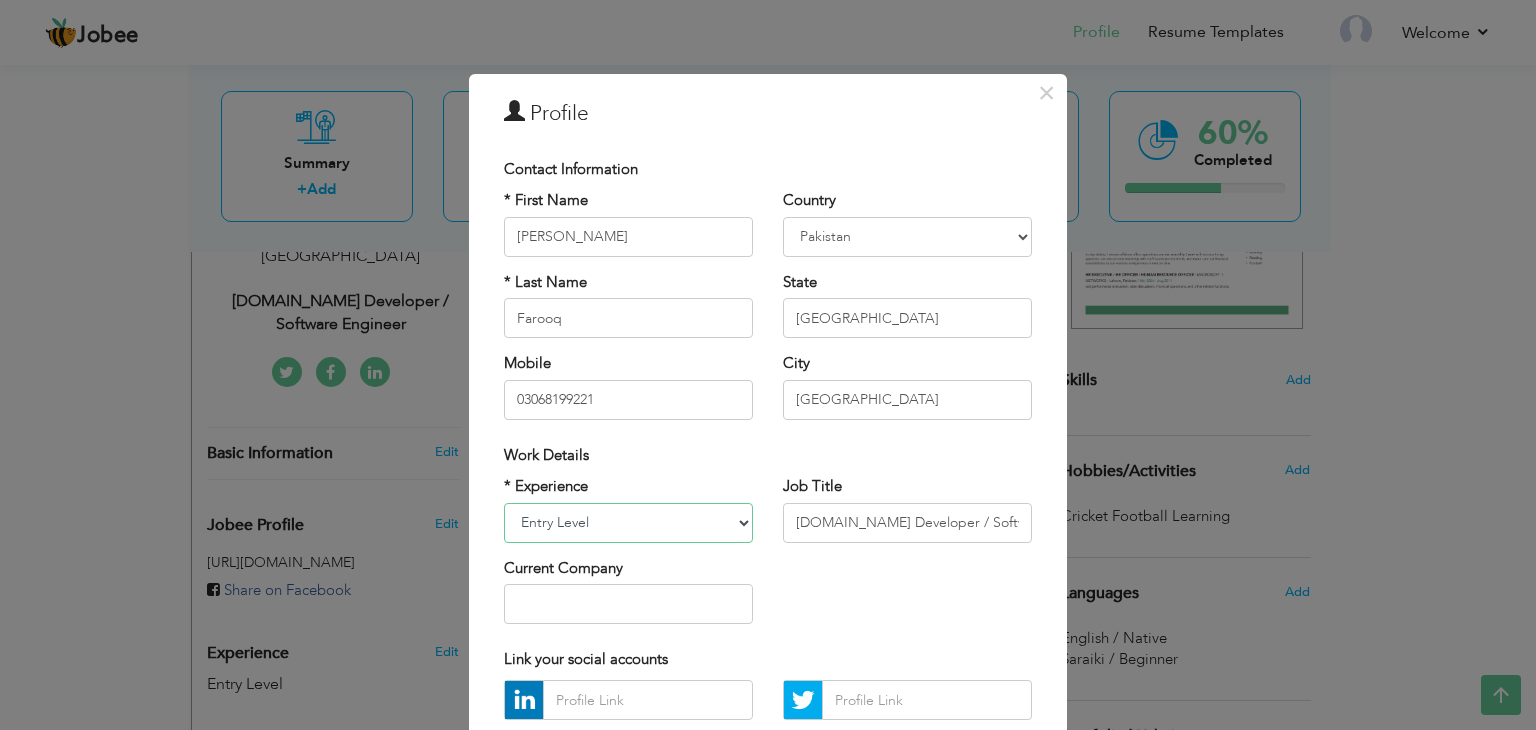 select on "number:7" 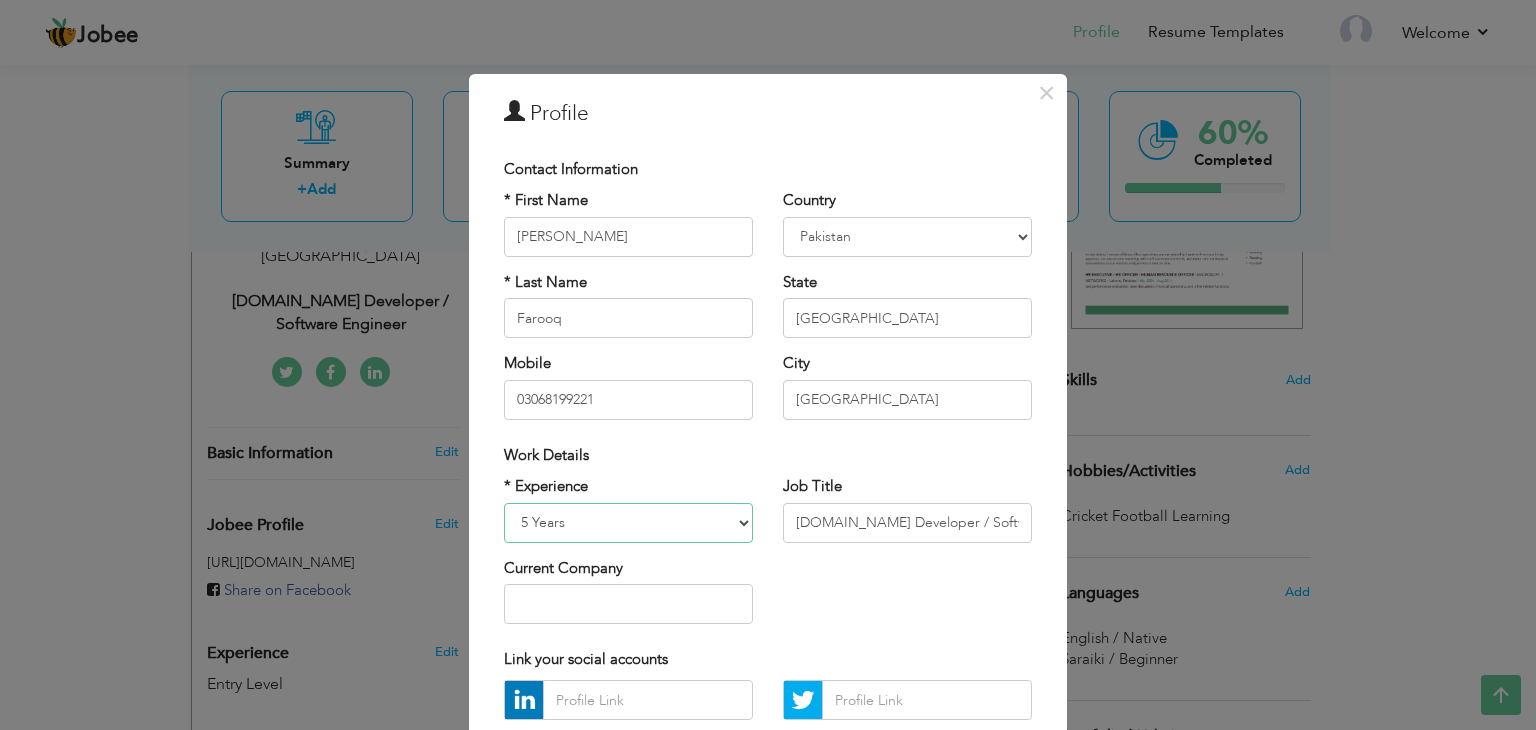 click on "Entry Level Less than 1 Year 1 Year 2 Years 3 Years 4 Years 5 Years 6 Years 7 Years 8 Years 9 Years 10 Years 11 Years 12 Years 13 Years 14 Years 15 Years 16 Years 17 Years 18 Years 19 Years 20 Years 21 Years 22 Years 23 Years 24 Years 25 Years 26 Years 27 Years 28 Years 29 Years 30 Years 31 Years 32 Years 33 Years 34 Years 35 Years More than 35 Years" at bounding box center [628, 523] 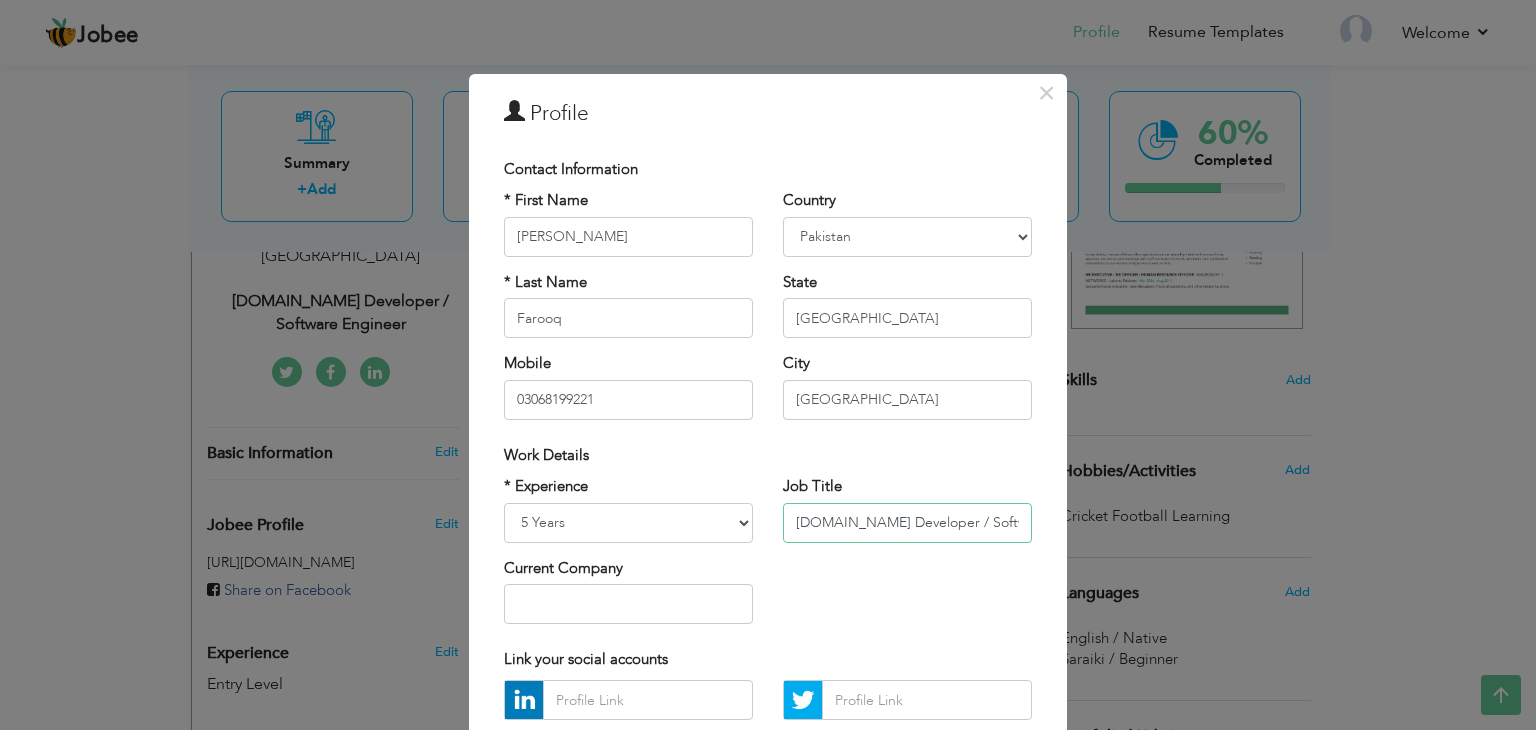 click on "[DOMAIN_NAME] Developer / Software Engineer" at bounding box center (907, 523) 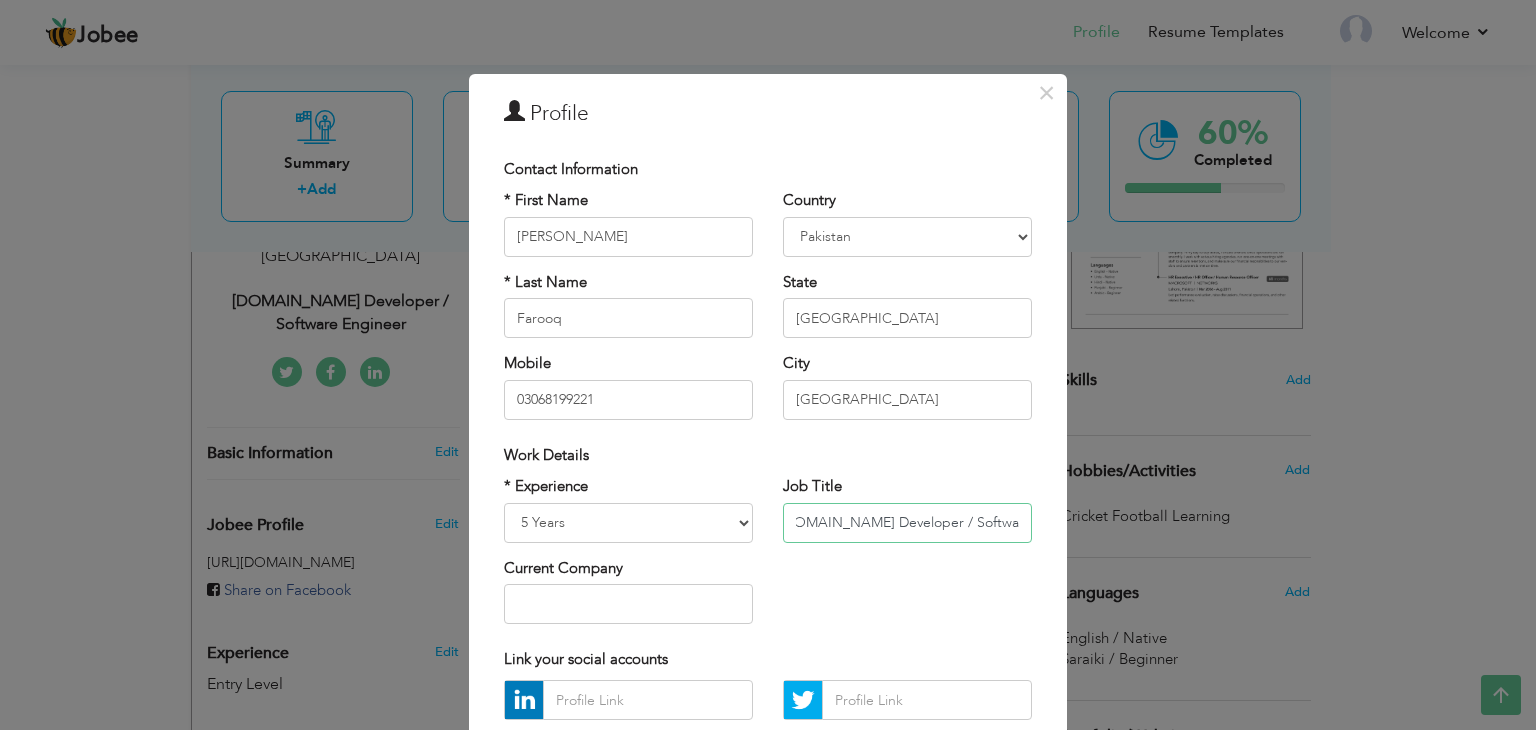 scroll, scrollTop: 0, scrollLeft: 0, axis: both 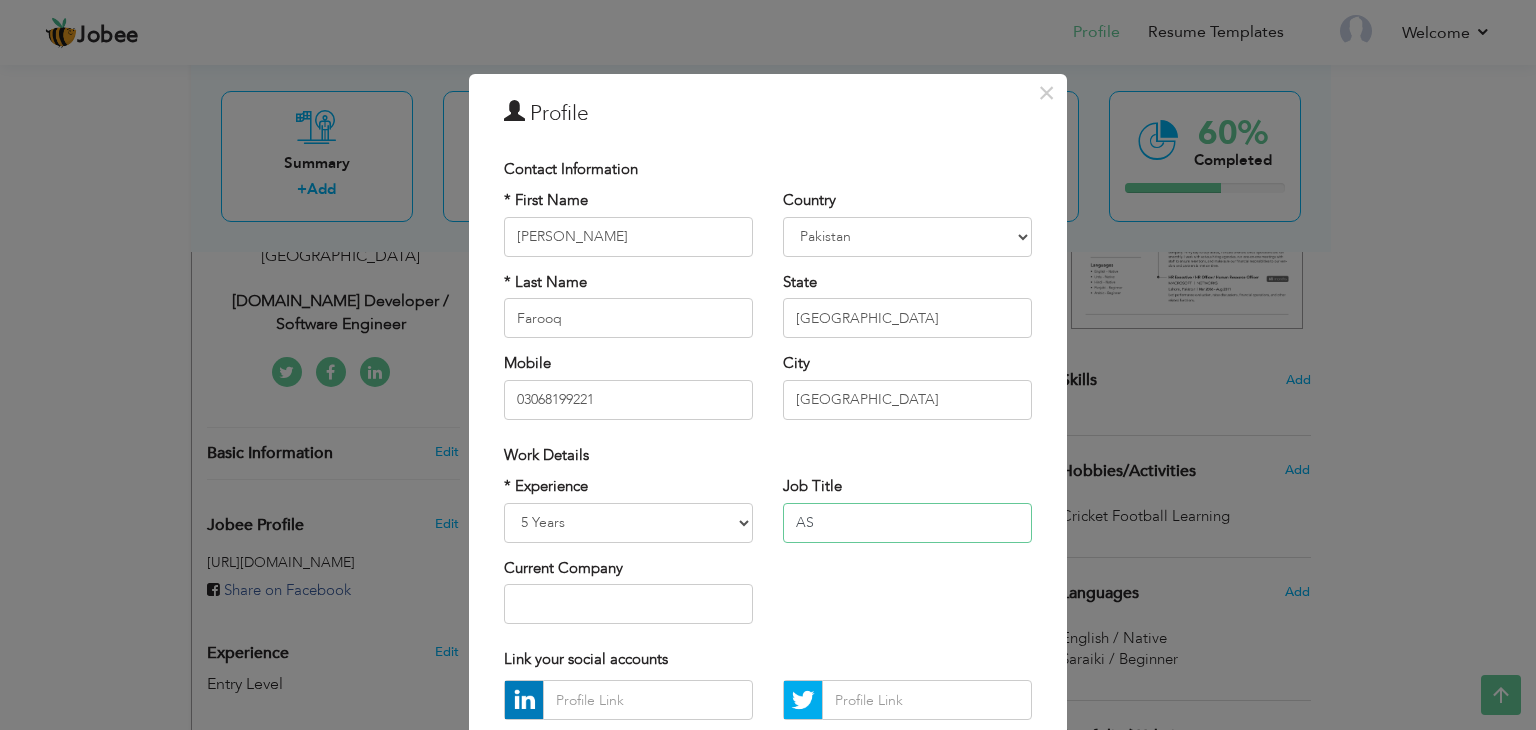 type on "A" 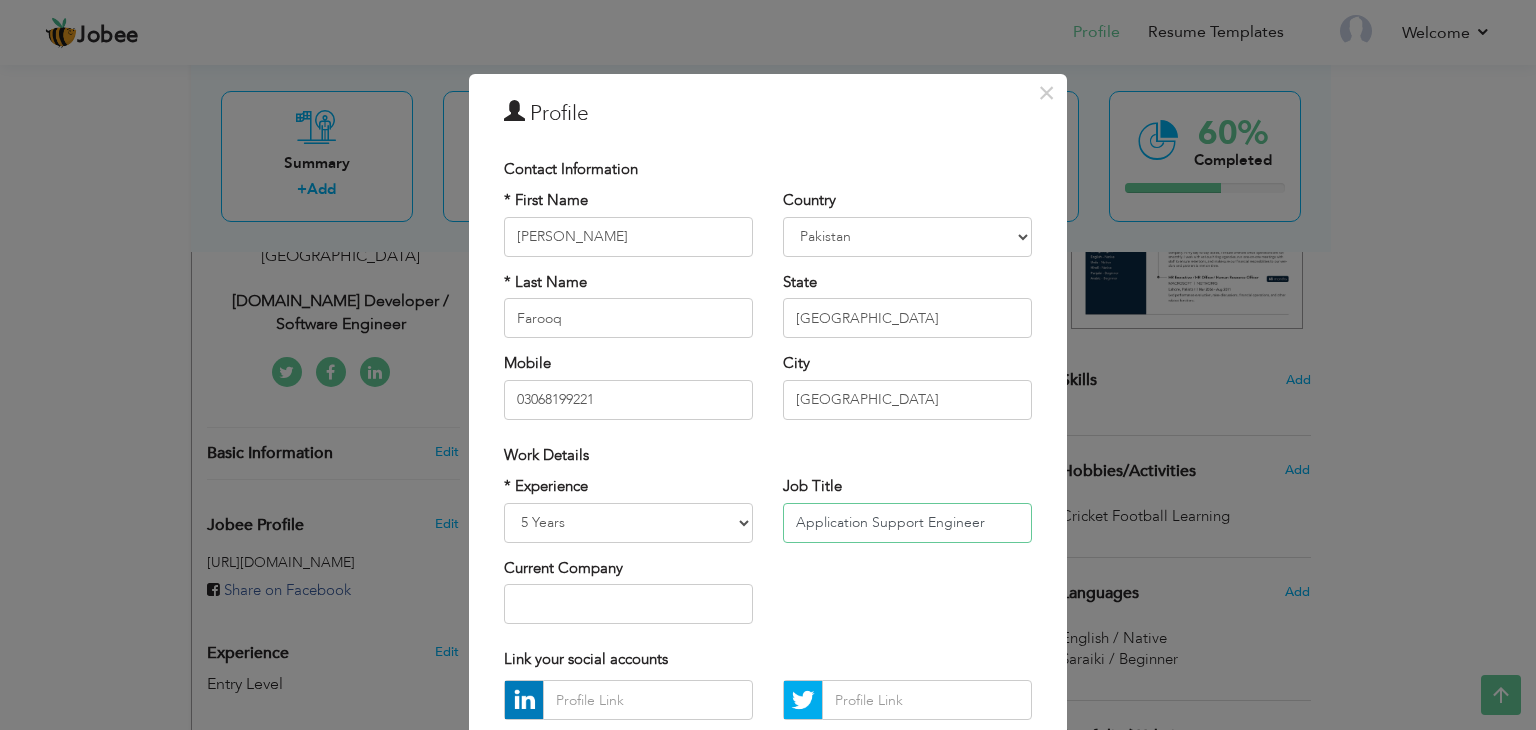 type on "Application Support Engineer" 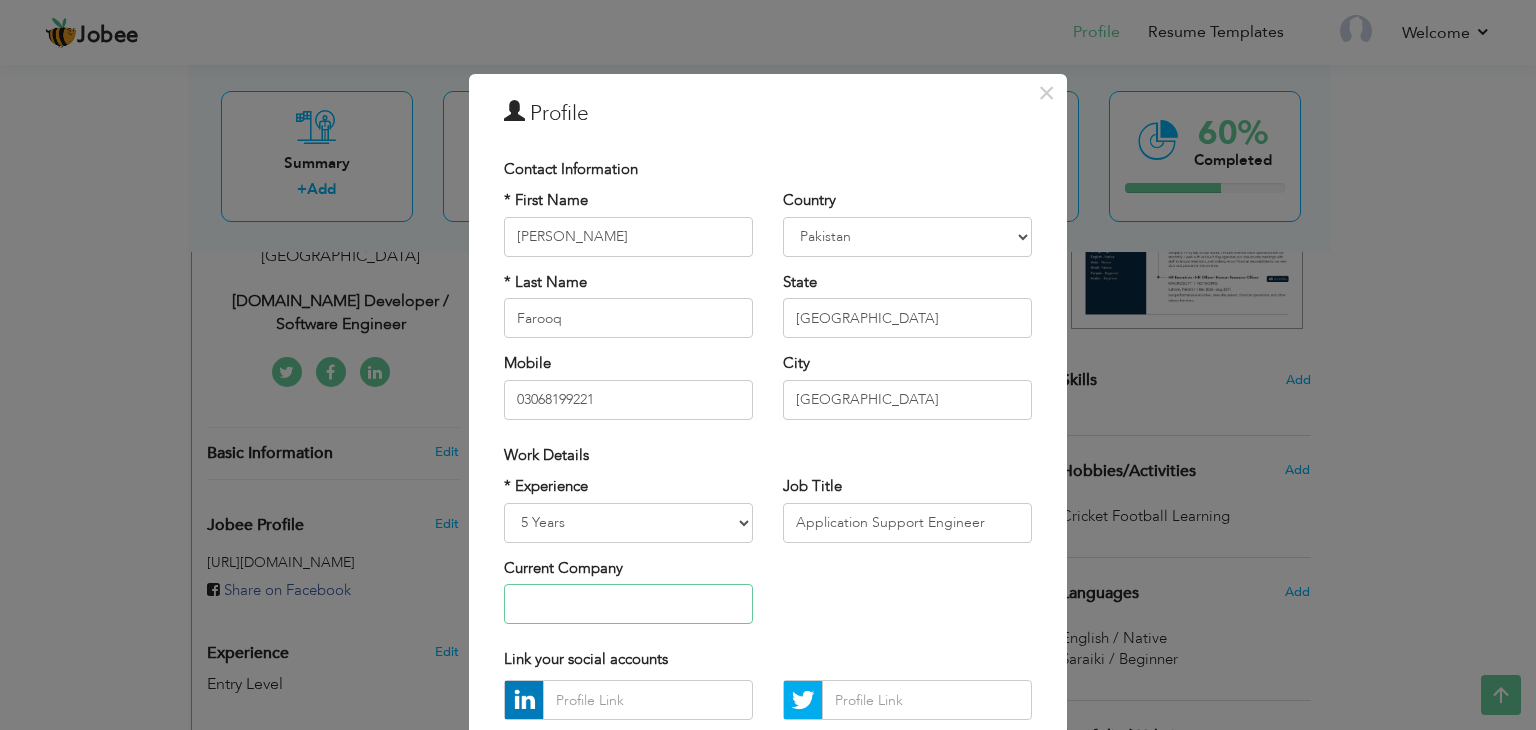 click at bounding box center (628, 604) 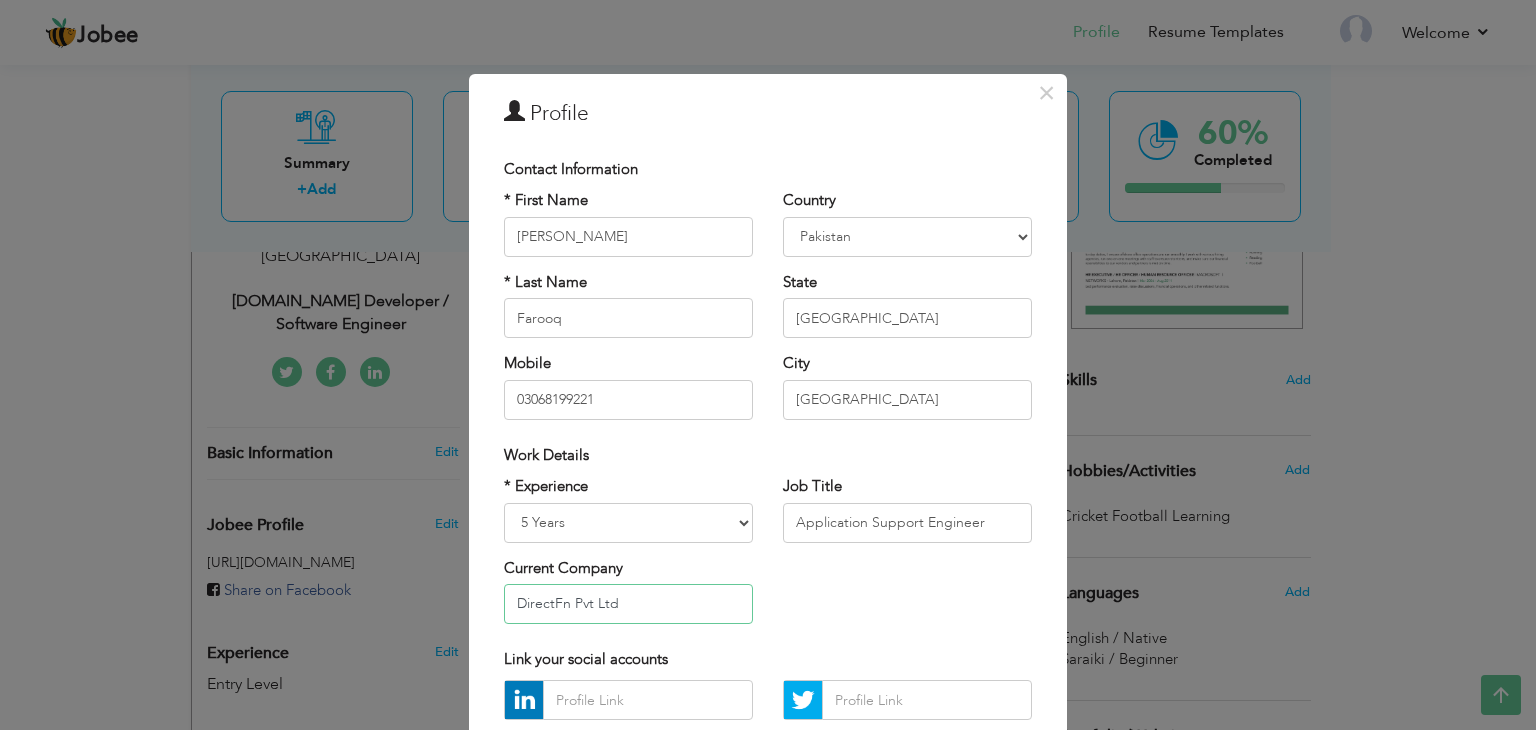 type on "DirectFn Pvt Ltd" 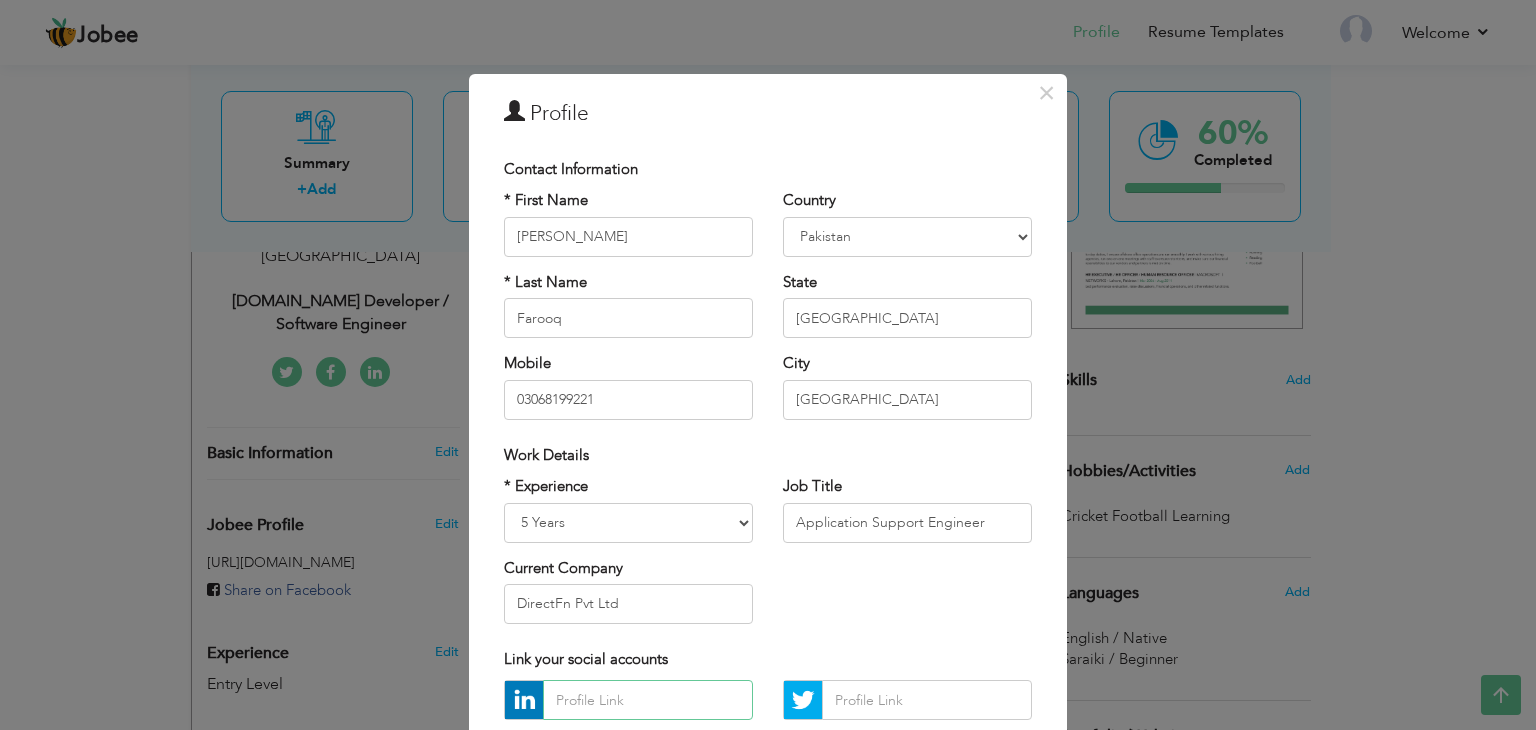 click at bounding box center [648, 700] 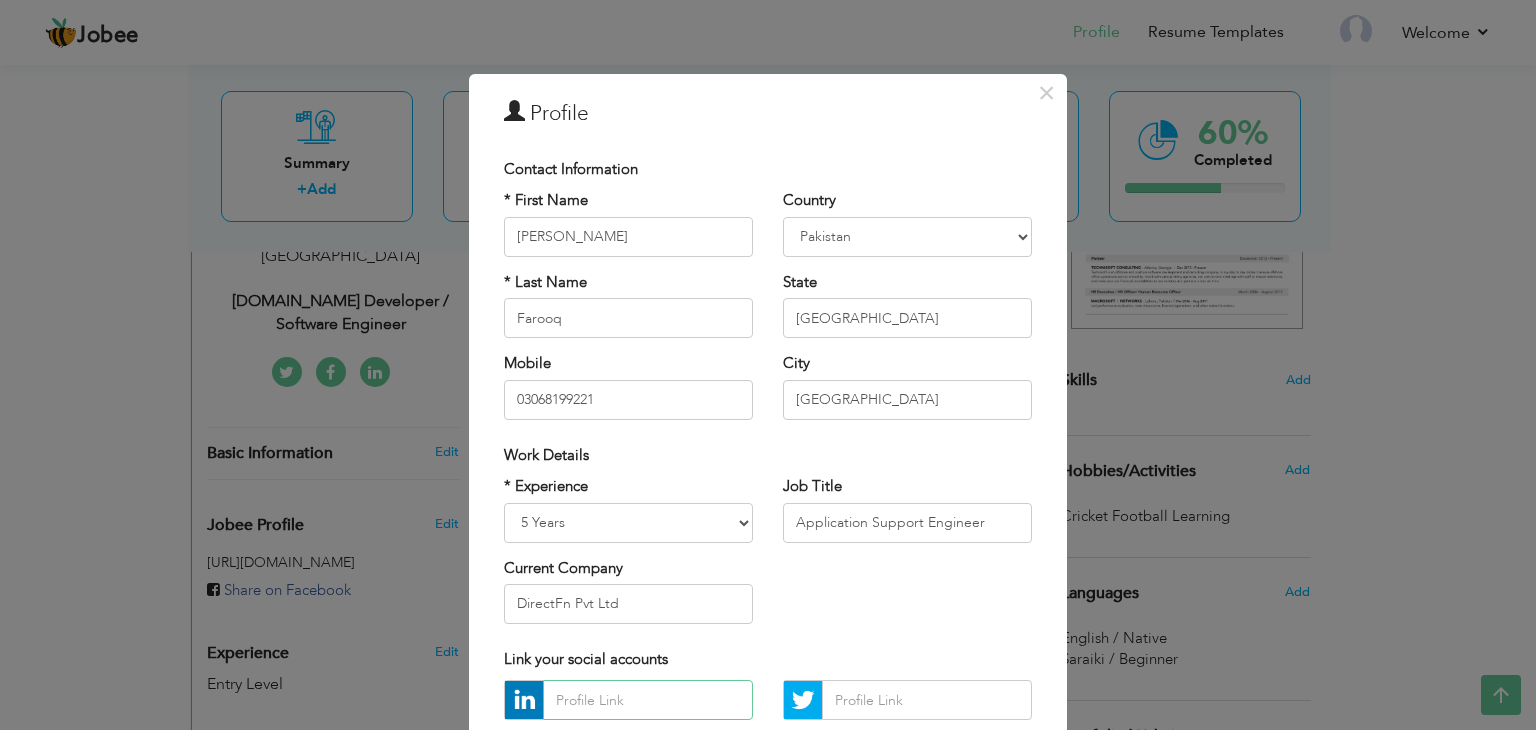 click at bounding box center (648, 700) 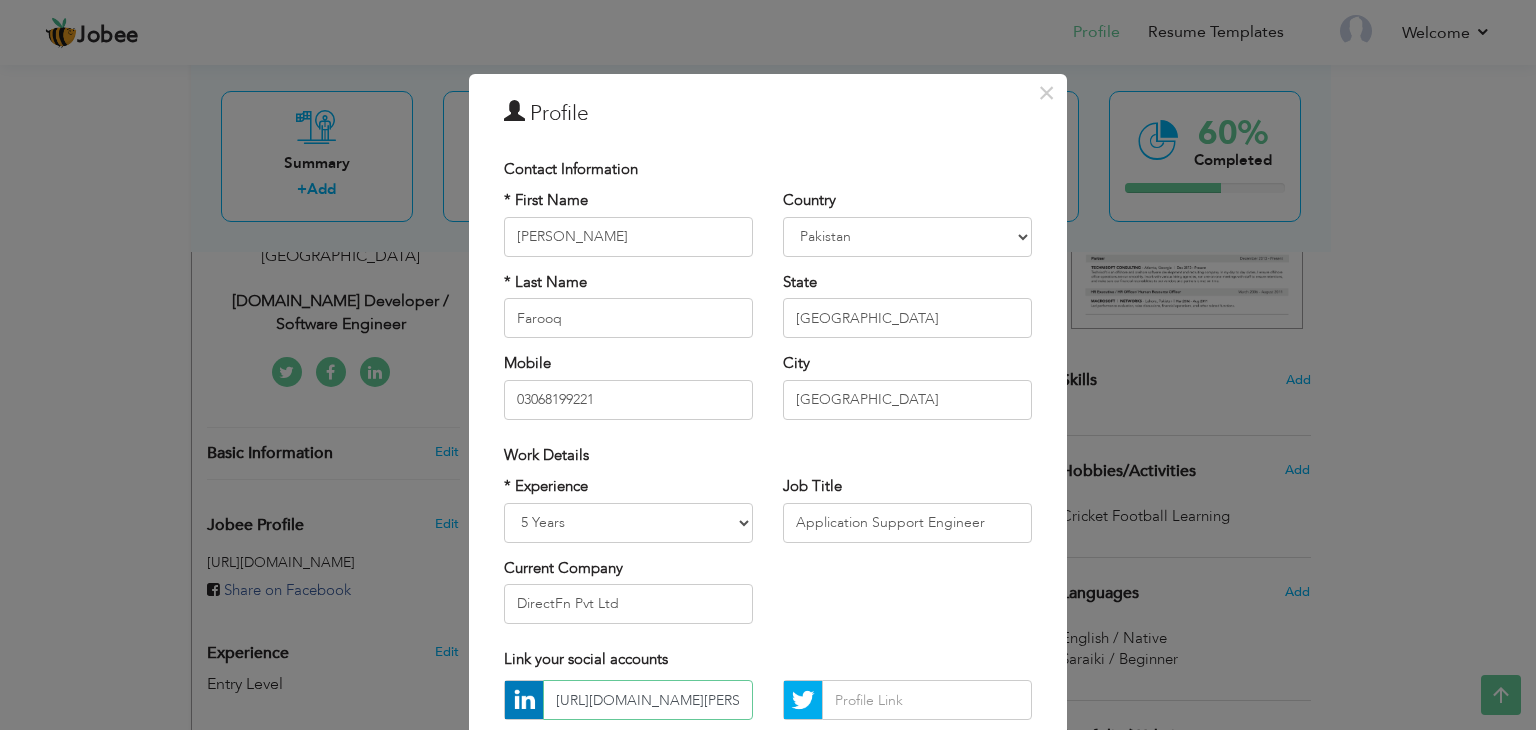 scroll, scrollTop: 0, scrollLeft: 163, axis: horizontal 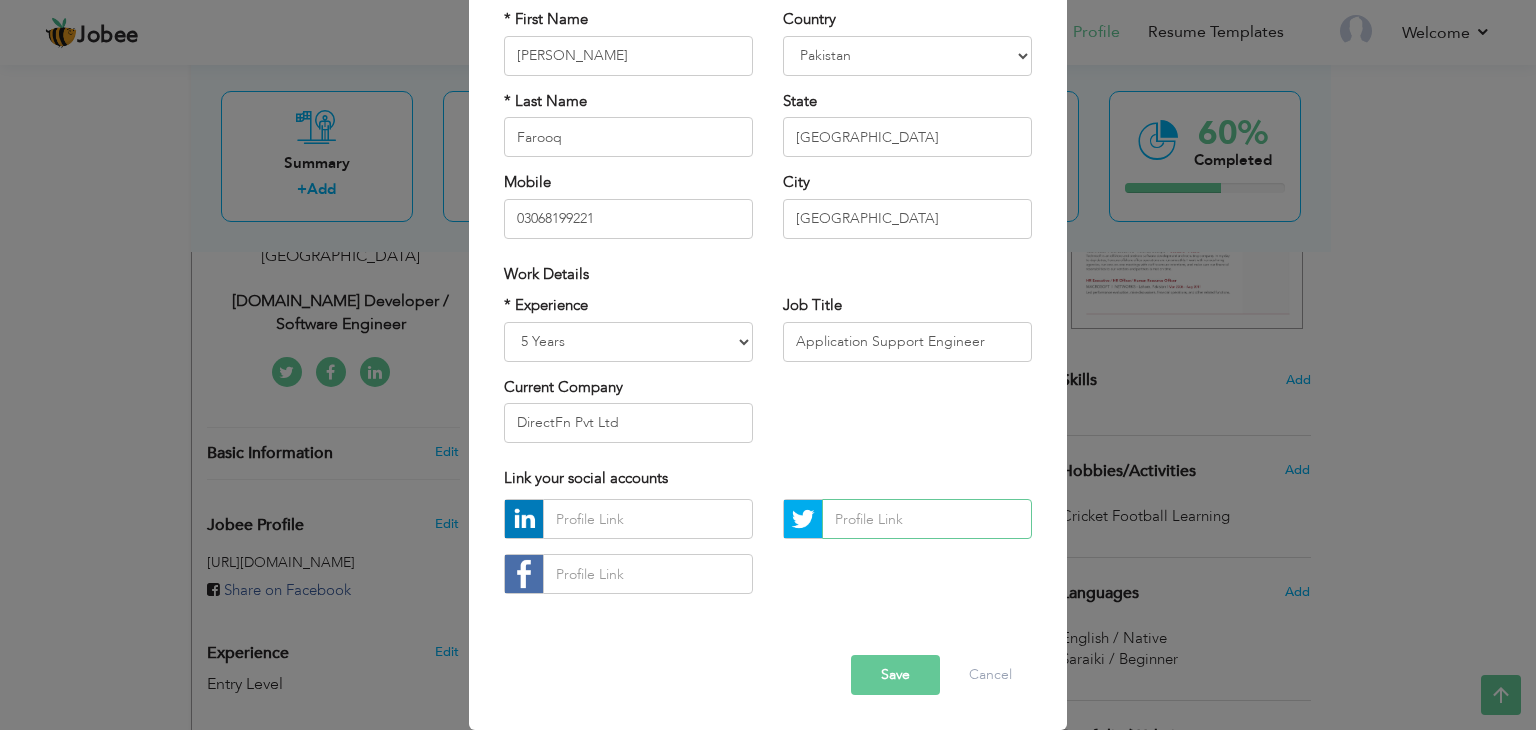 click at bounding box center (927, 519) 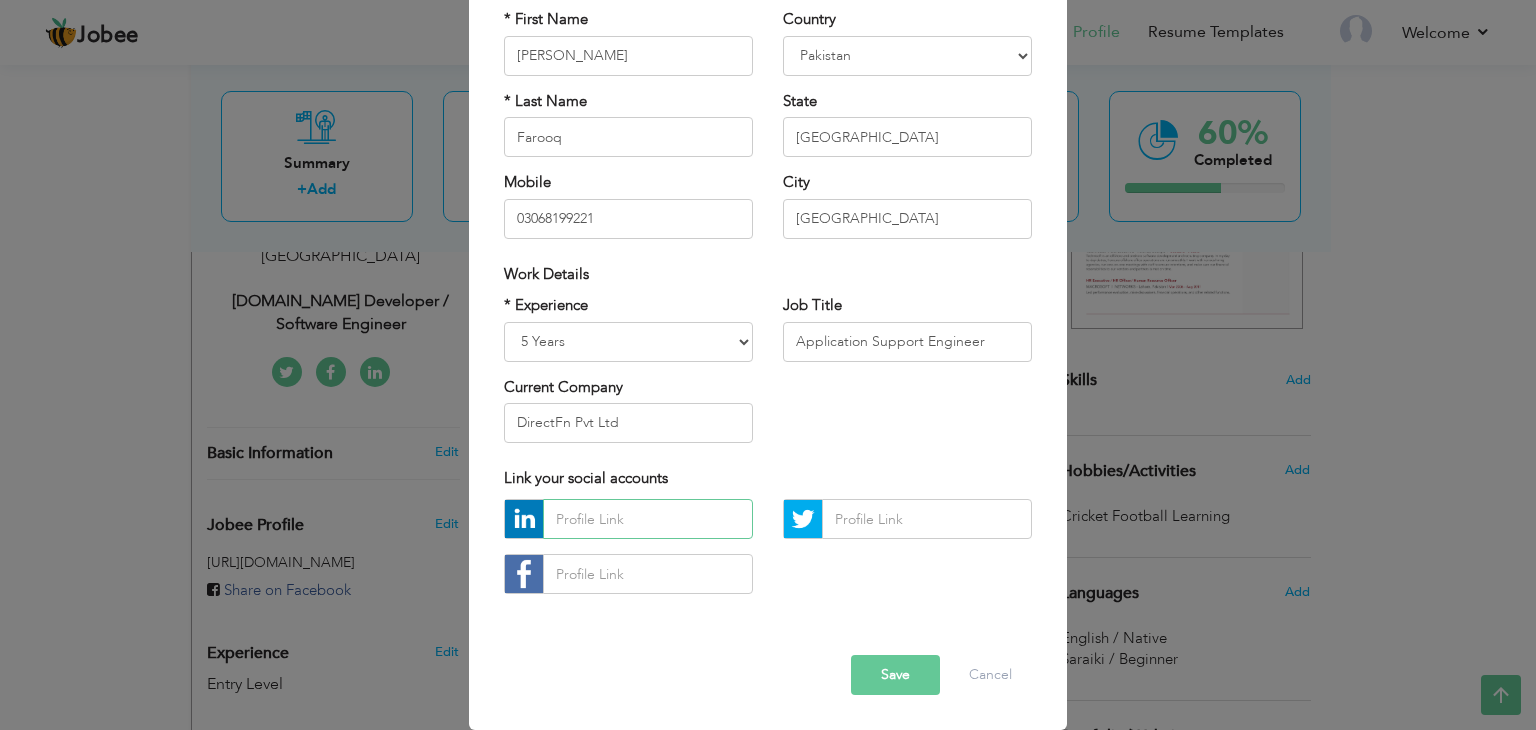 click at bounding box center (648, 519) 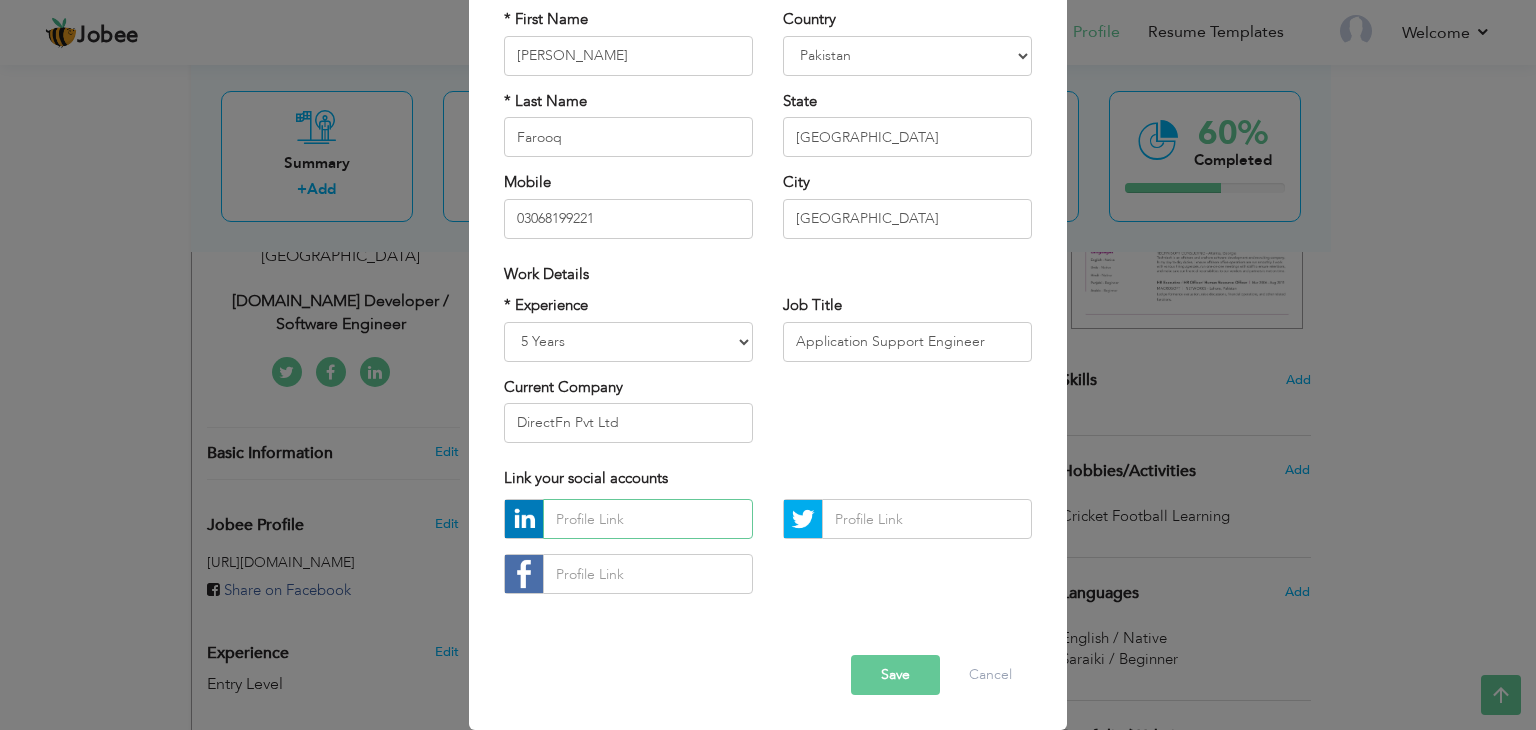 paste on "[URL][DOMAIN_NAME][PERSON_NAME]" 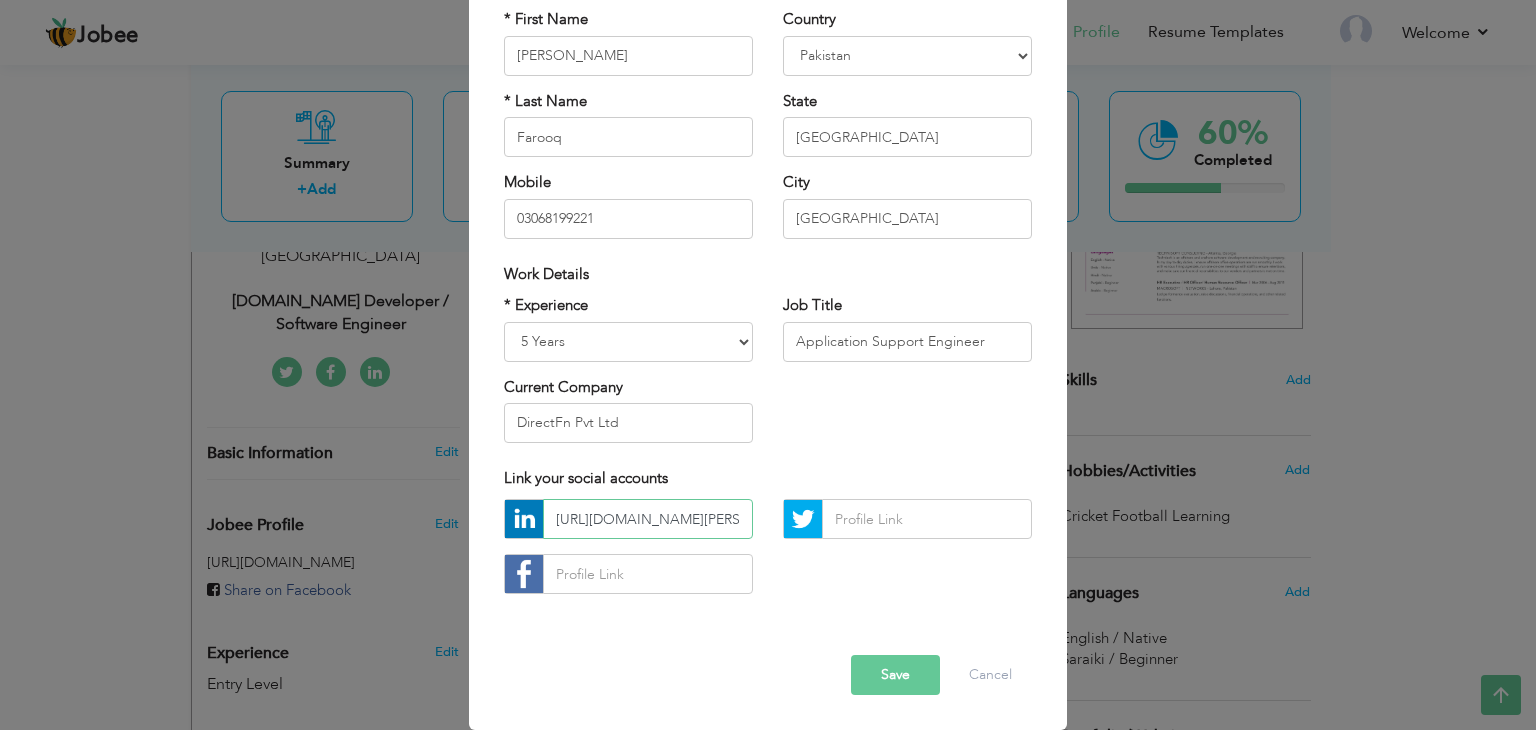 scroll, scrollTop: 0, scrollLeft: 163, axis: horizontal 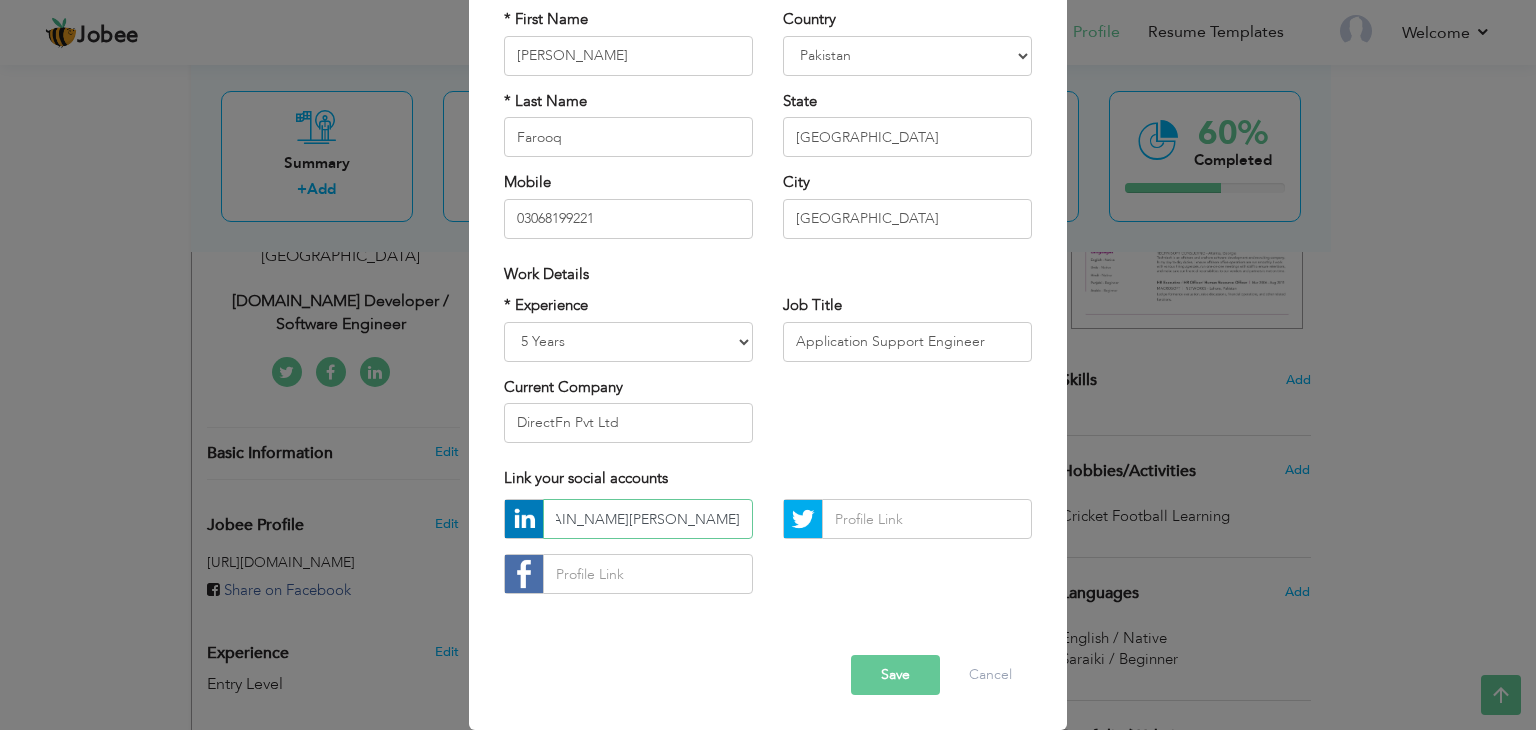type on "[URL][DOMAIN_NAME][PERSON_NAME]" 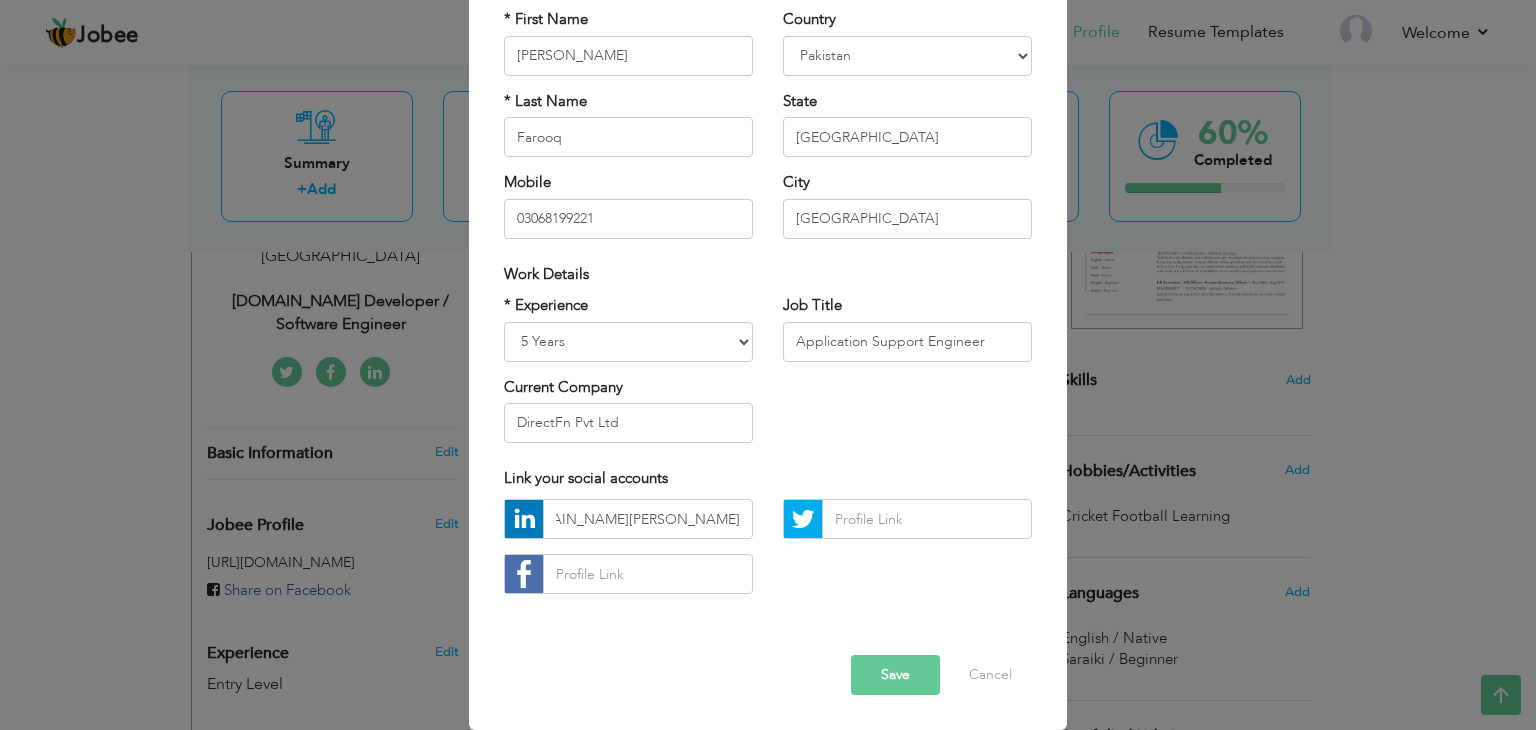 click on "Save" at bounding box center (895, 675) 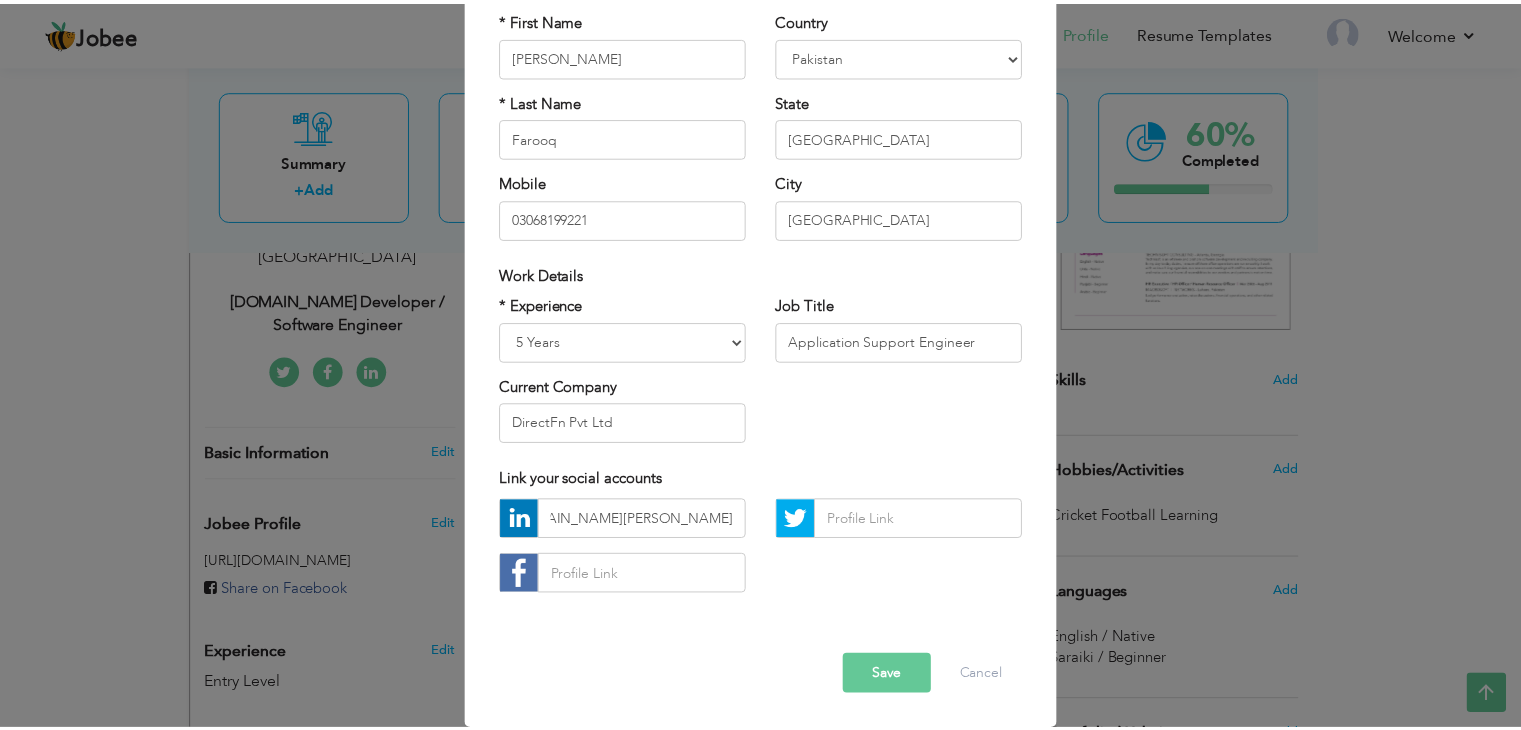 scroll, scrollTop: 0, scrollLeft: 0, axis: both 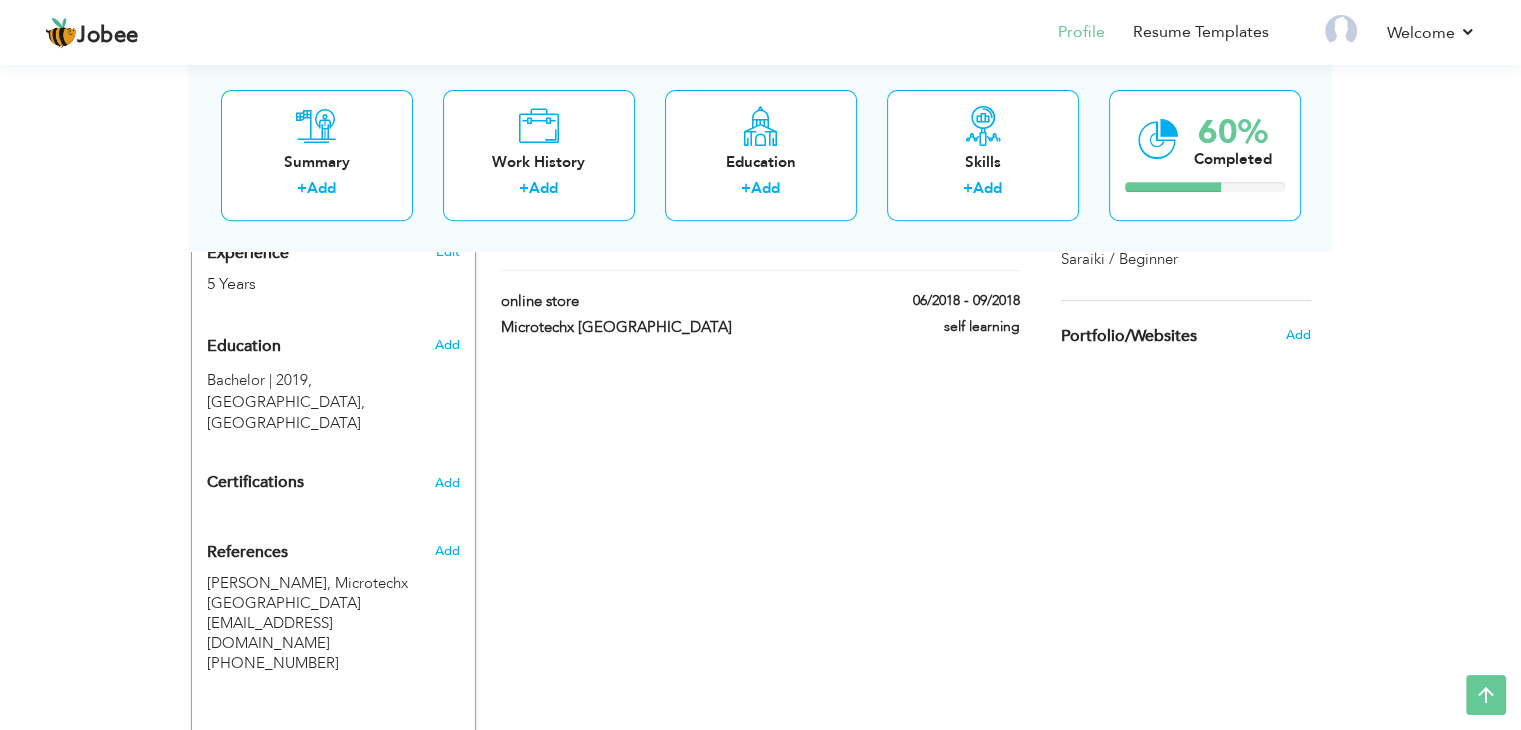 click on "5 Years" at bounding box center [310, 284] 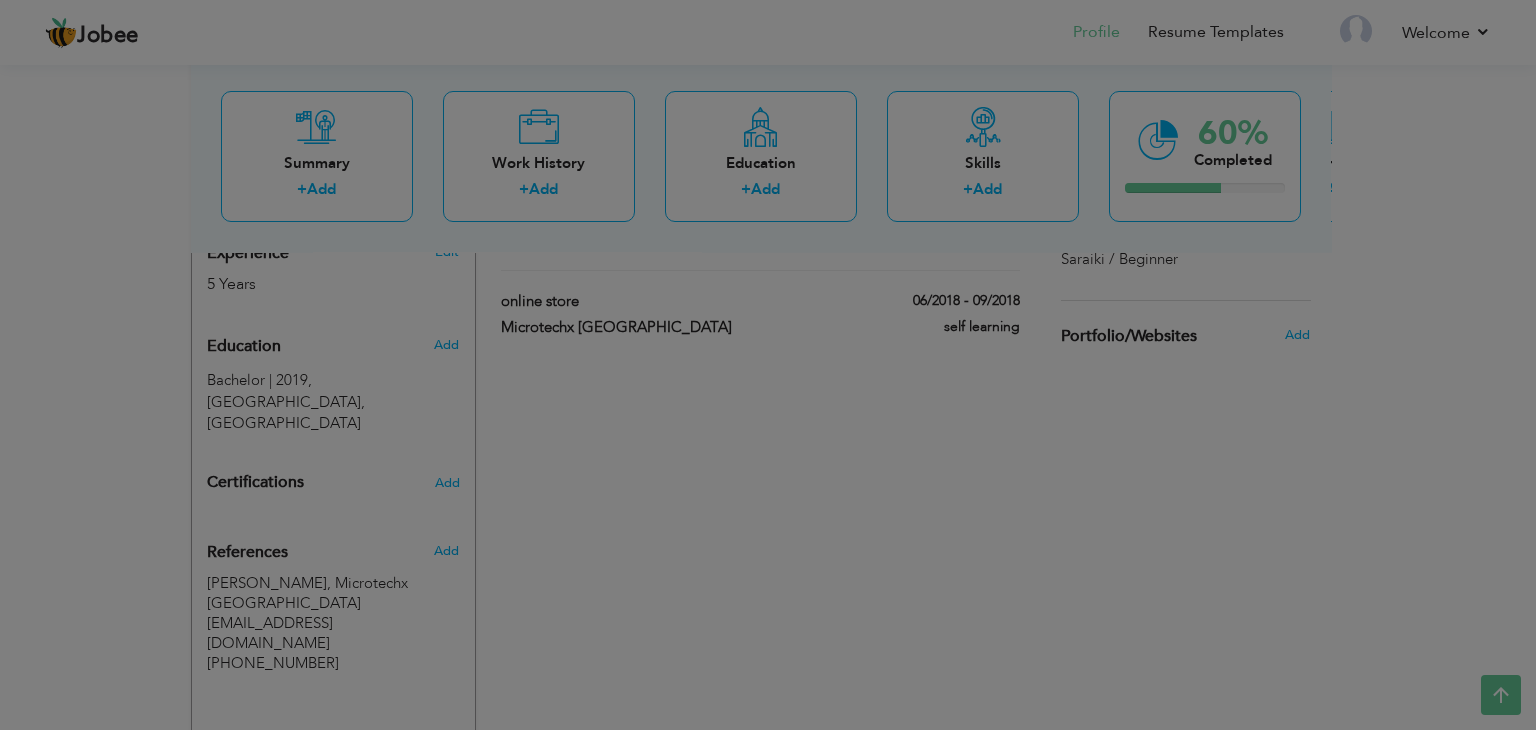 scroll, scrollTop: 0, scrollLeft: 0, axis: both 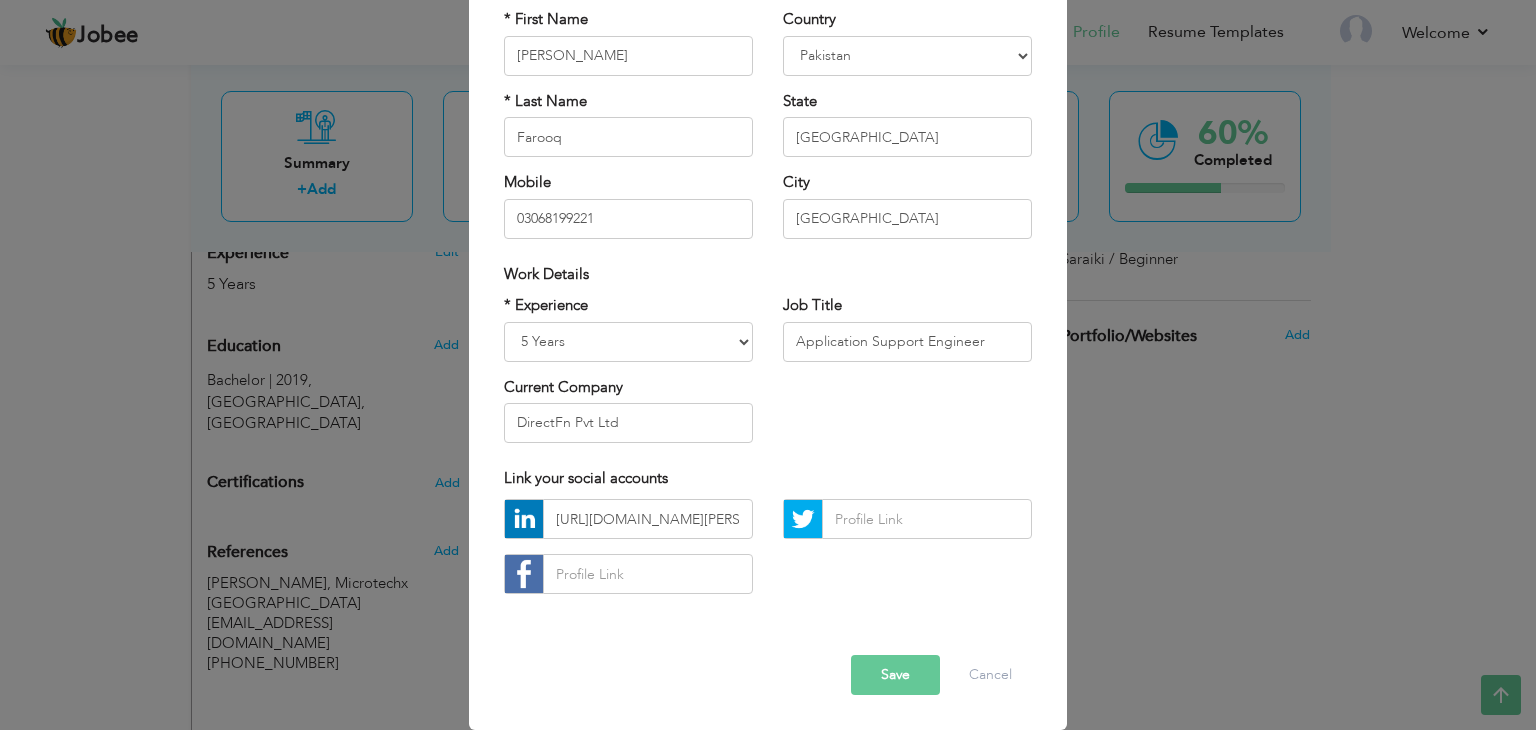 click on "Save" at bounding box center (895, 675) 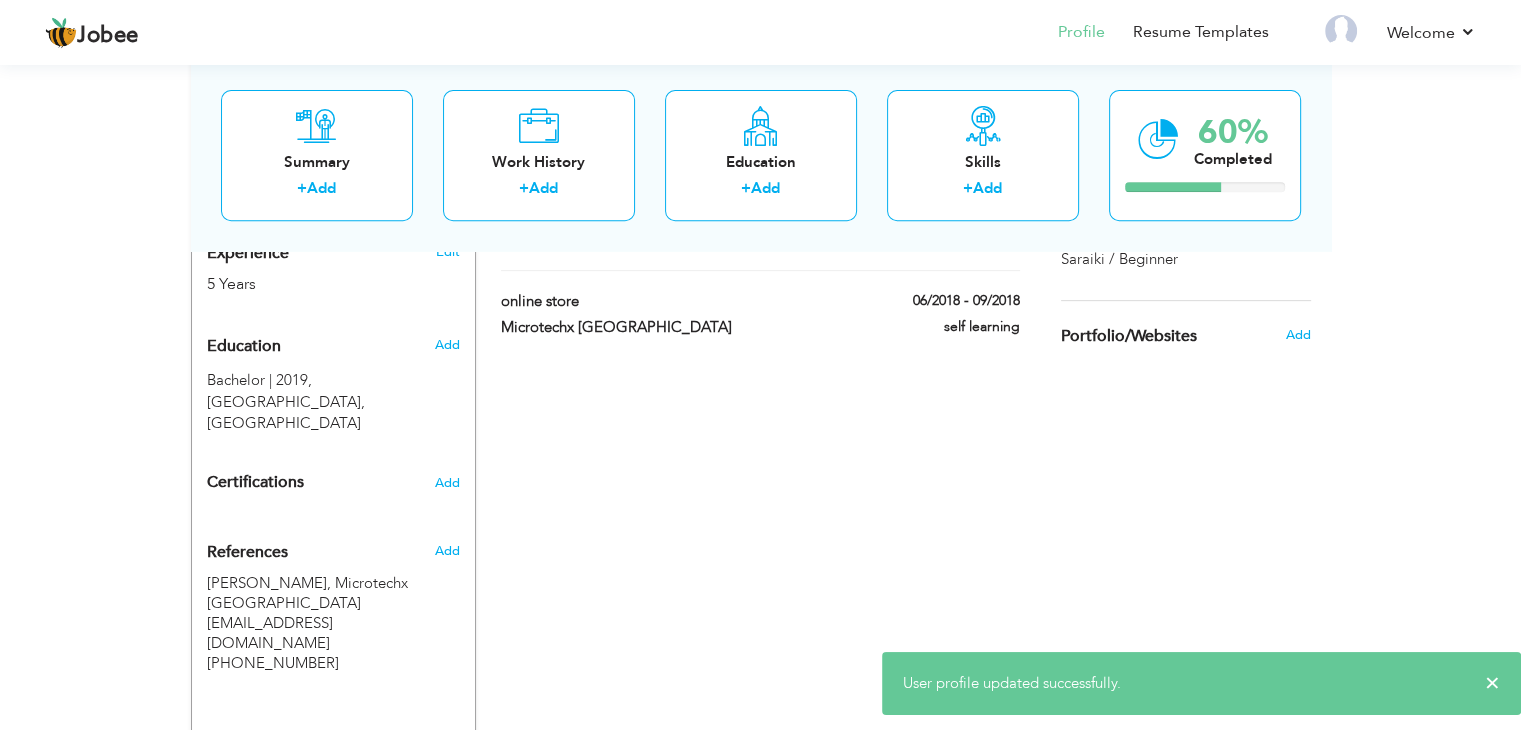 click on "Education" at bounding box center [244, 347] 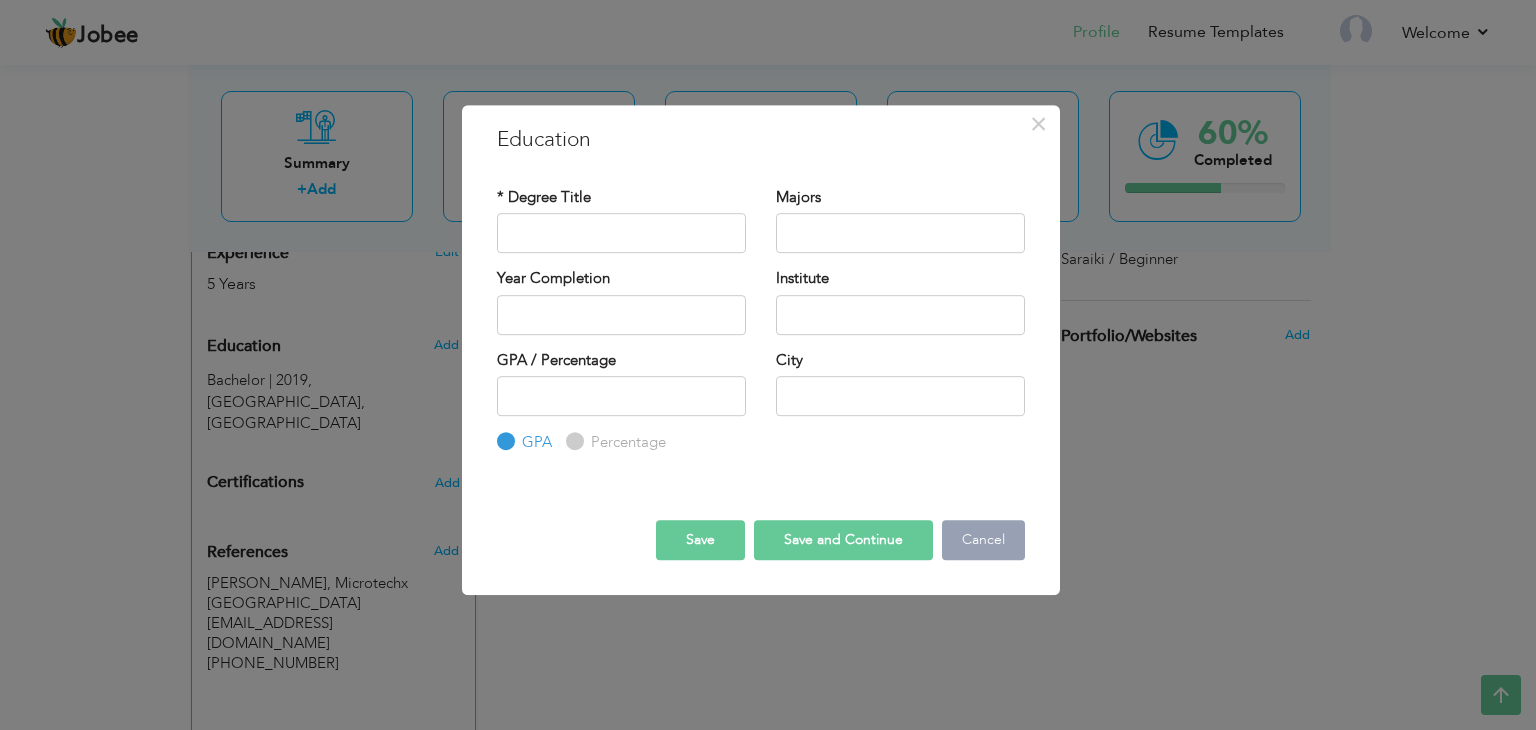 click on "Cancel" at bounding box center [983, 540] 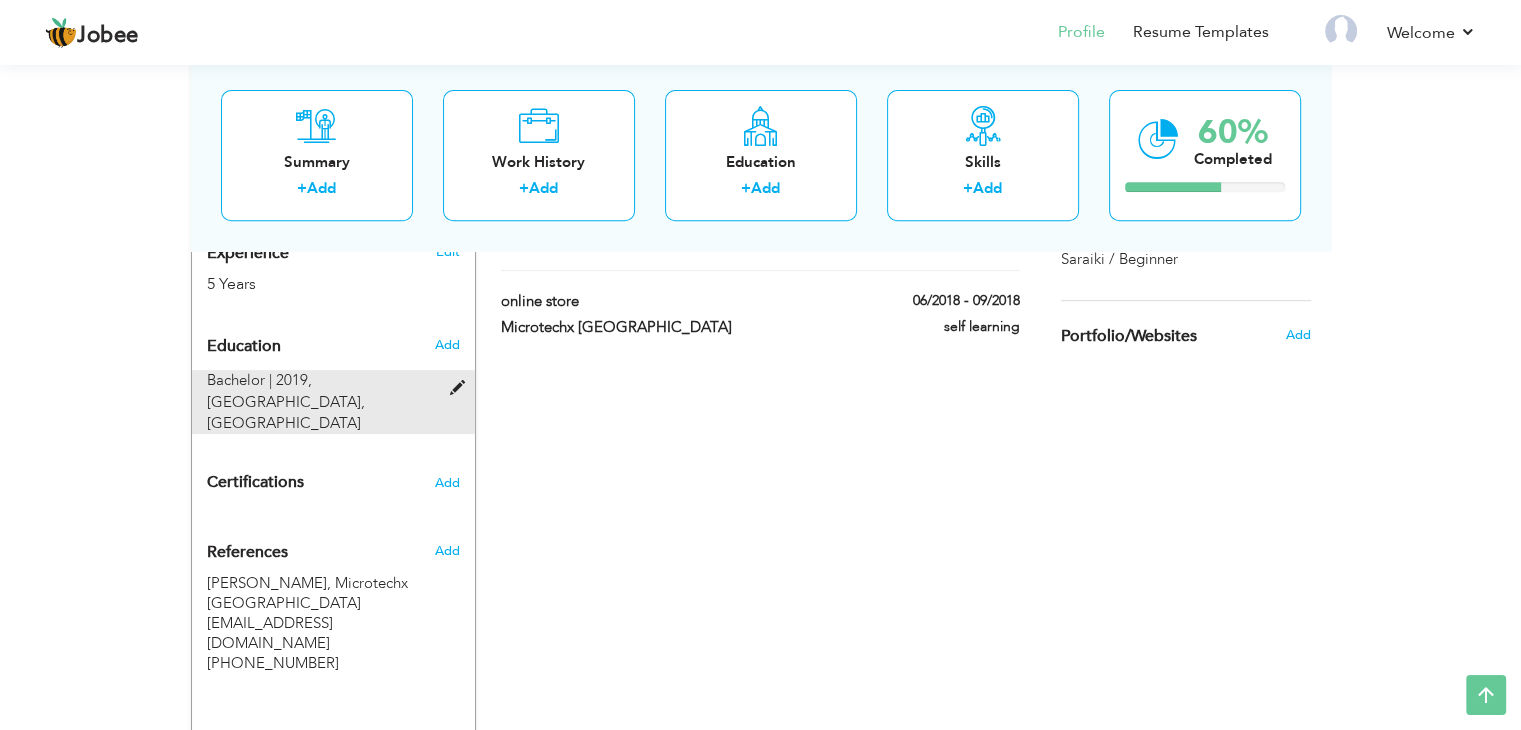 click at bounding box center (461, 388) 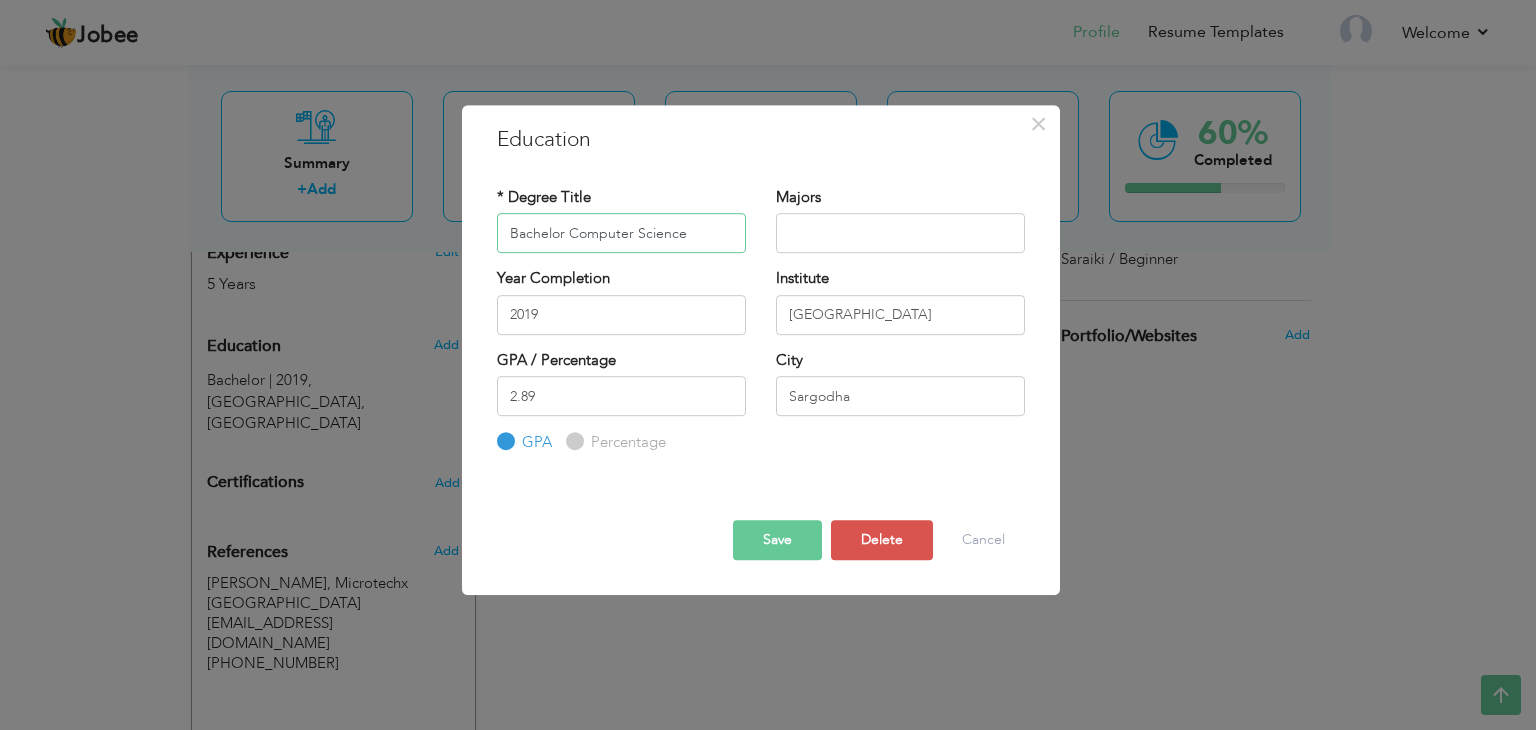 type on "Bachelor Computer Science" 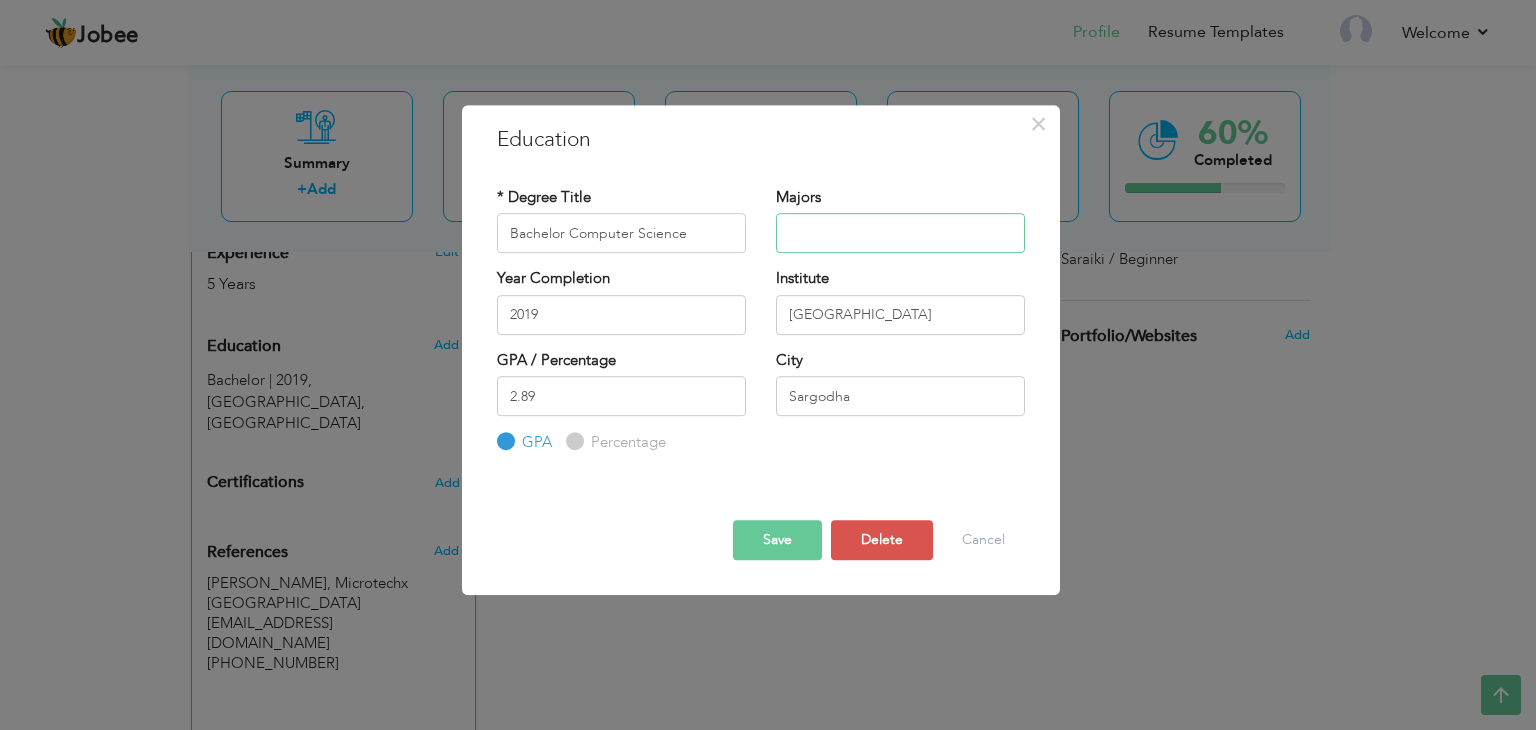 click at bounding box center [900, 233] 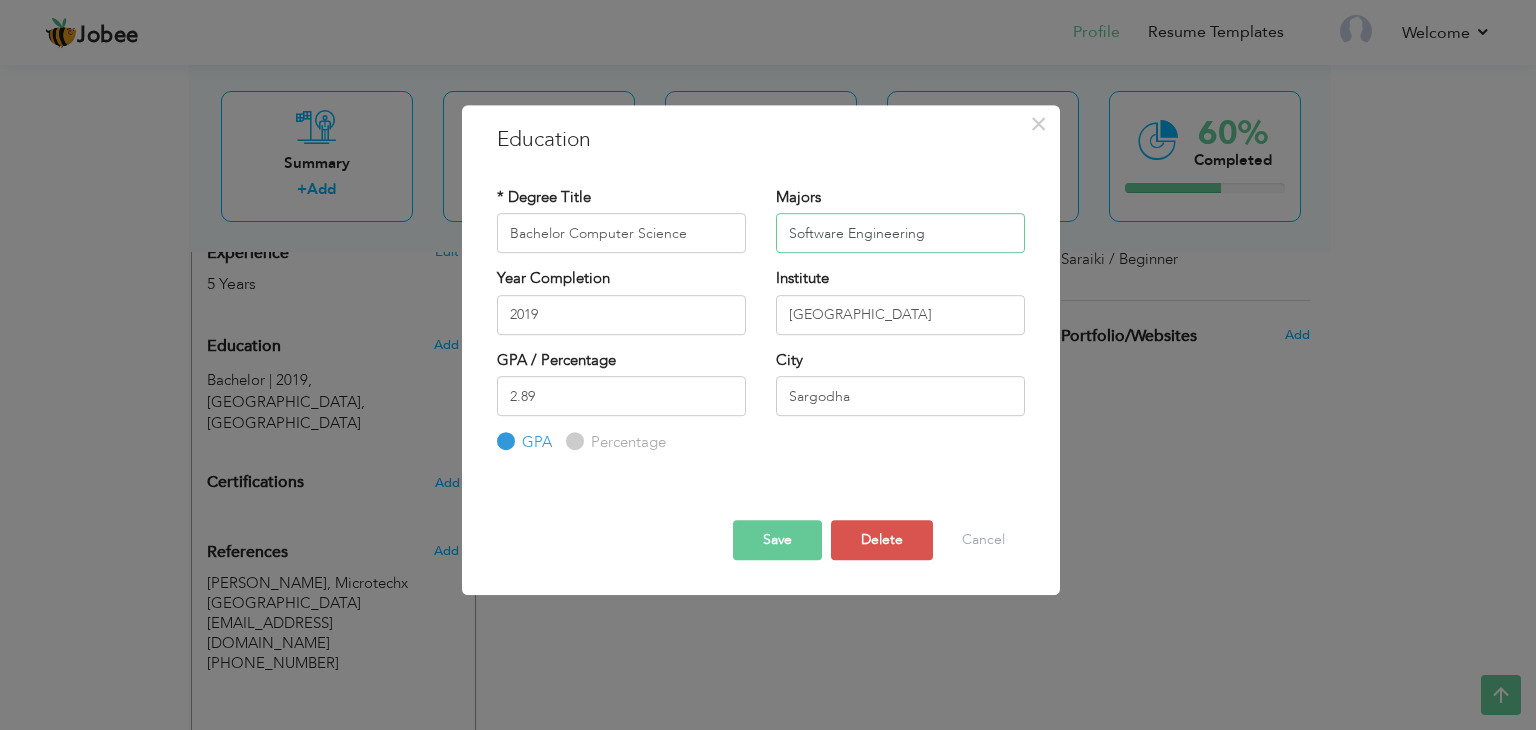 type on "Software Engineering" 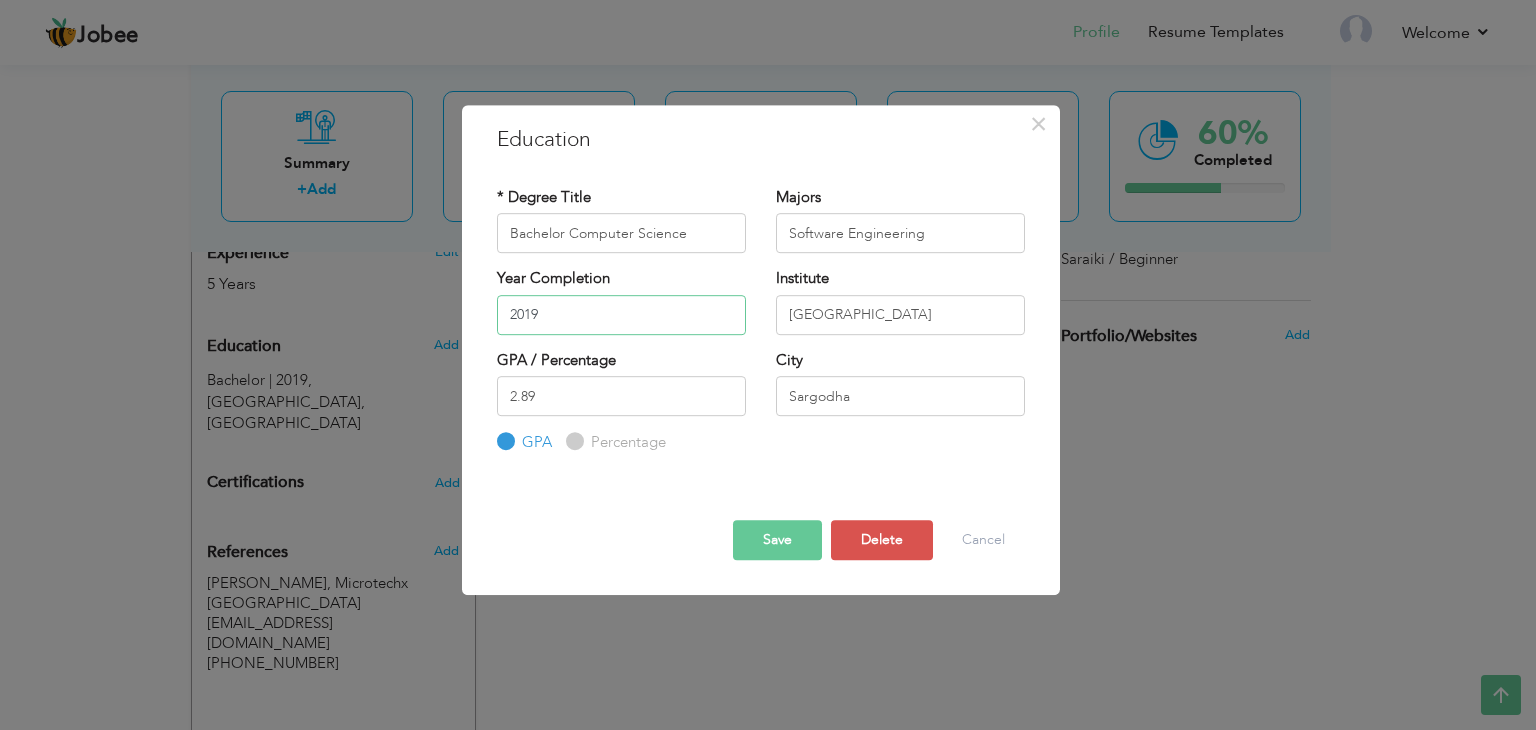 click on "2019" at bounding box center [621, 315] 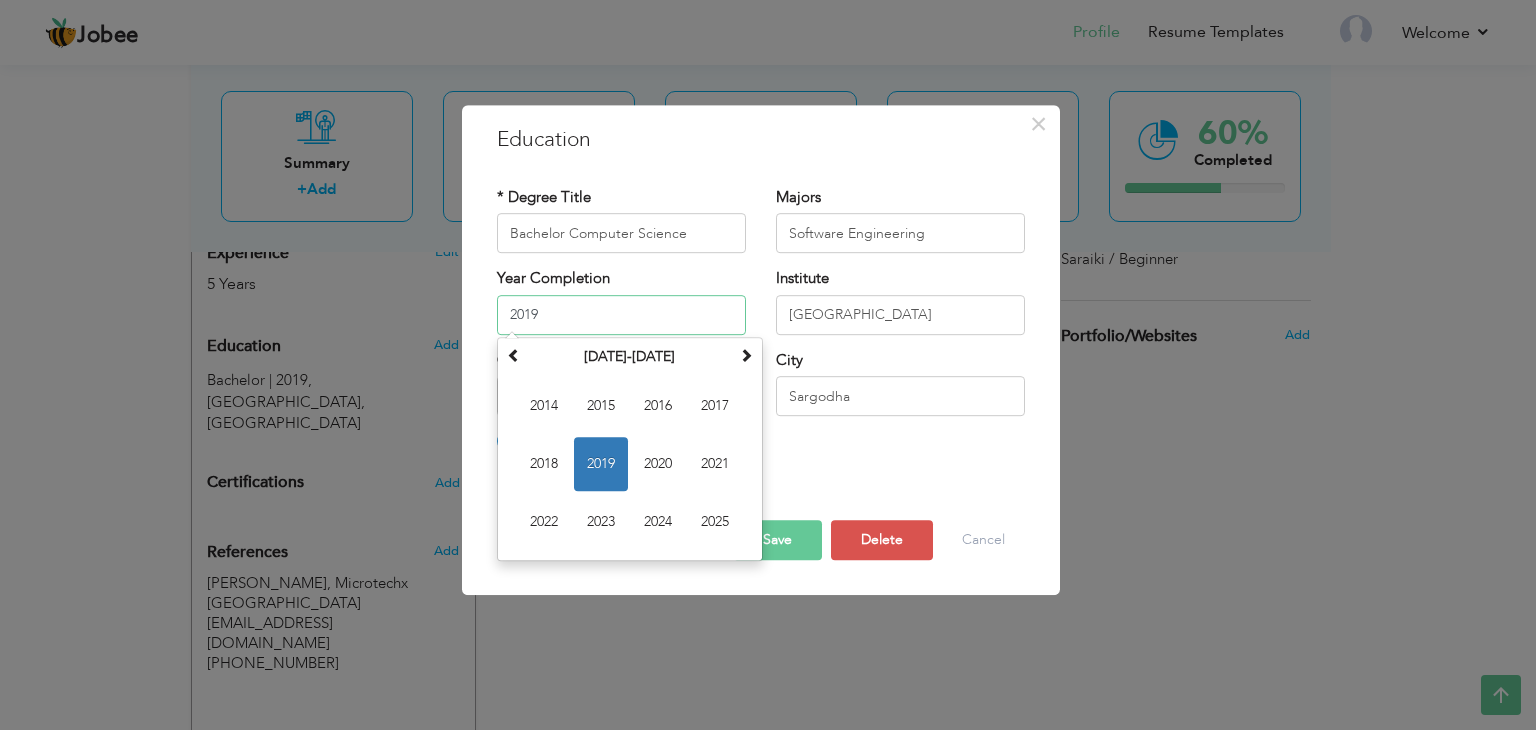 click on "2019" at bounding box center (621, 315) 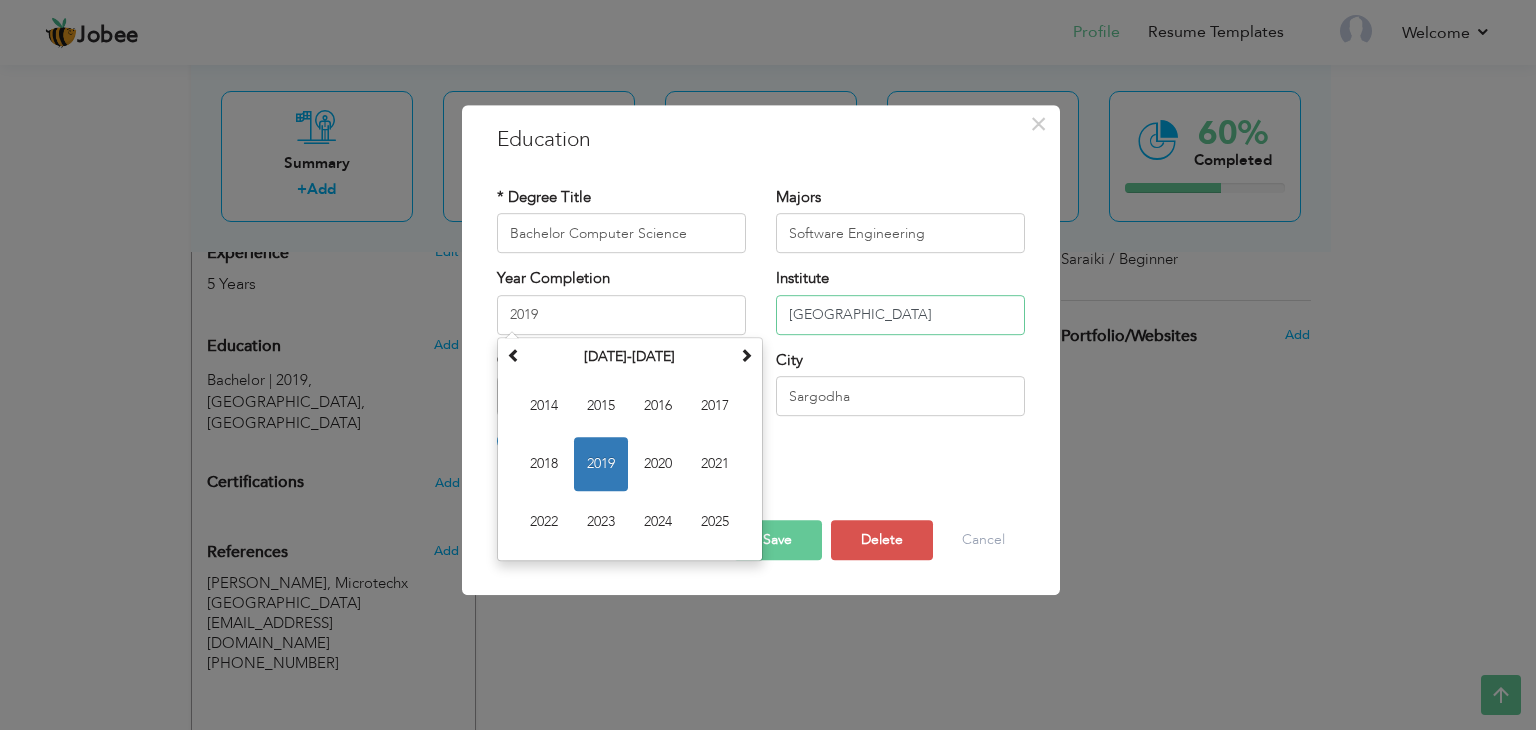 click on "[GEOGRAPHIC_DATA]" at bounding box center [900, 315] 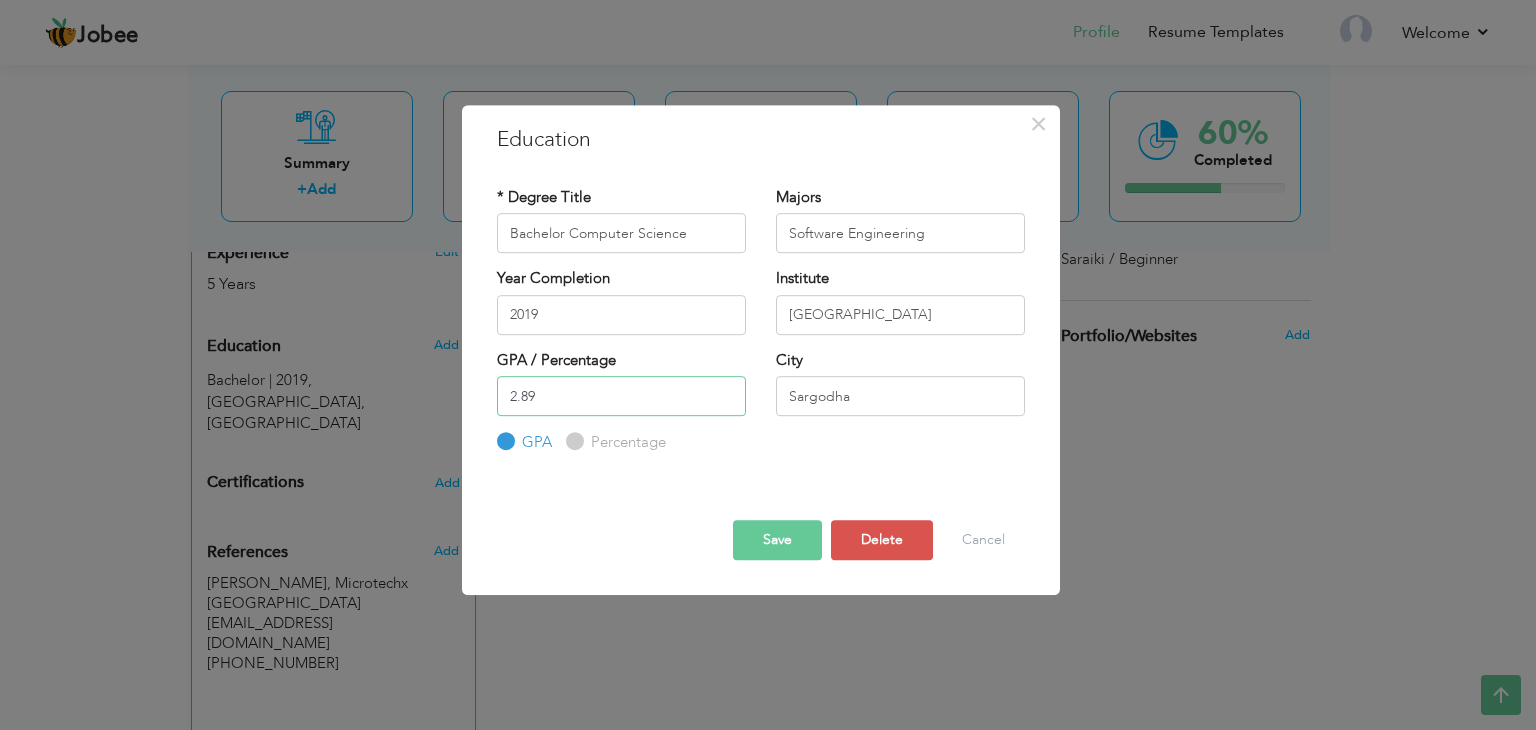 click on "2.89" at bounding box center [621, 396] 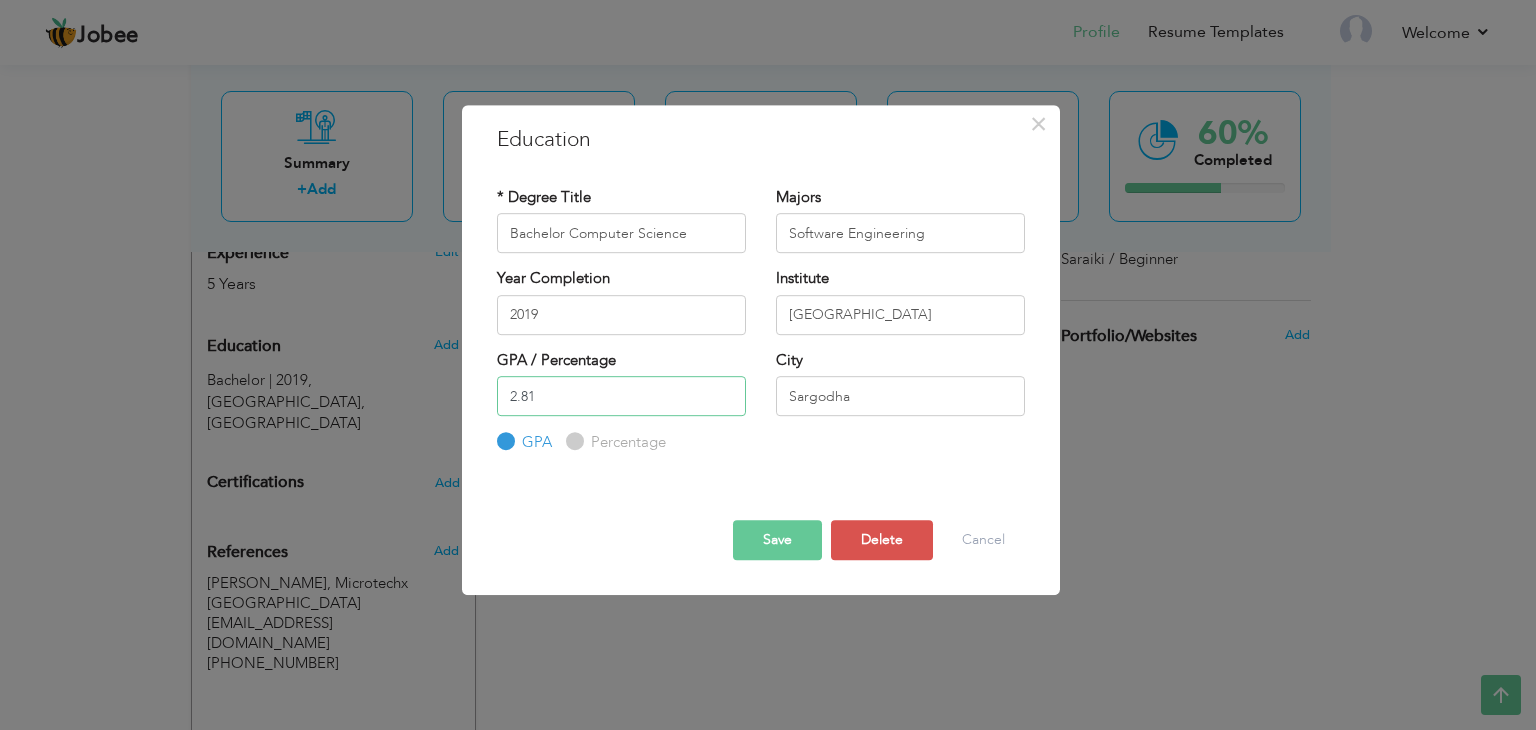 type on "2.81" 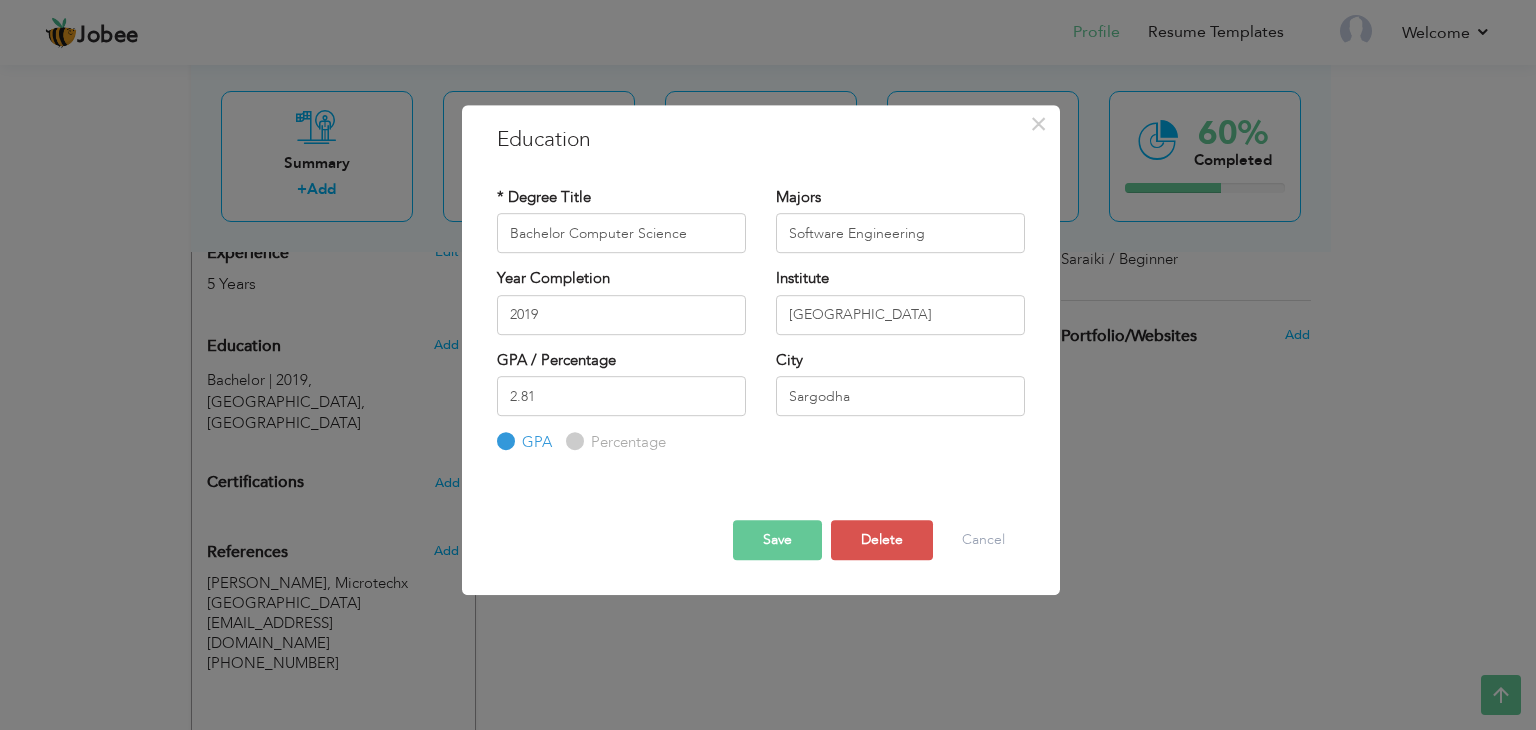 click on "Save" at bounding box center (777, 540) 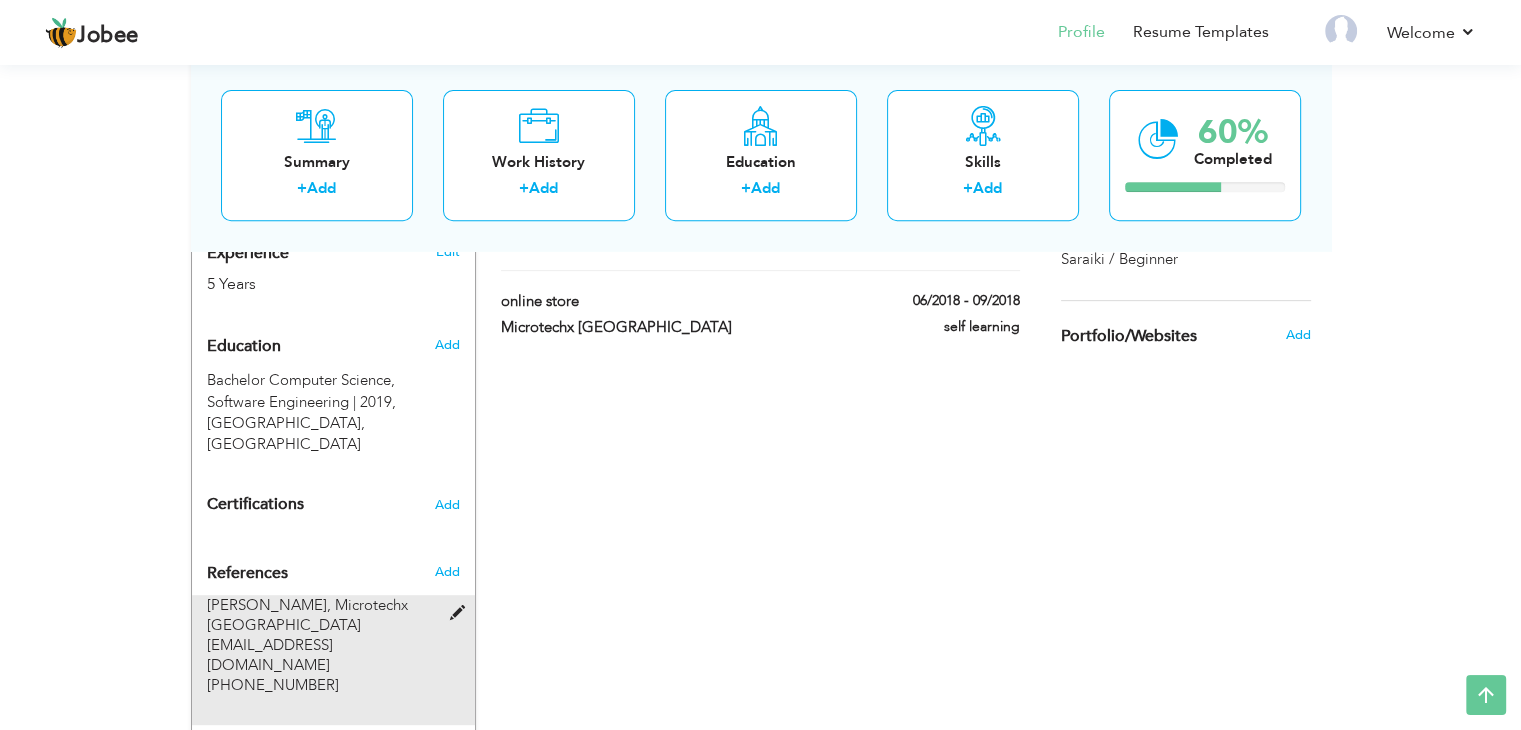 click at bounding box center (461, 613) 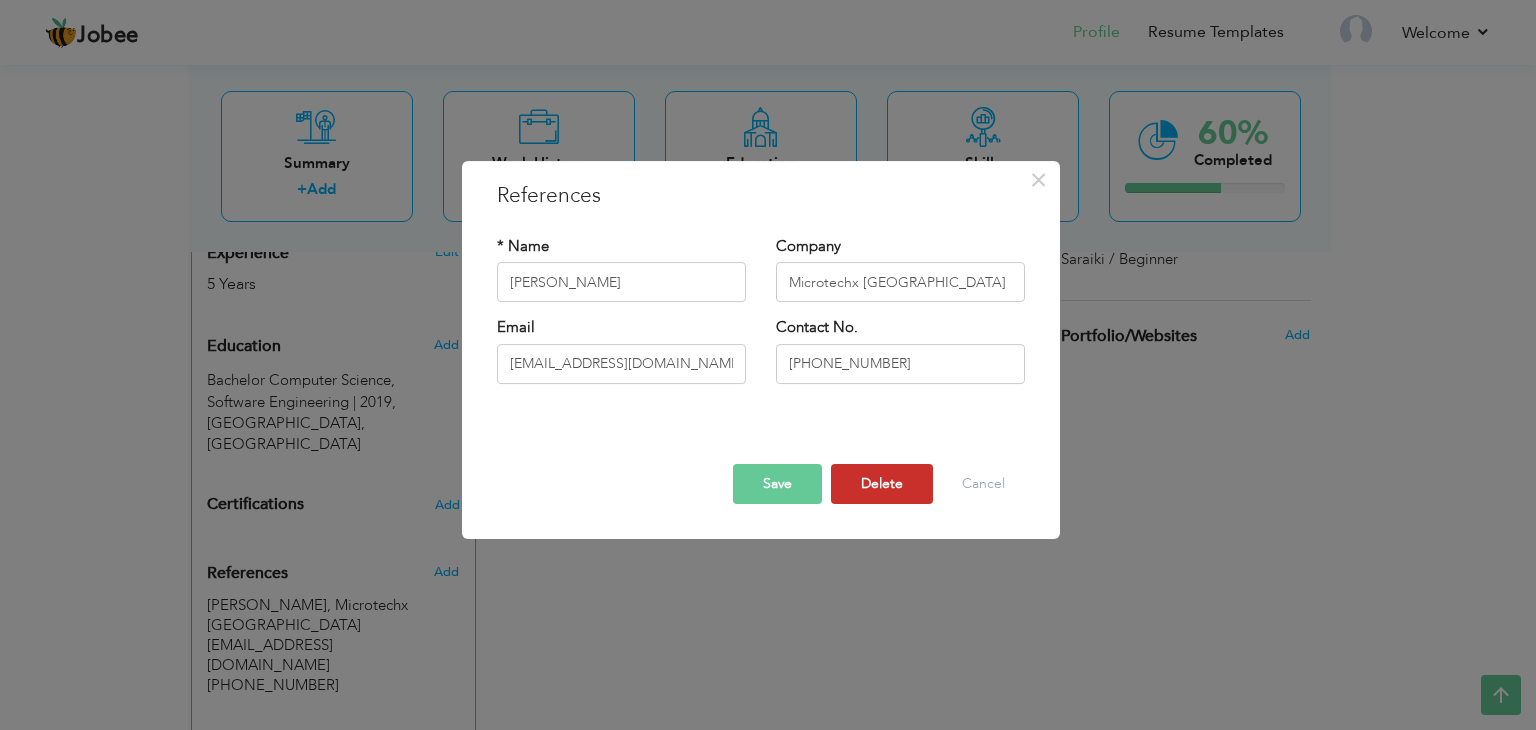 click on "Delete" at bounding box center [882, 484] 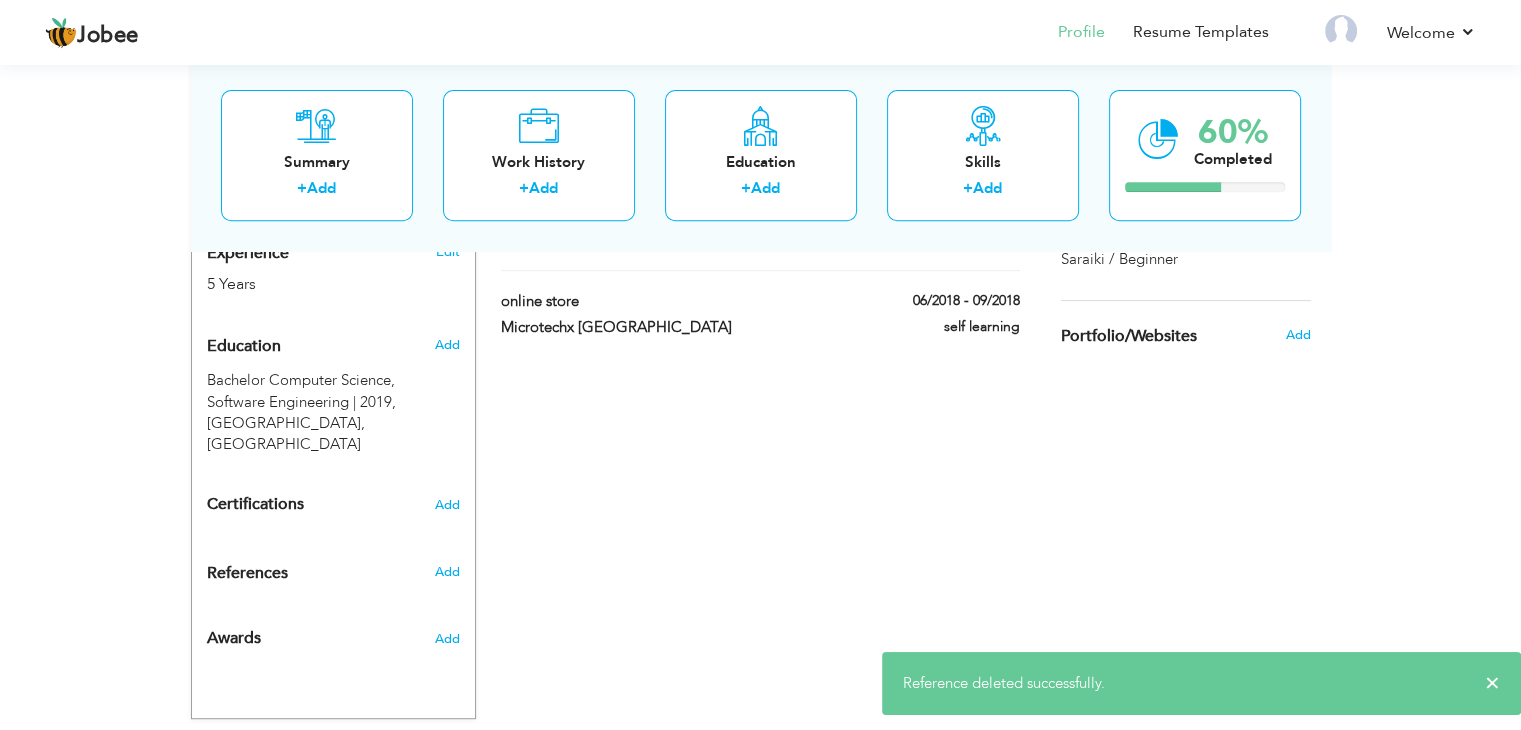 click on "References" at bounding box center (247, 574) 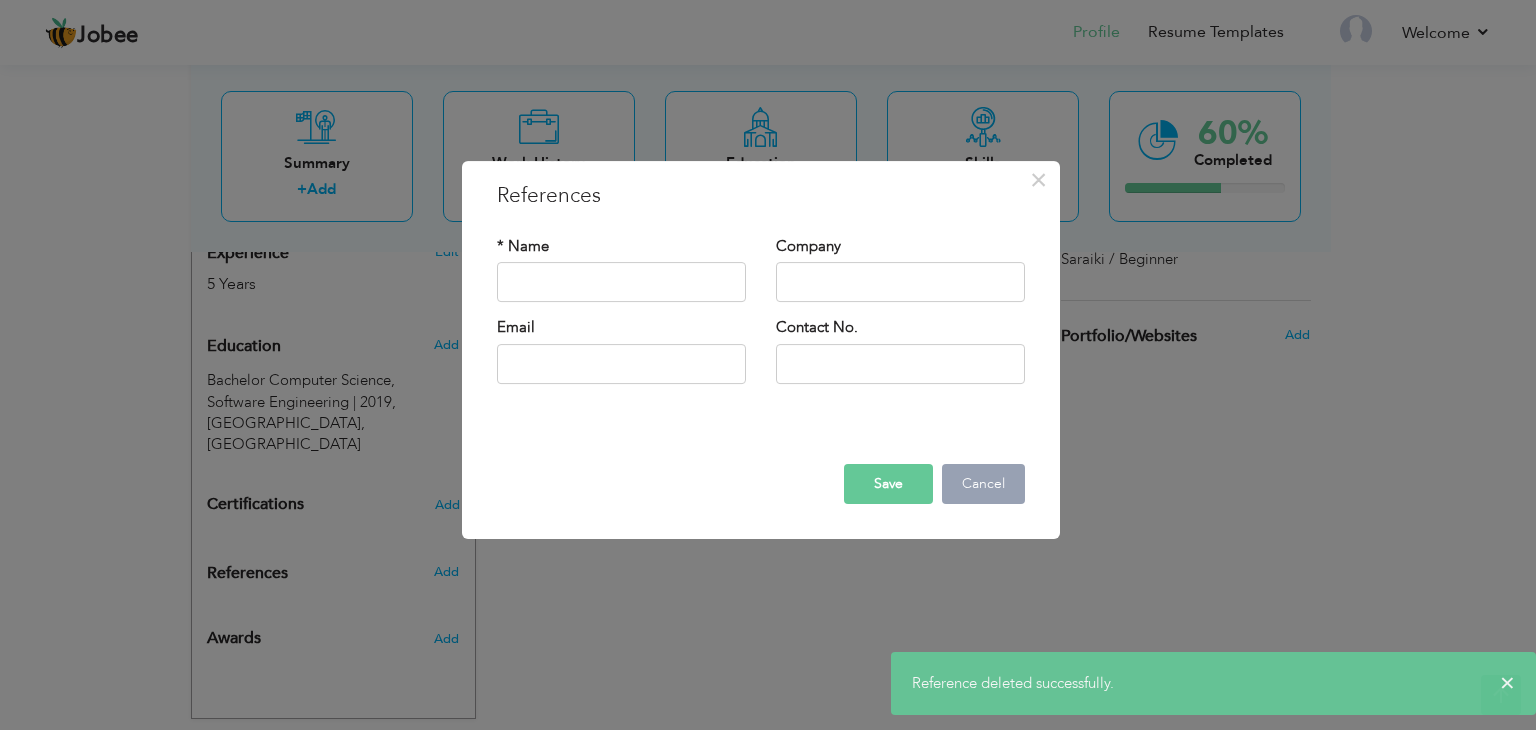 click on "Cancel" at bounding box center [983, 484] 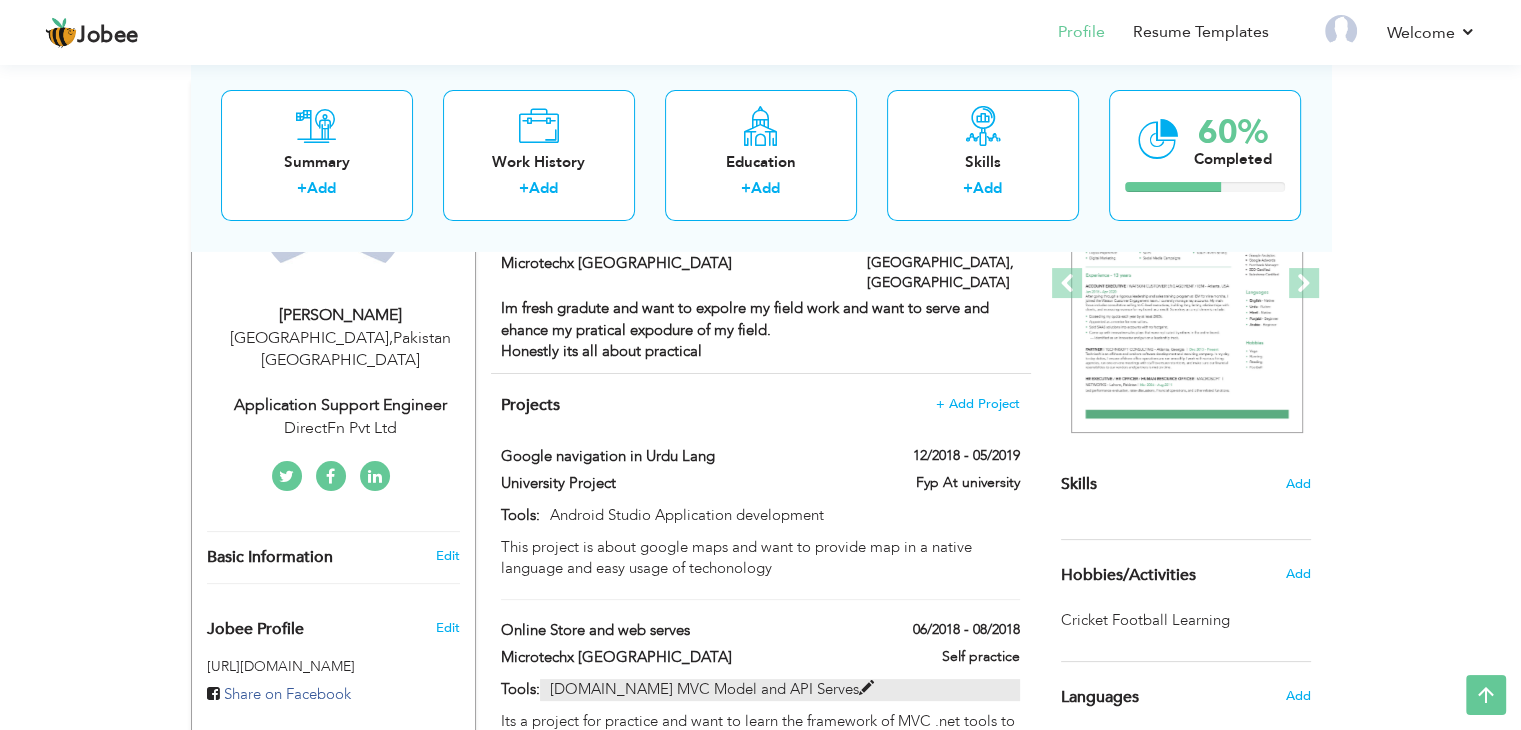 scroll, scrollTop: 0, scrollLeft: 0, axis: both 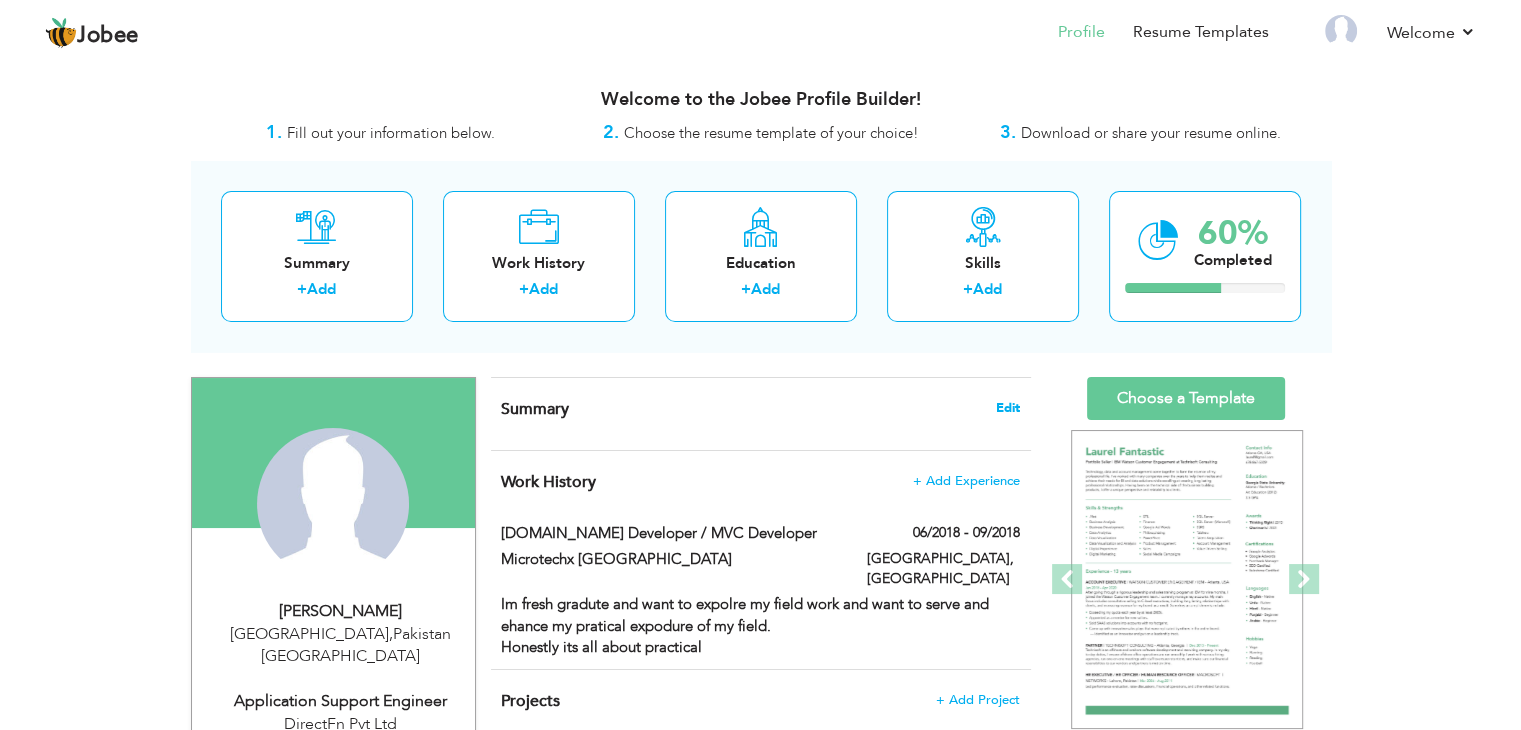 click on "Edit" at bounding box center [1008, 408] 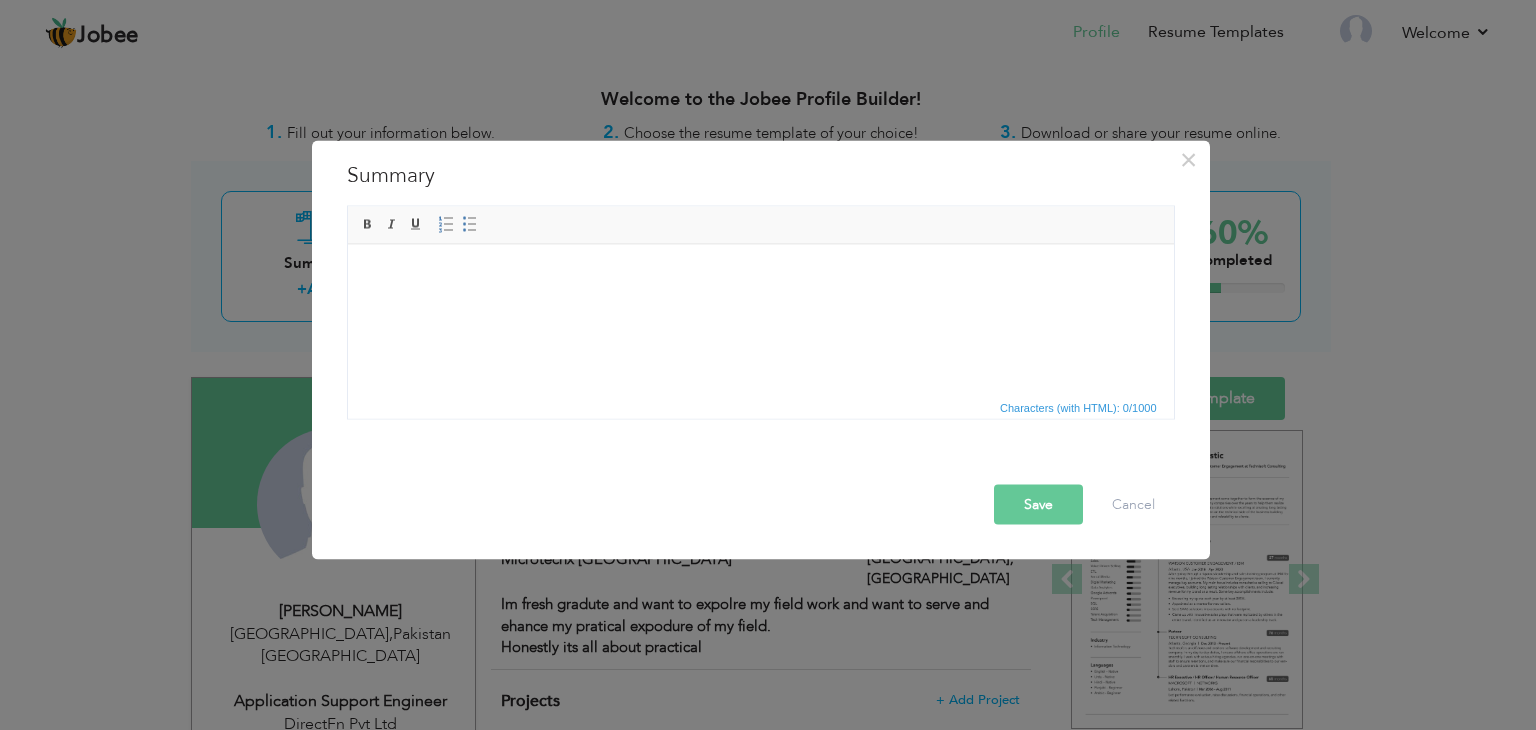 click at bounding box center [760, 274] 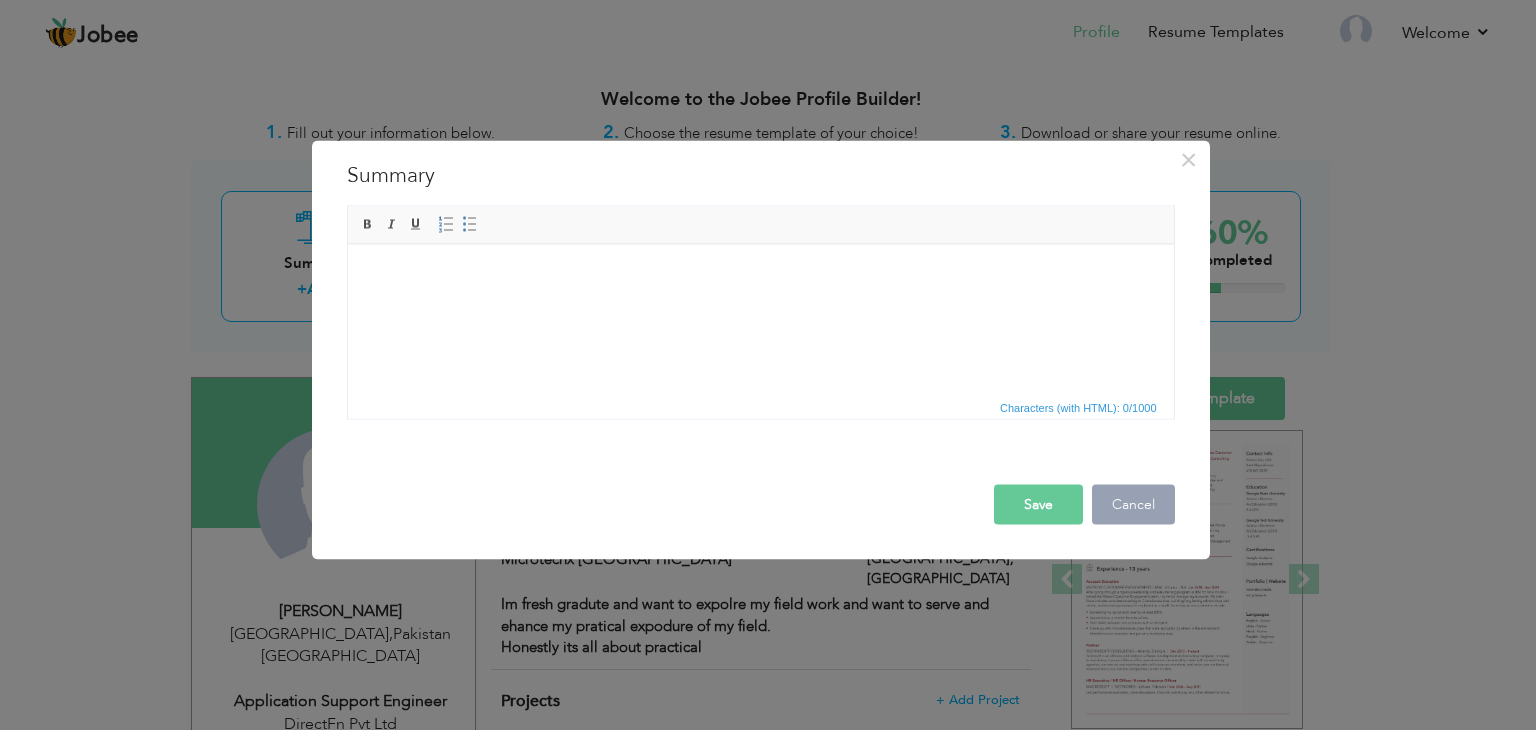 click on "Cancel" at bounding box center (1133, 505) 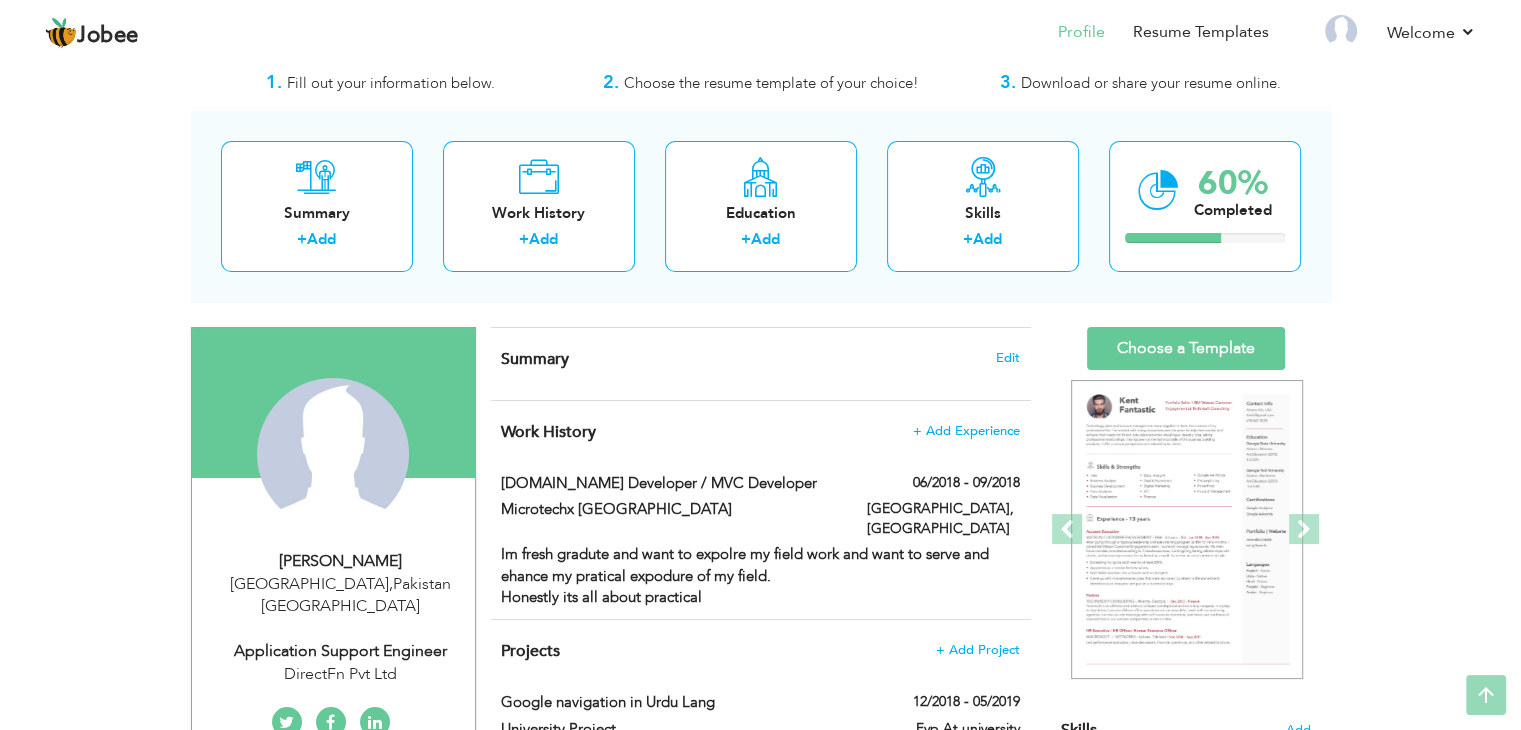scroll, scrollTop: 0, scrollLeft: 0, axis: both 